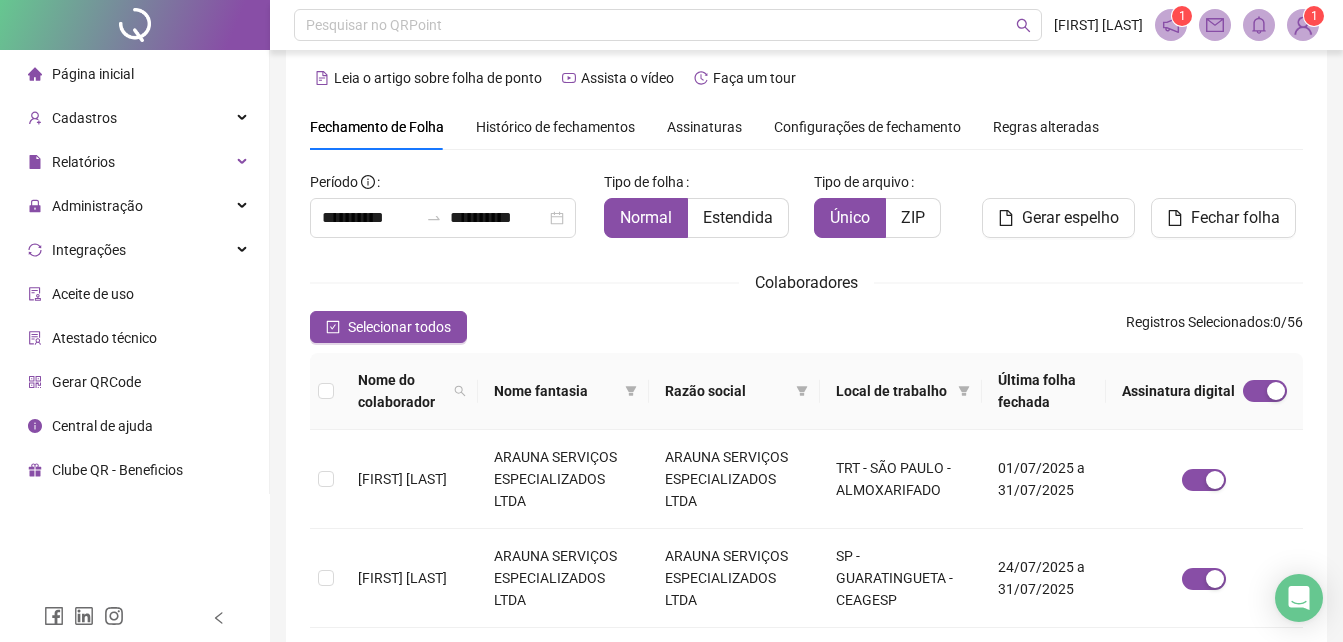 scroll, scrollTop: 0, scrollLeft: 0, axis: both 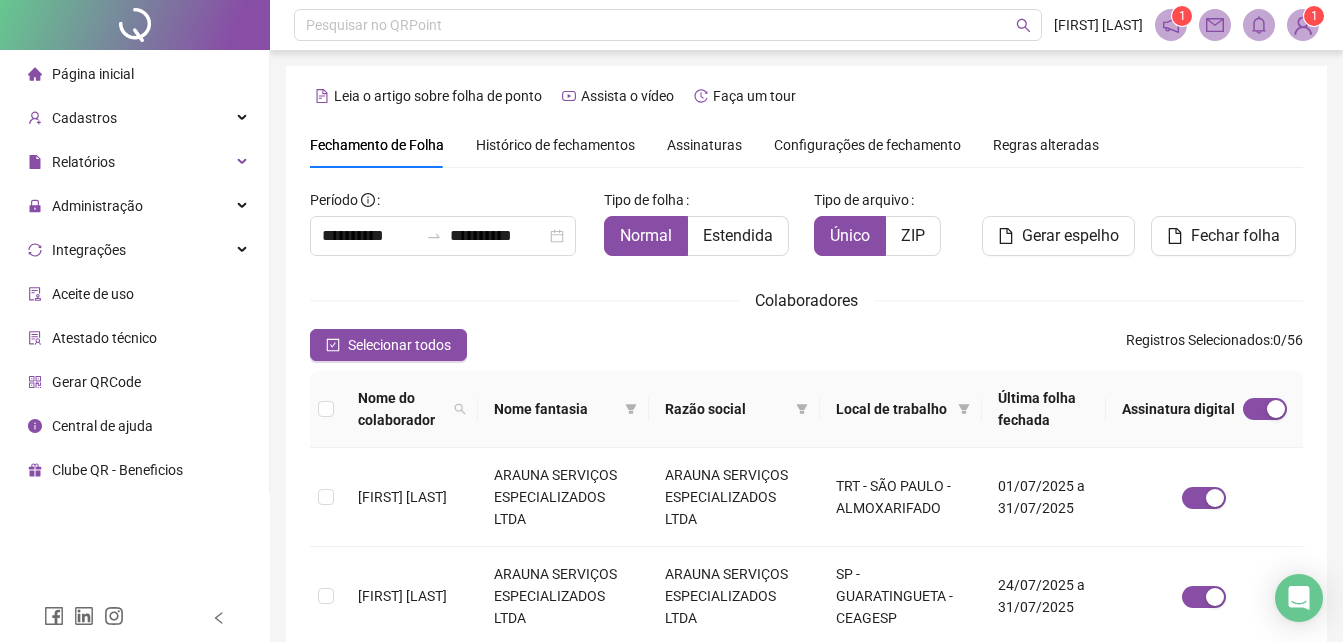 click on "Histórico de fechamentos" at bounding box center [555, 145] 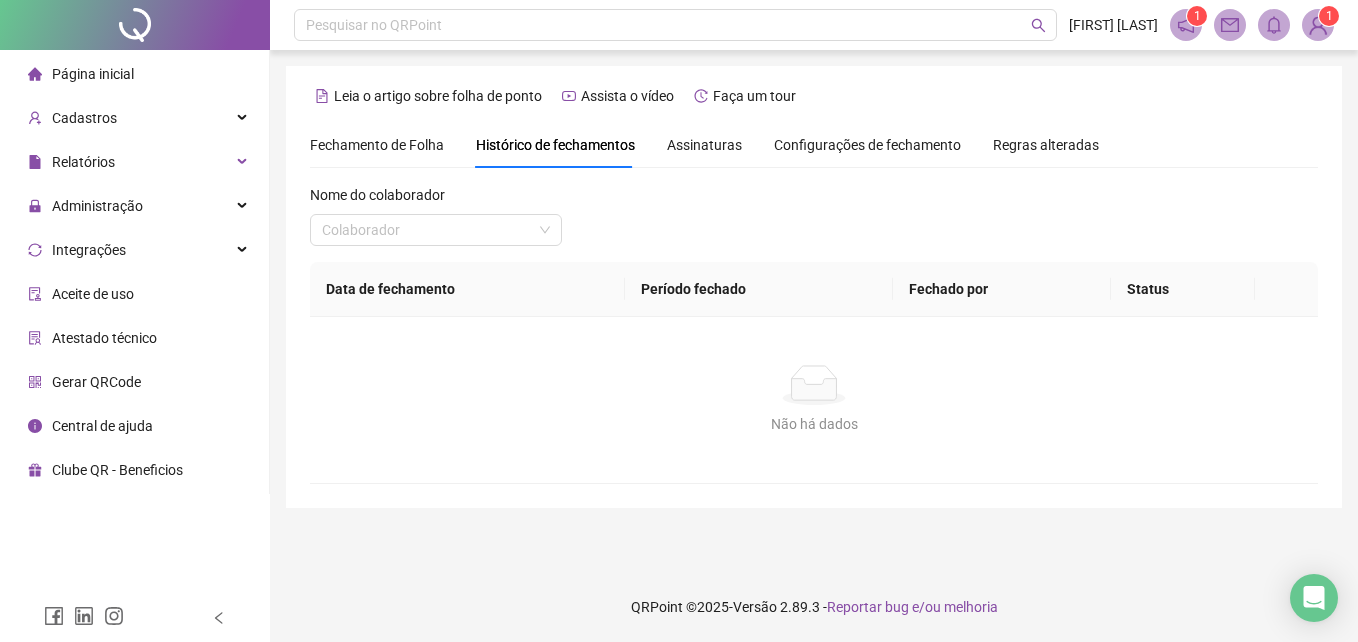 click on "Assinaturas" at bounding box center (704, 145) 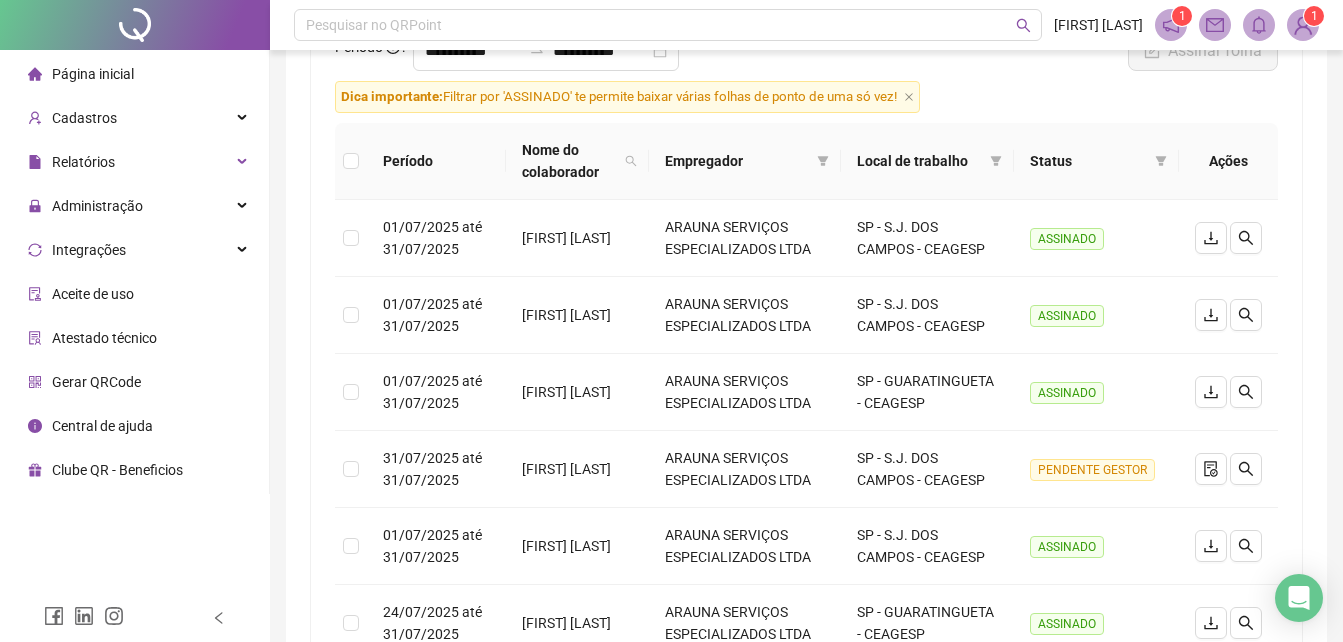 scroll, scrollTop: 240, scrollLeft: 0, axis: vertical 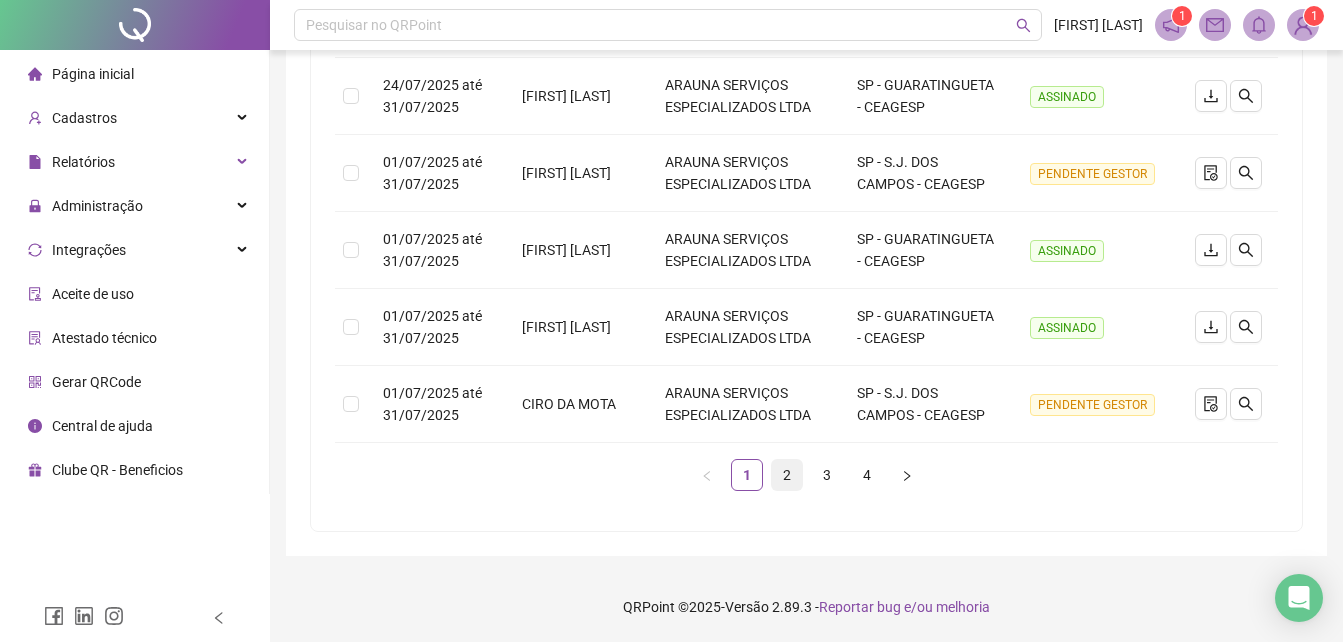 click on "2" at bounding box center [787, 475] 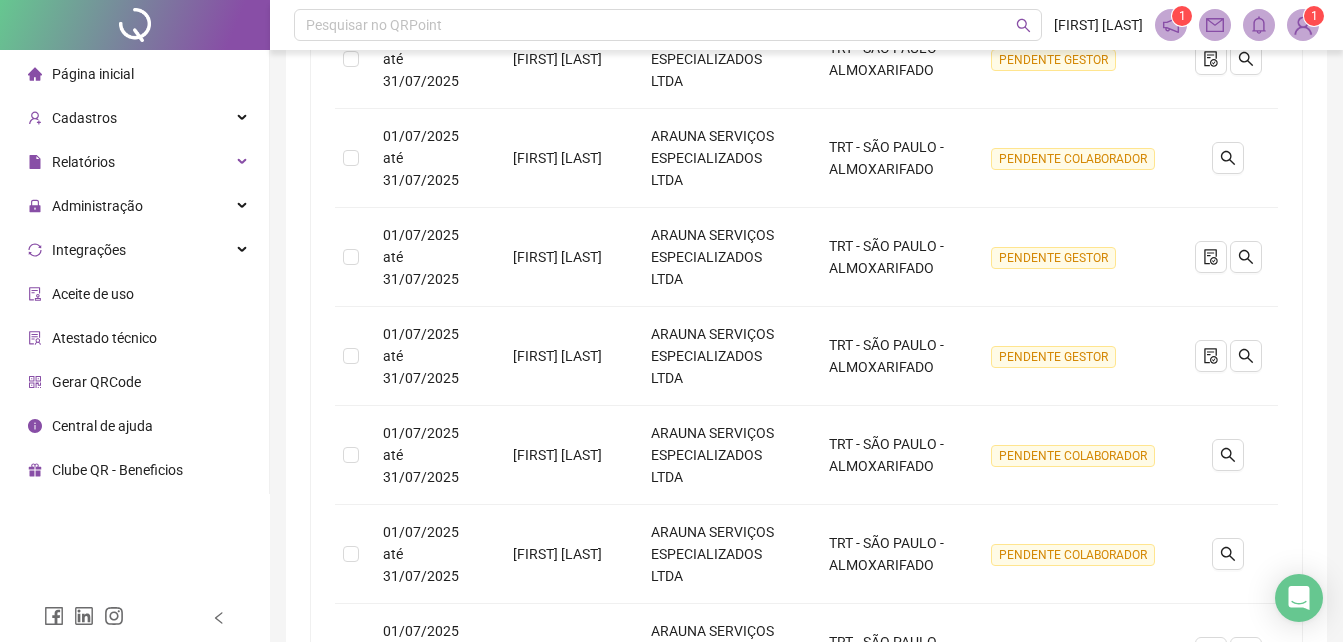 scroll, scrollTop: 894, scrollLeft: 0, axis: vertical 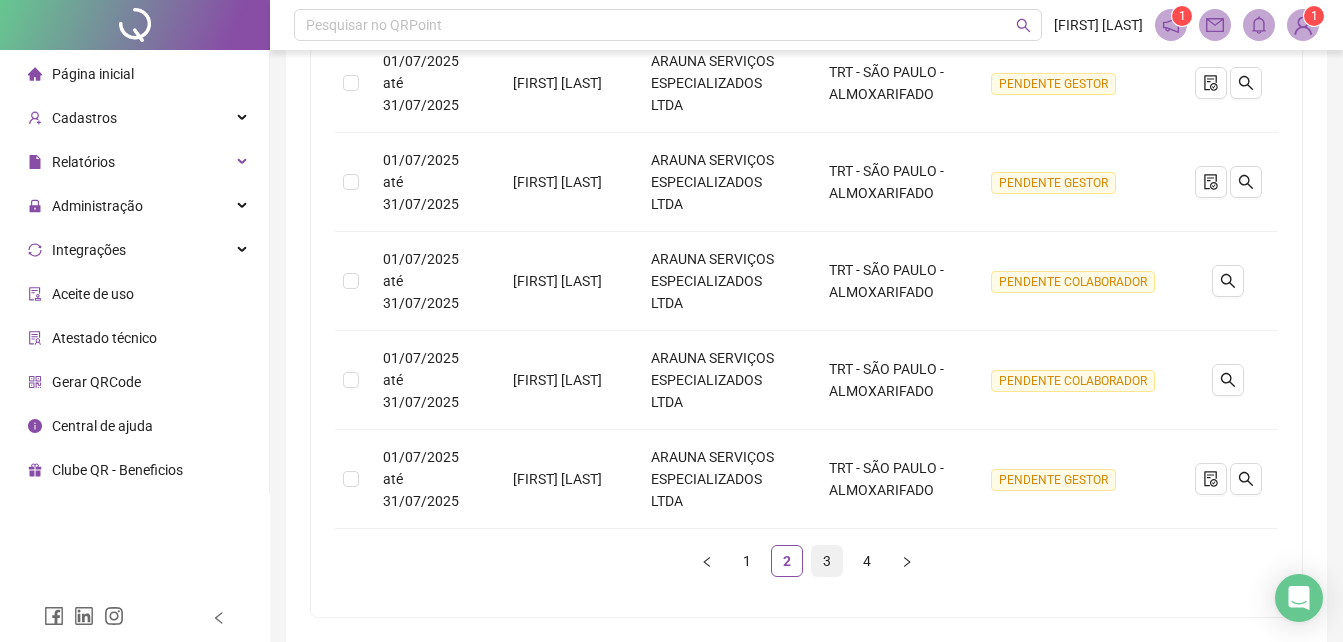 click on "3" at bounding box center (827, 561) 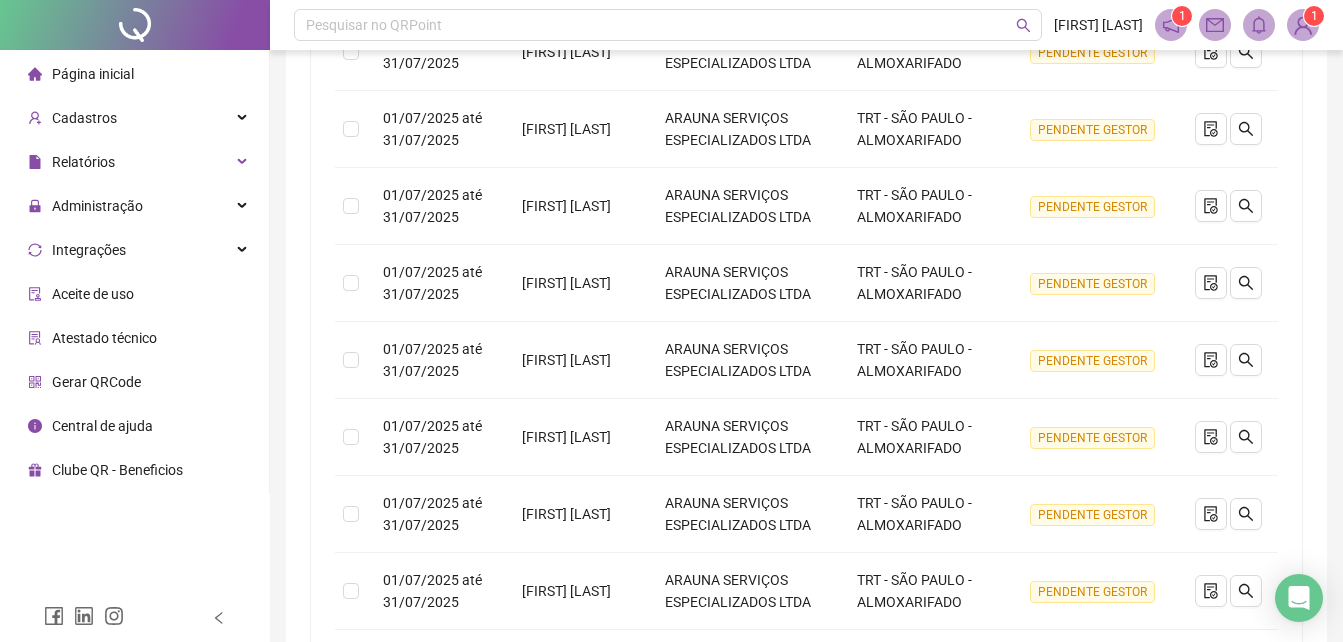 scroll, scrollTop: 626, scrollLeft: 0, axis: vertical 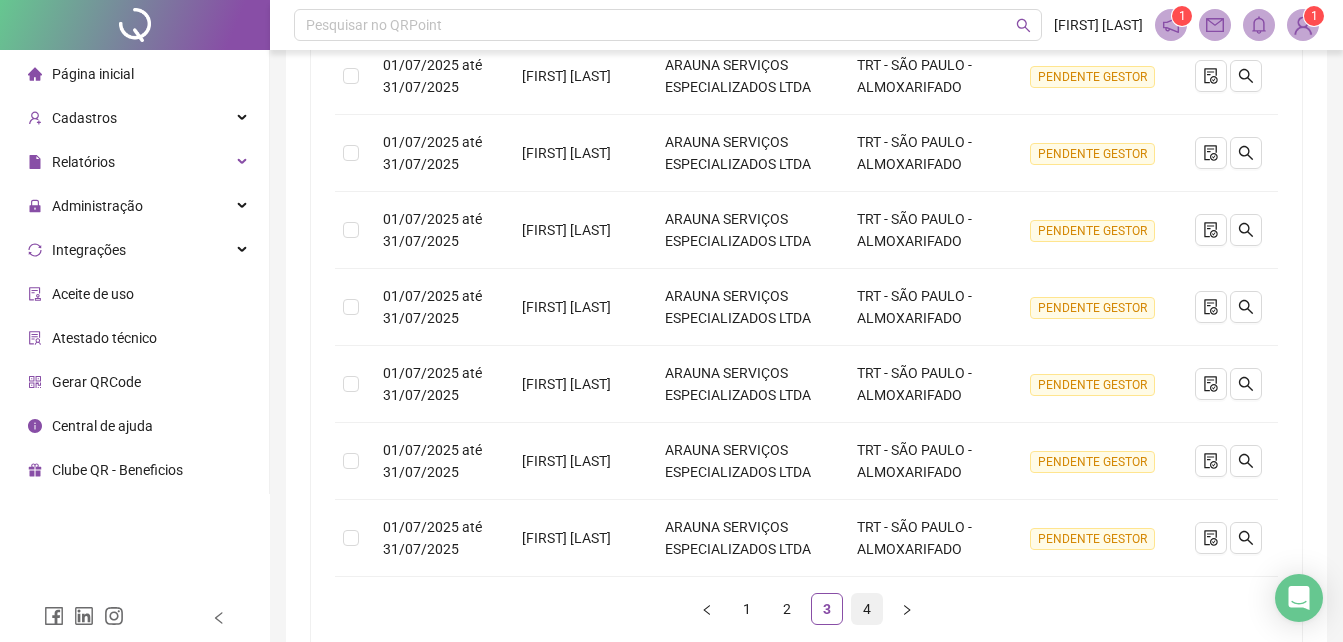 click on "4" at bounding box center [867, 609] 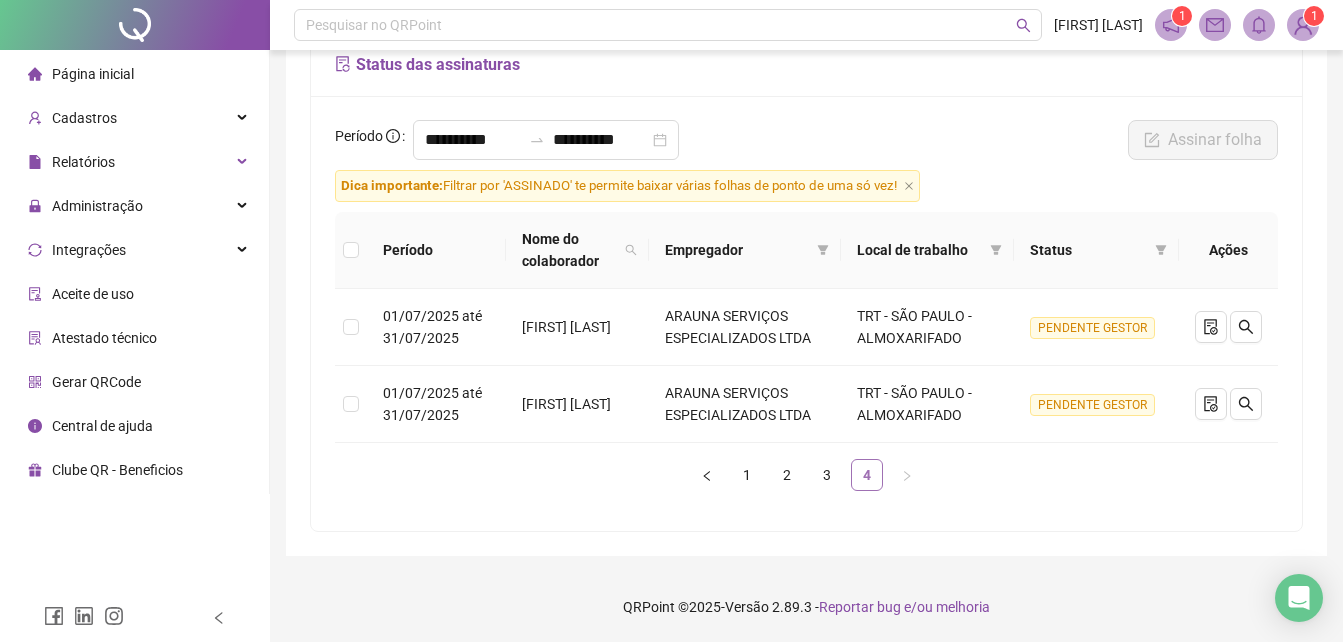 scroll, scrollTop: 144, scrollLeft: 0, axis: vertical 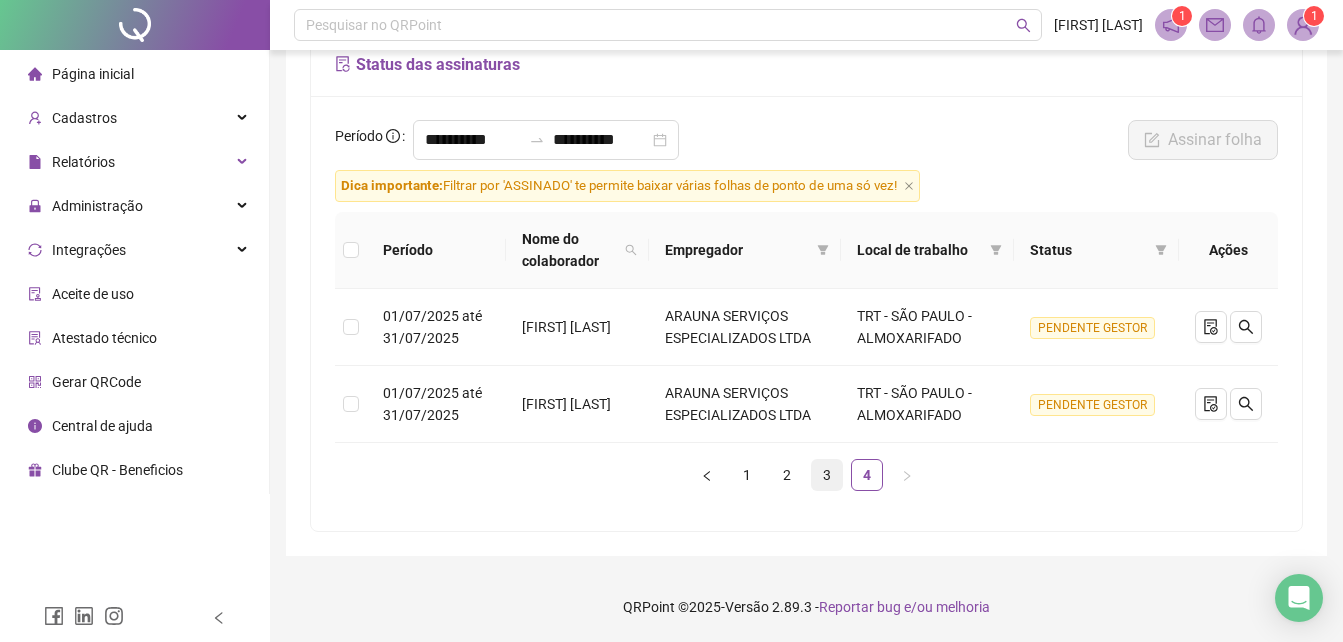 click on "3" at bounding box center (827, 475) 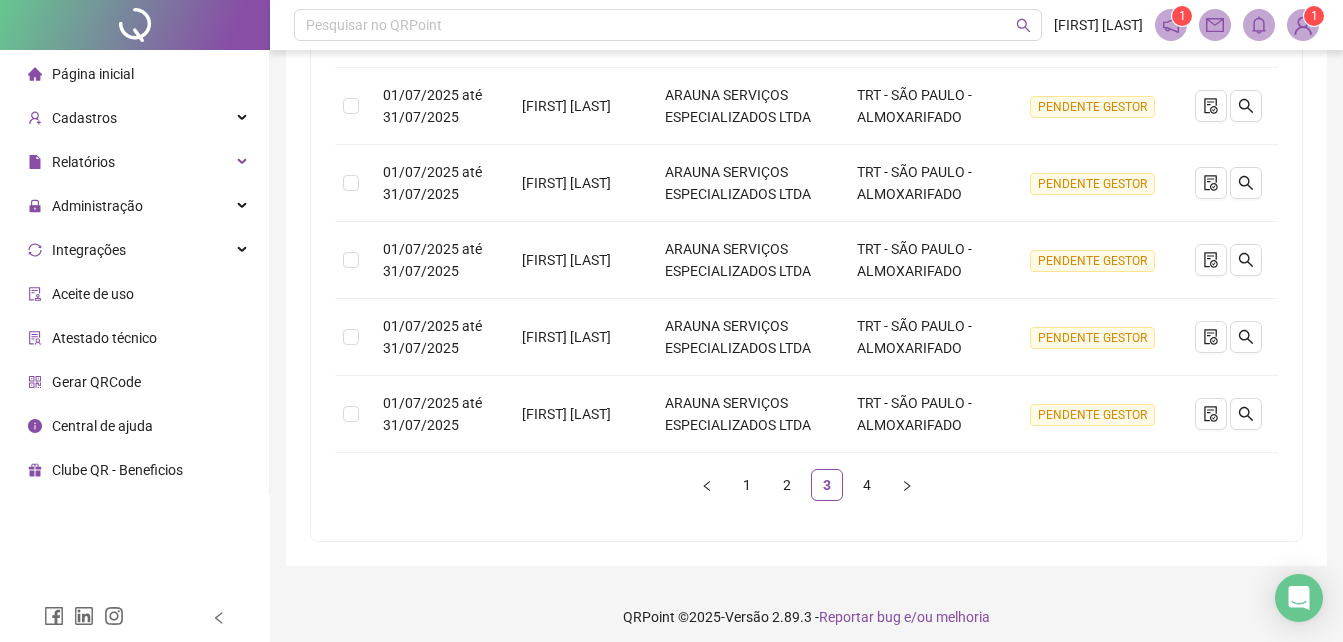 scroll, scrollTop: 760, scrollLeft: 0, axis: vertical 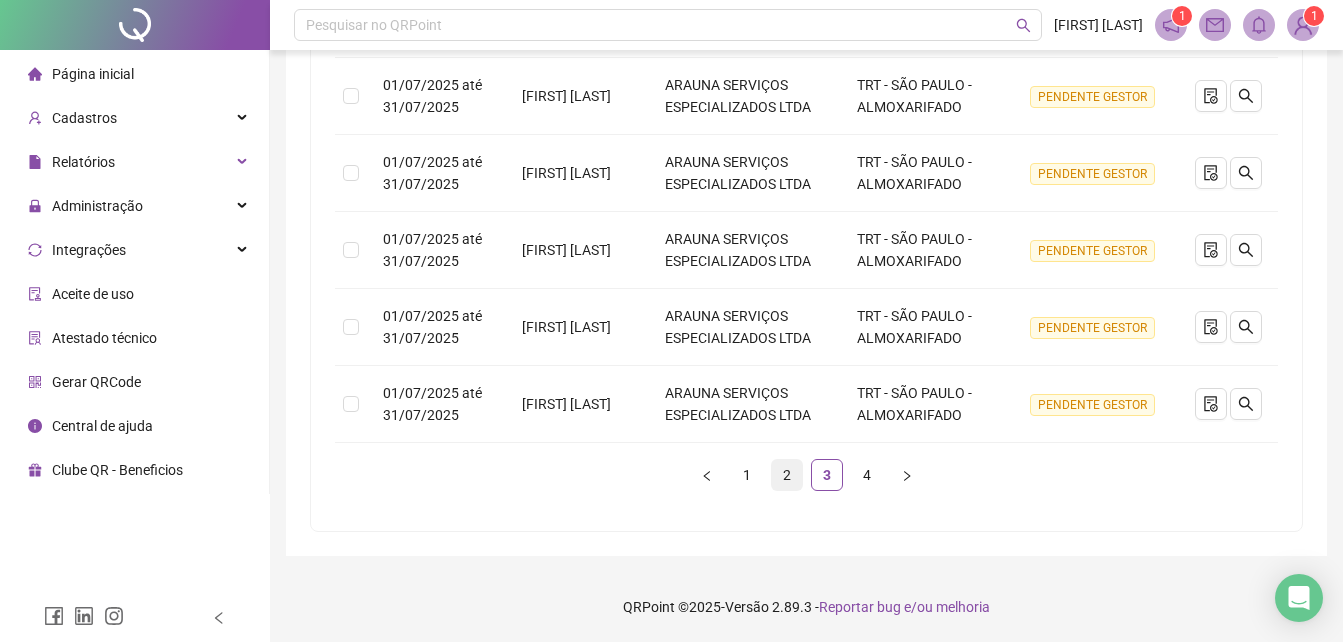 click on "2" at bounding box center [787, 475] 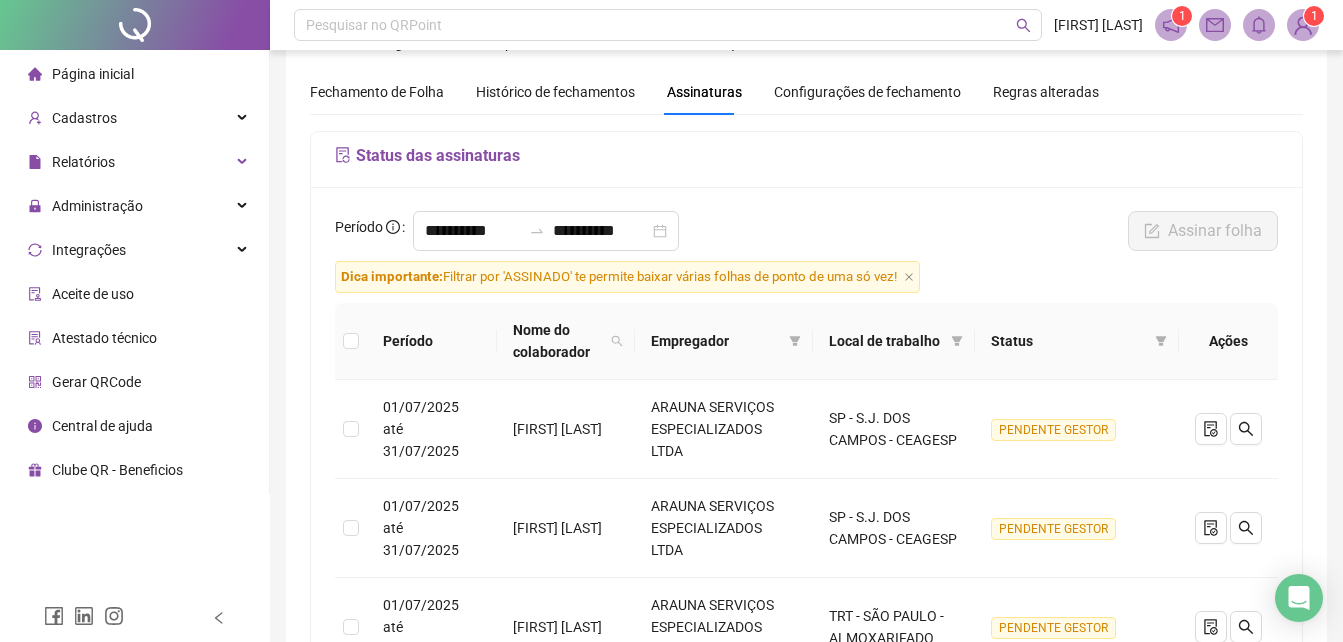 scroll, scrollTop: 0, scrollLeft: 0, axis: both 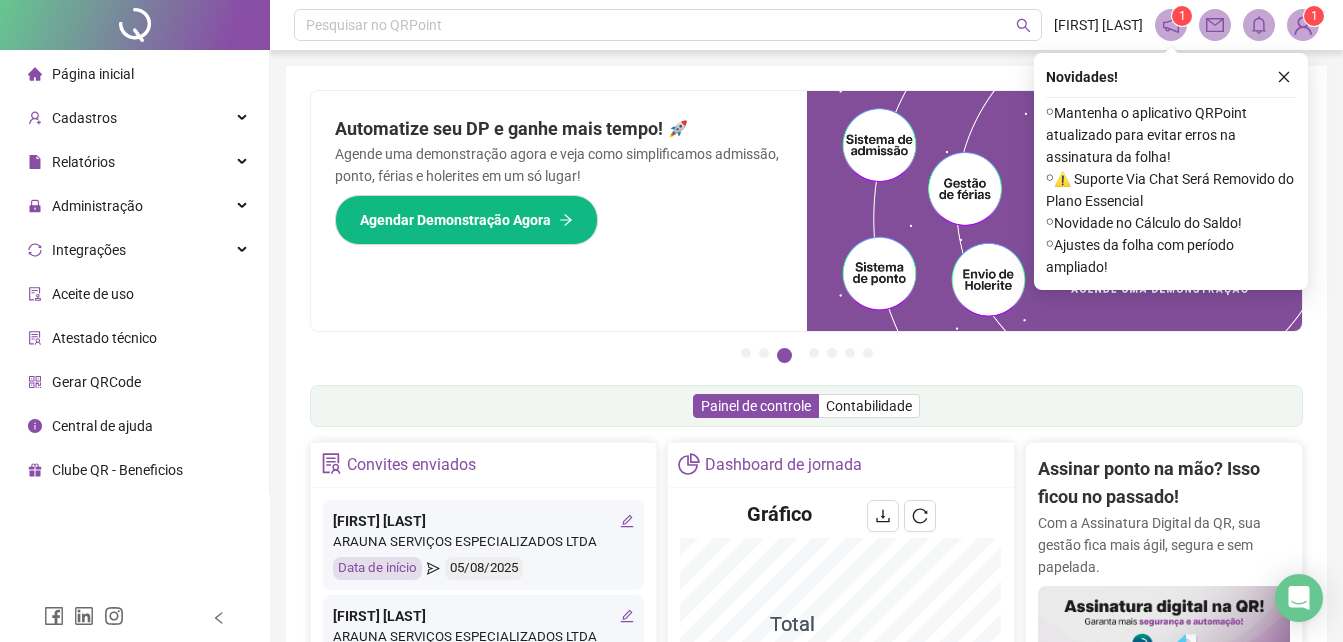 click on "Pesquisar no QRPoint" at bounding box center (668, 25) 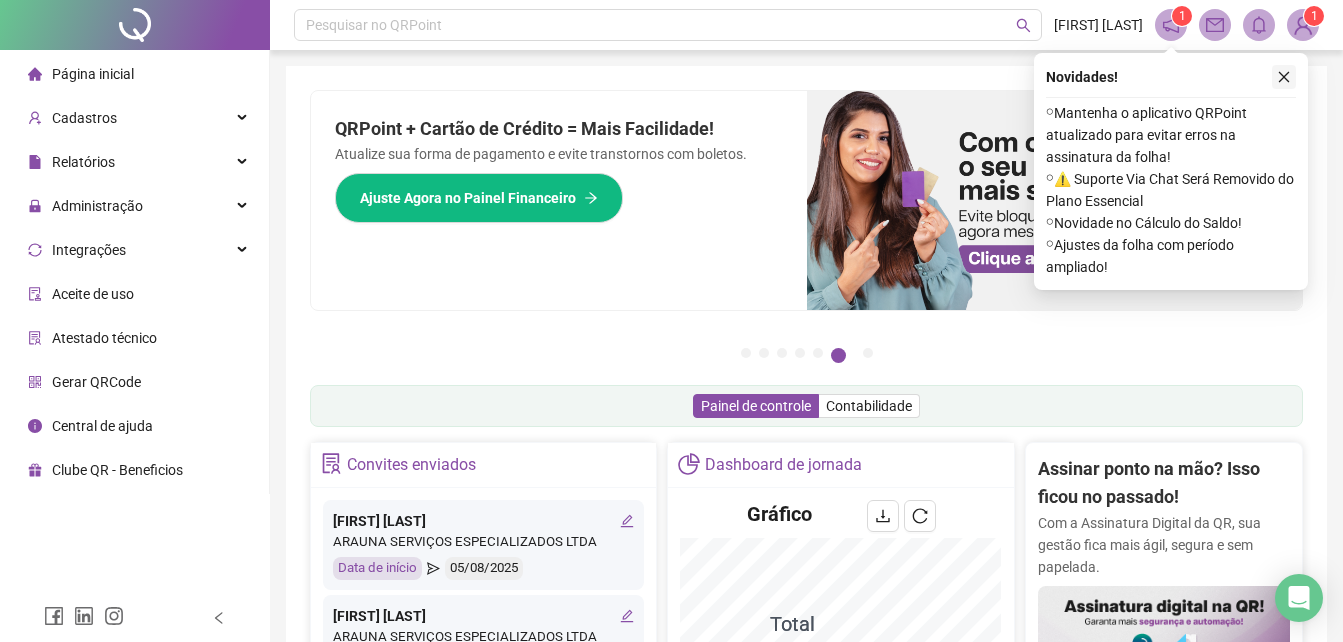 click 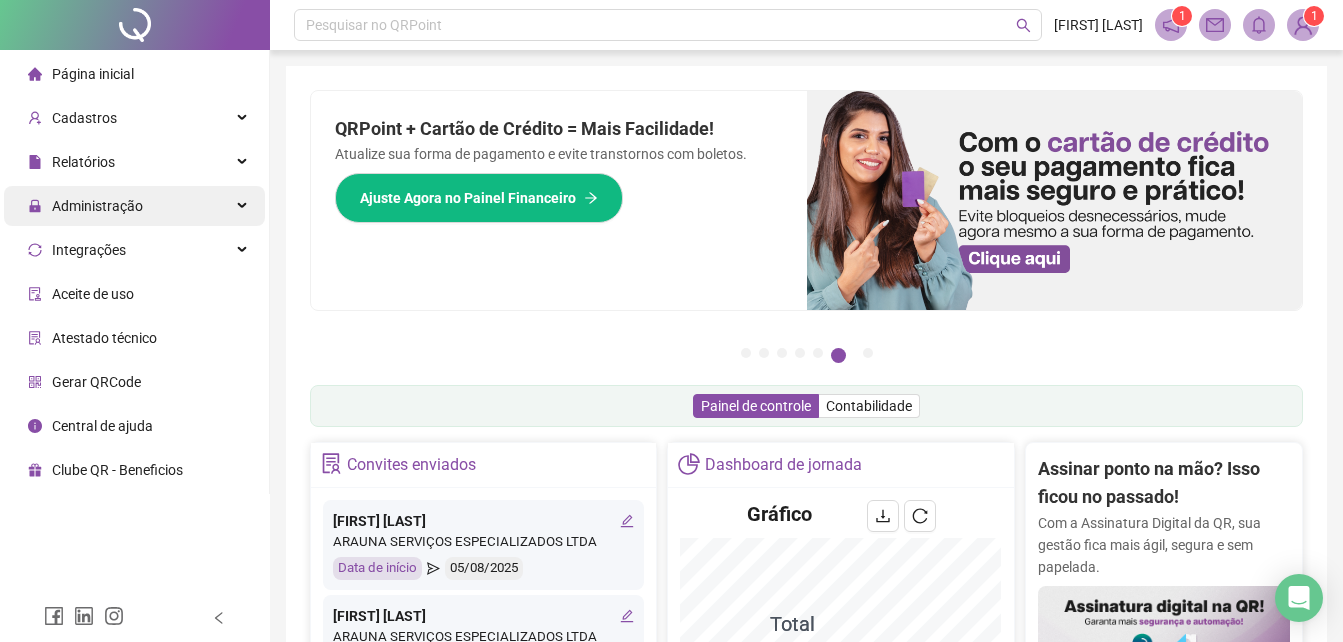 click on "Administração" at bounding box center (97, 206) 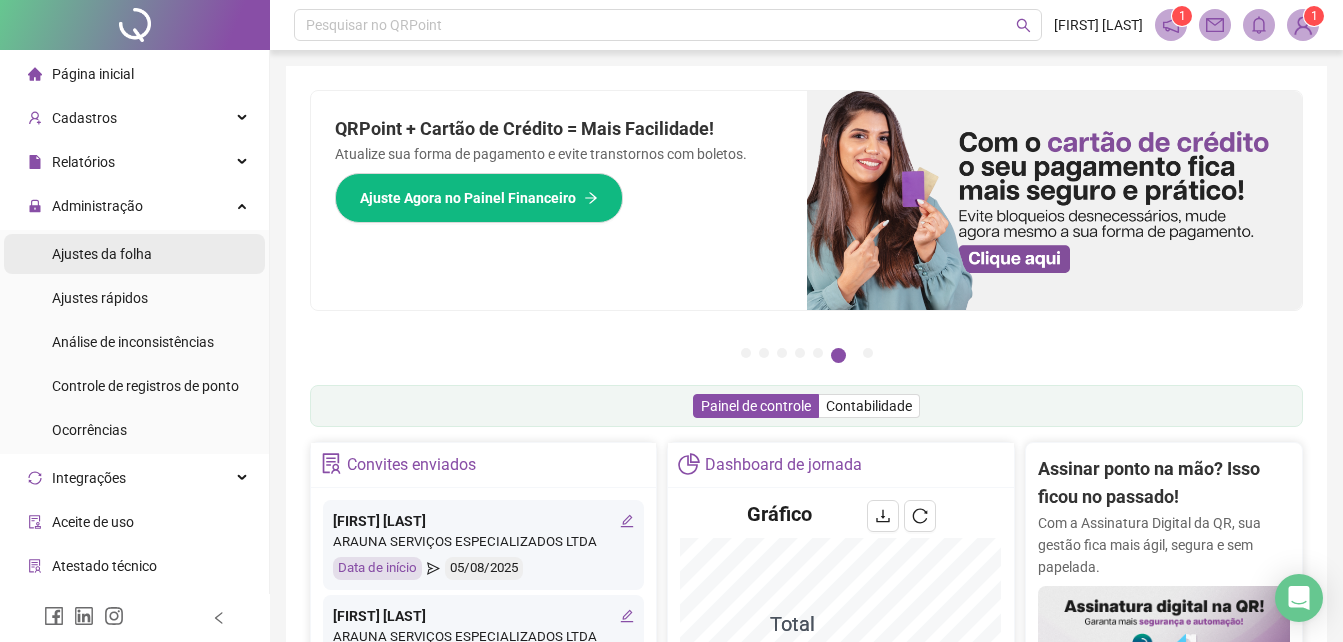 click on "Ajustes da folha" at bounding box center (102, 254) 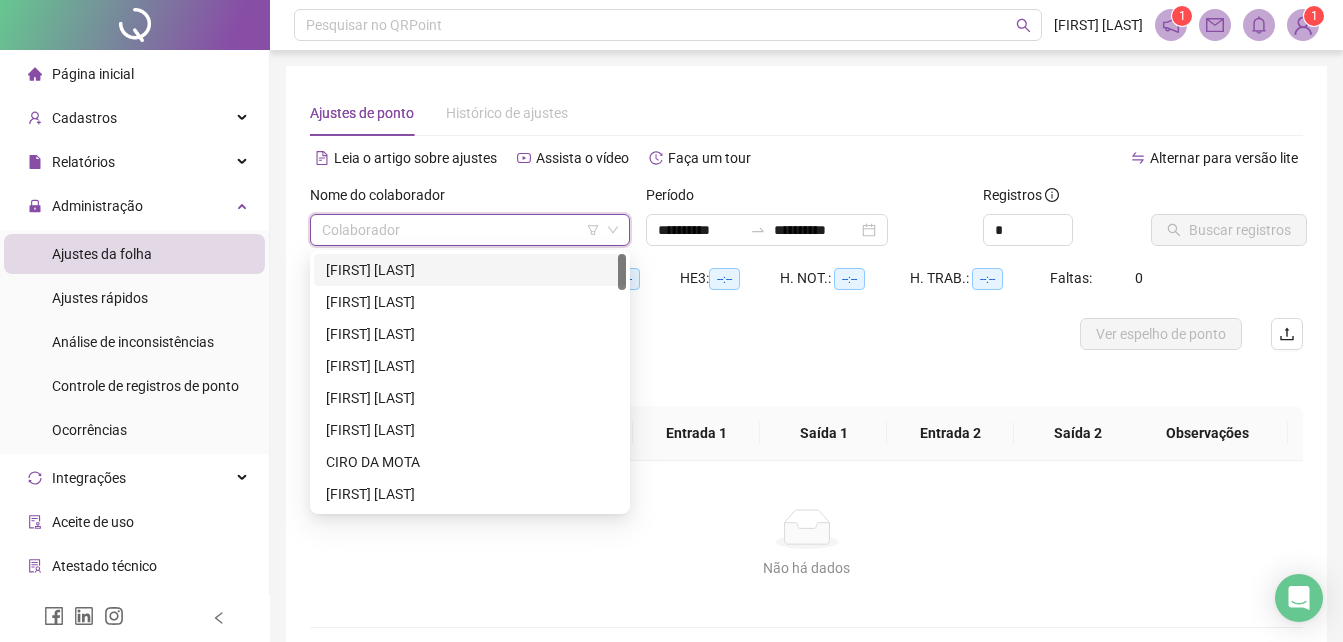 click at bounding box center (461, 230) 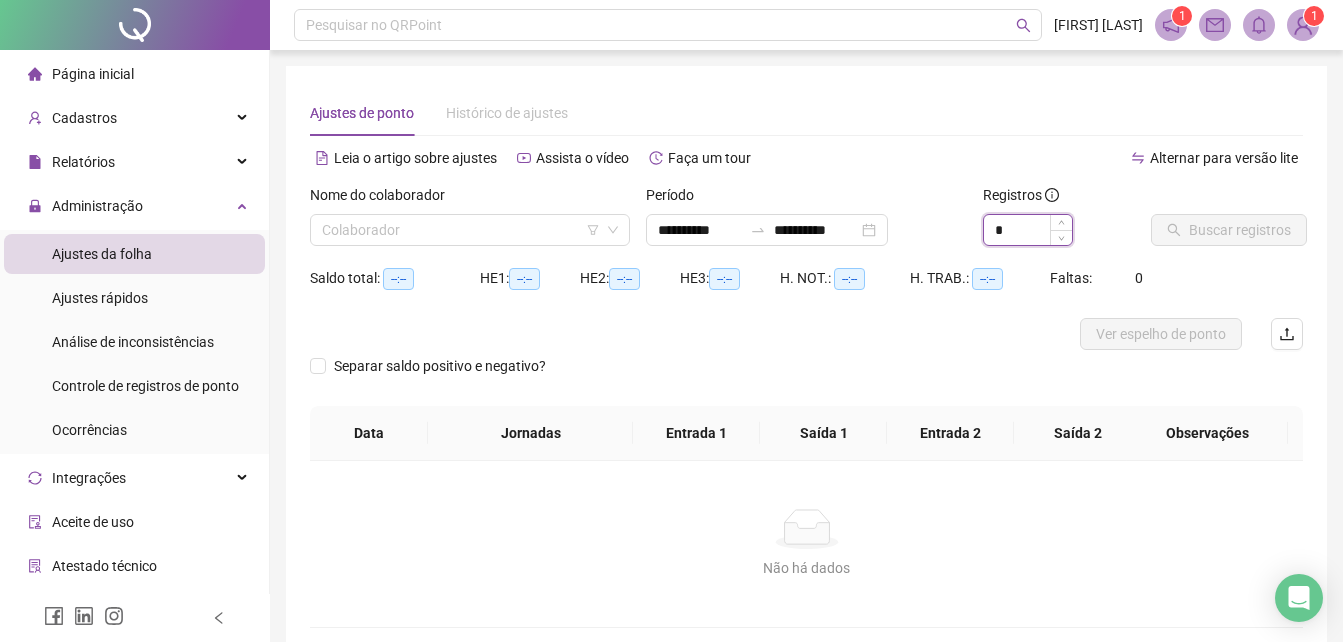 click on "*" at bounding box center [1028, 230] 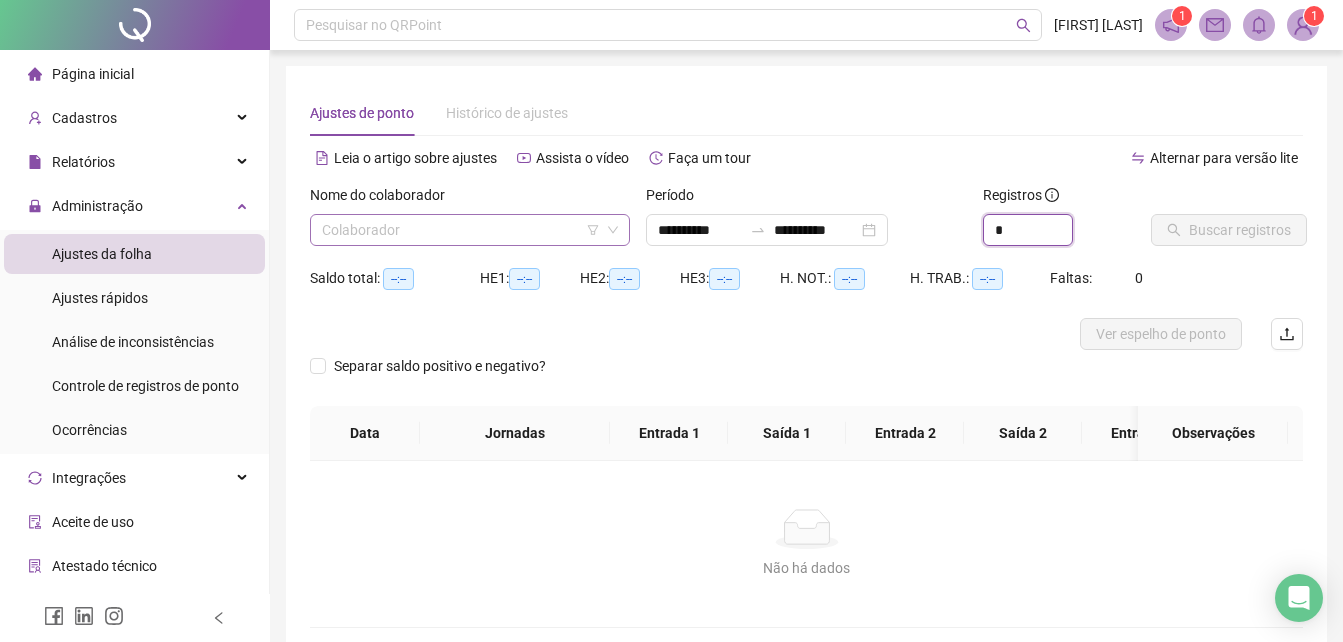 type on "*" 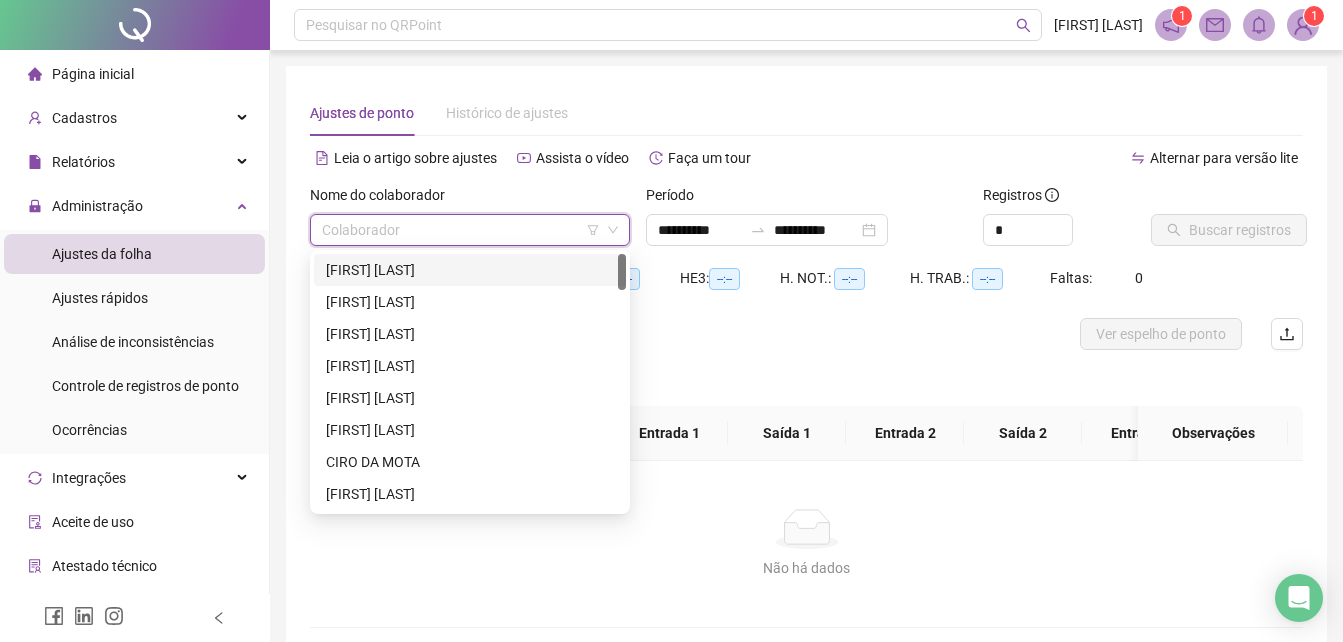 click at bounding box center [461, 230] 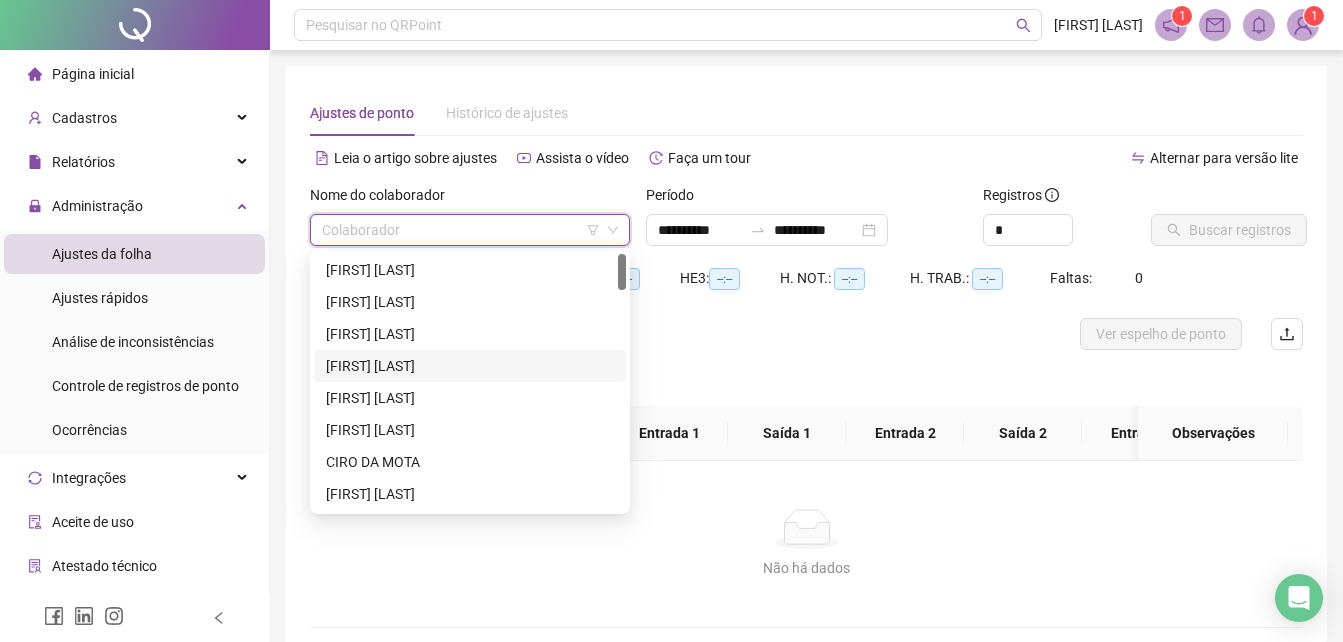 click on "[FIRST] [LAST]" at bounding box center (470, 366) 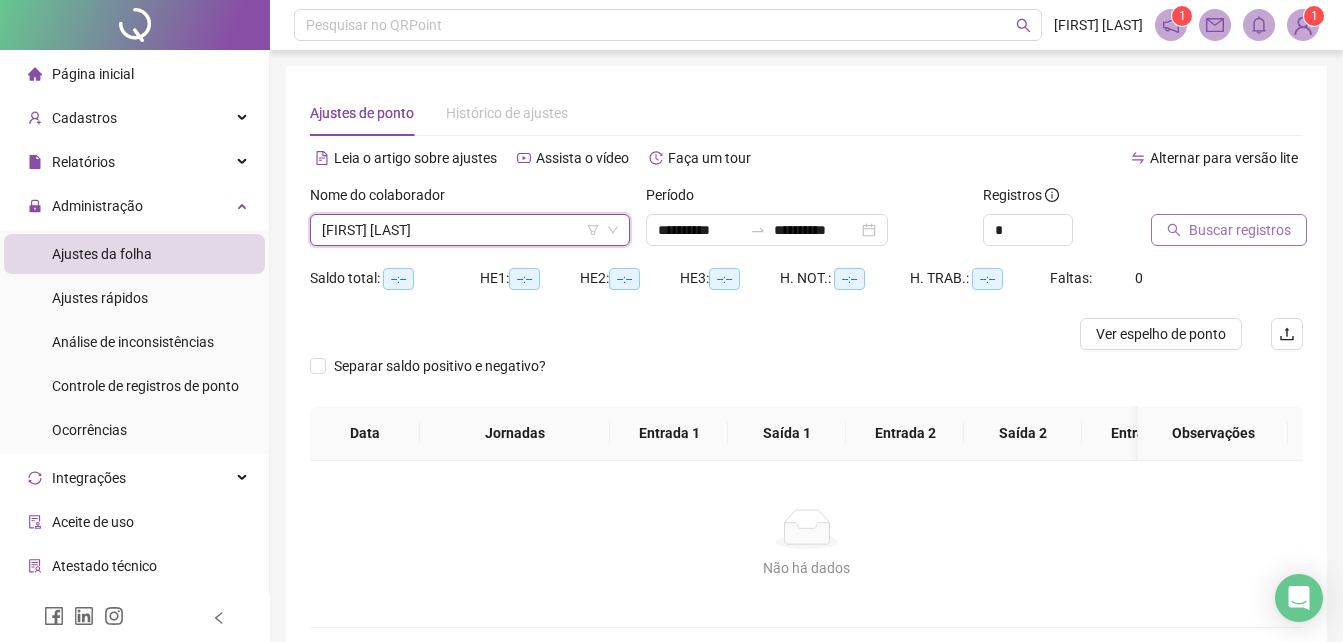 click on "Buscar registros" at bounding box center [1240, 230] 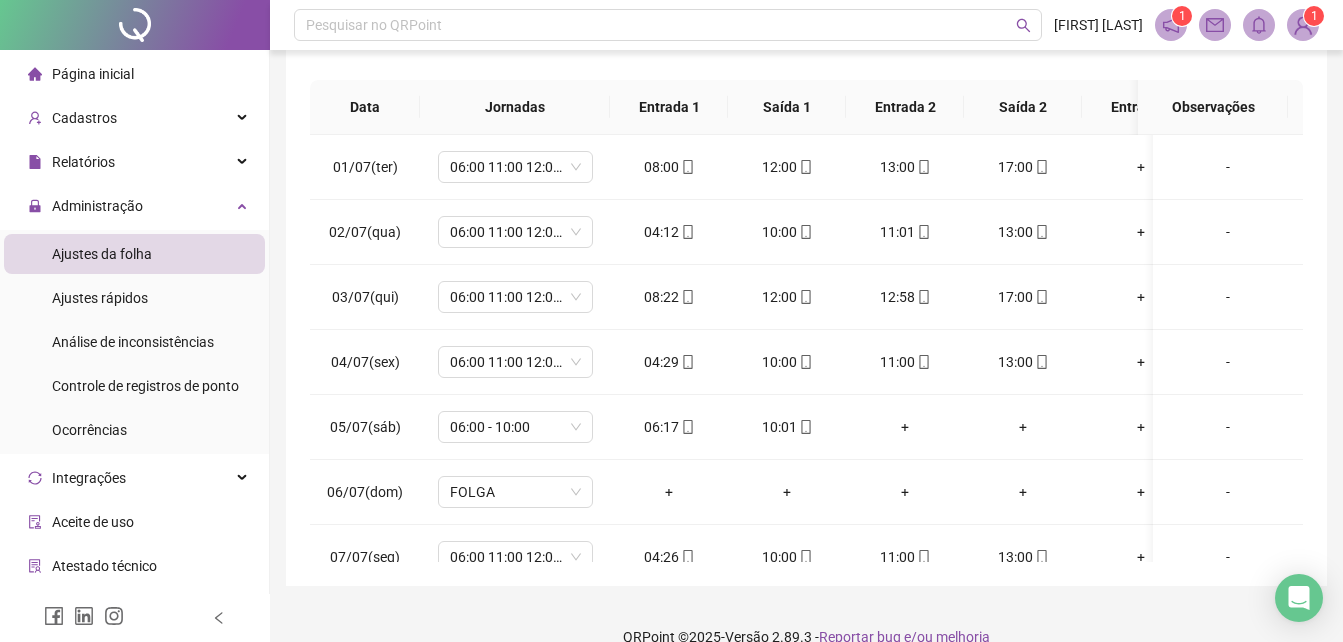 scroll, scrollTop: 380, scrollLeft: 0, axis: vertical 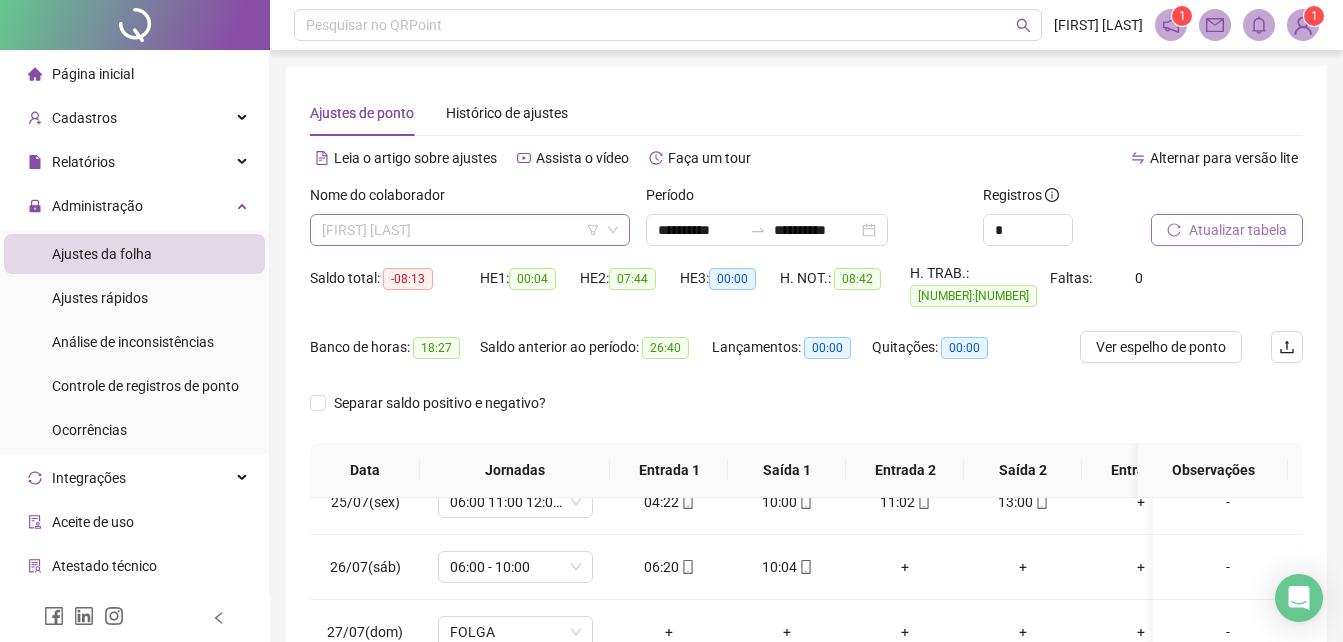 click on "[FIRST] [LAST]" at bounding box center [470, 230] 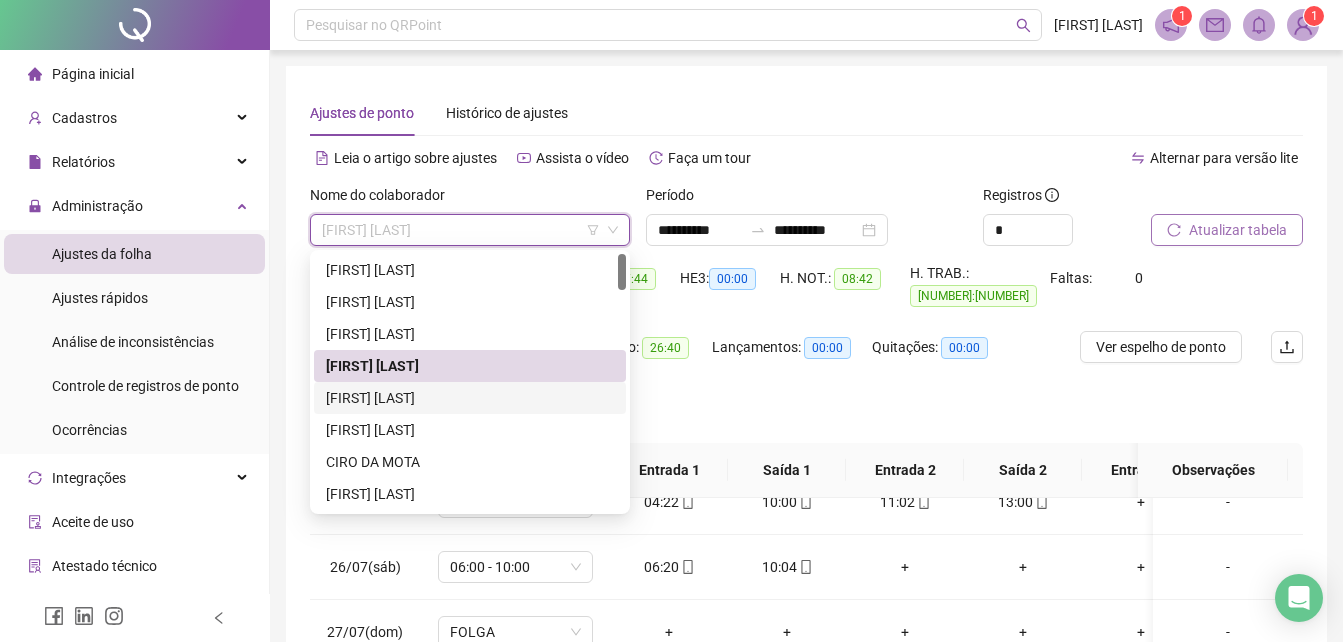 click on "[FIRST] [LAST]" at bounding box center (470, 398) 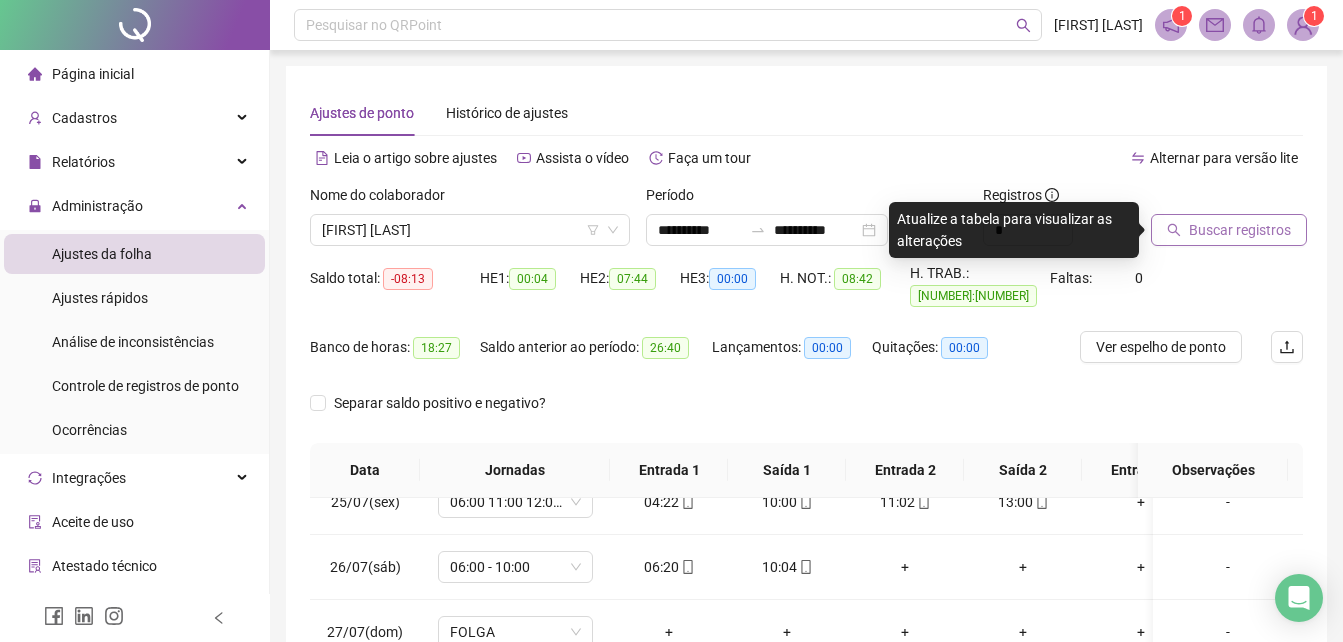click on "Buscar registros" at bounding box center [1240, 230] 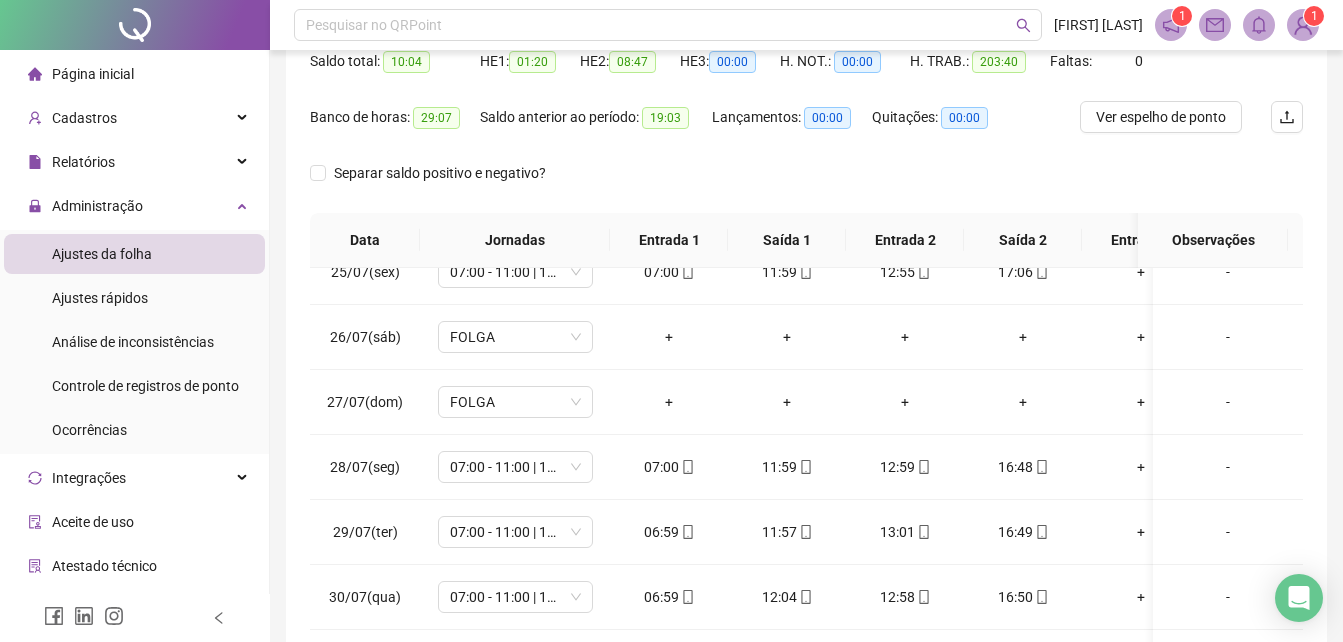 scroll, scrollTop: 226, scrollLeft: 0, axis: vertical 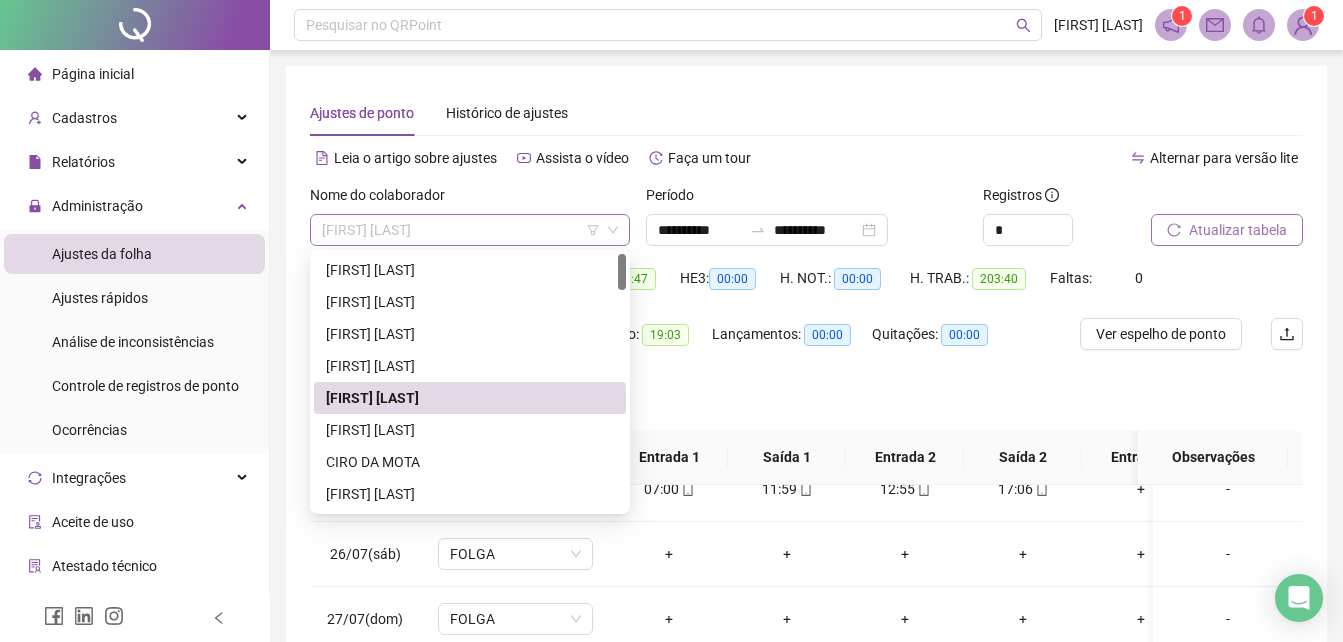 click on "[FIRST] [LAST]" at bounding box center (470, 230) 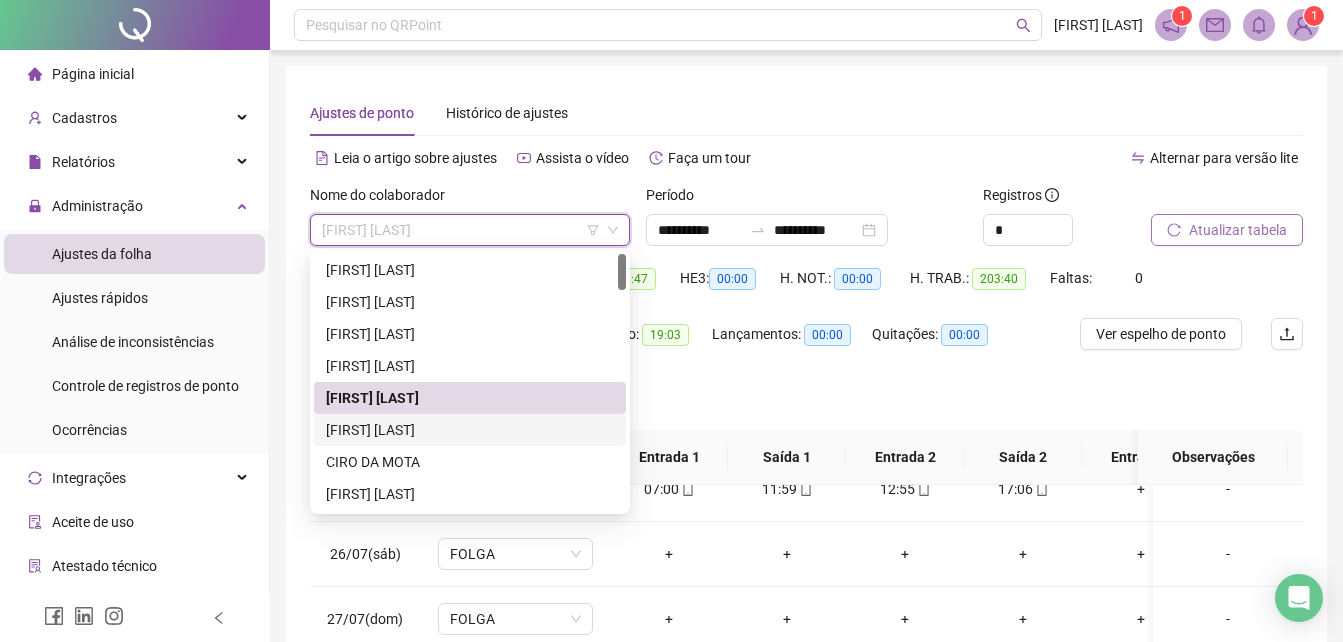 click on "[FIRST] [LAST]" at bounding box center (470, 430) 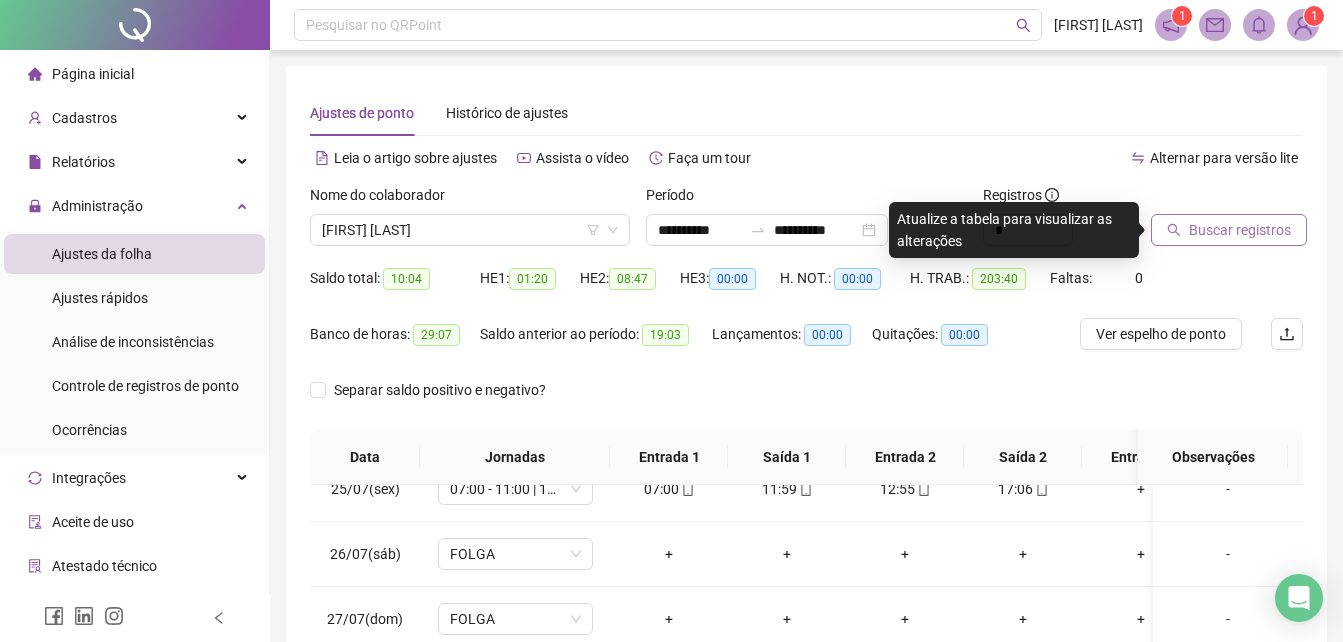 click on "Buscar registros" at bounding box center [1240, 230] 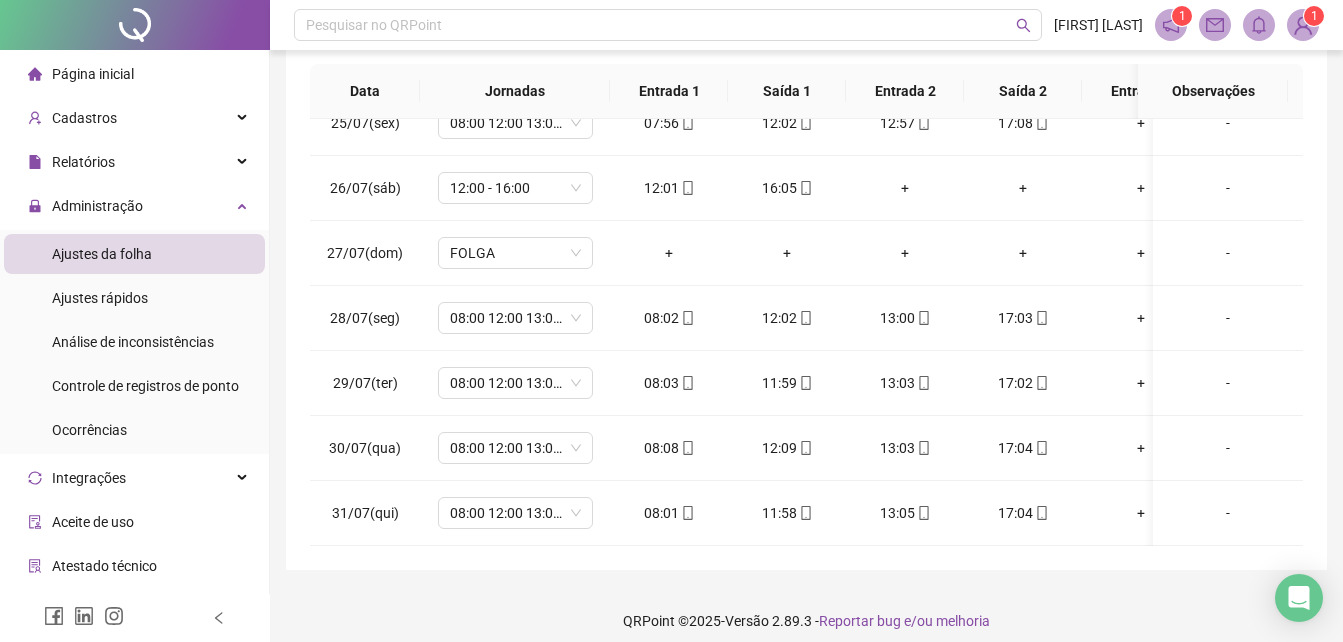 scroll, scrollTop: 380, scrollLeft: 0, axis: vertical 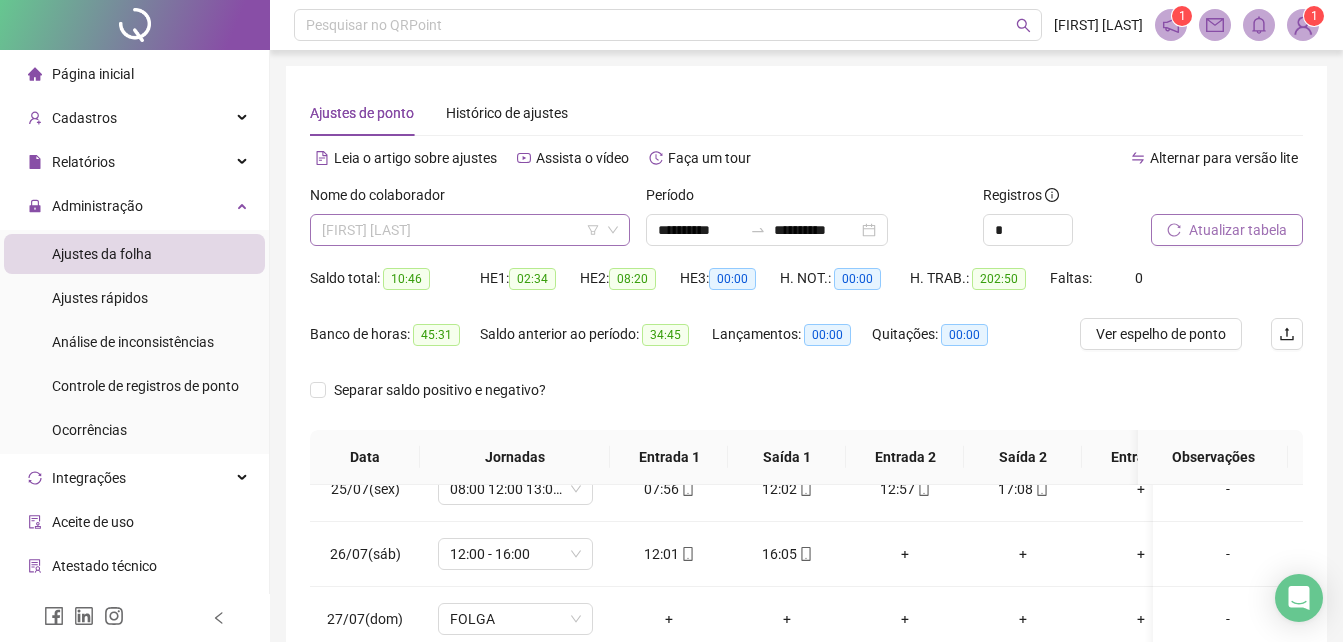click on "[FIRST] [LAST]" at bounding box center (470, 230) 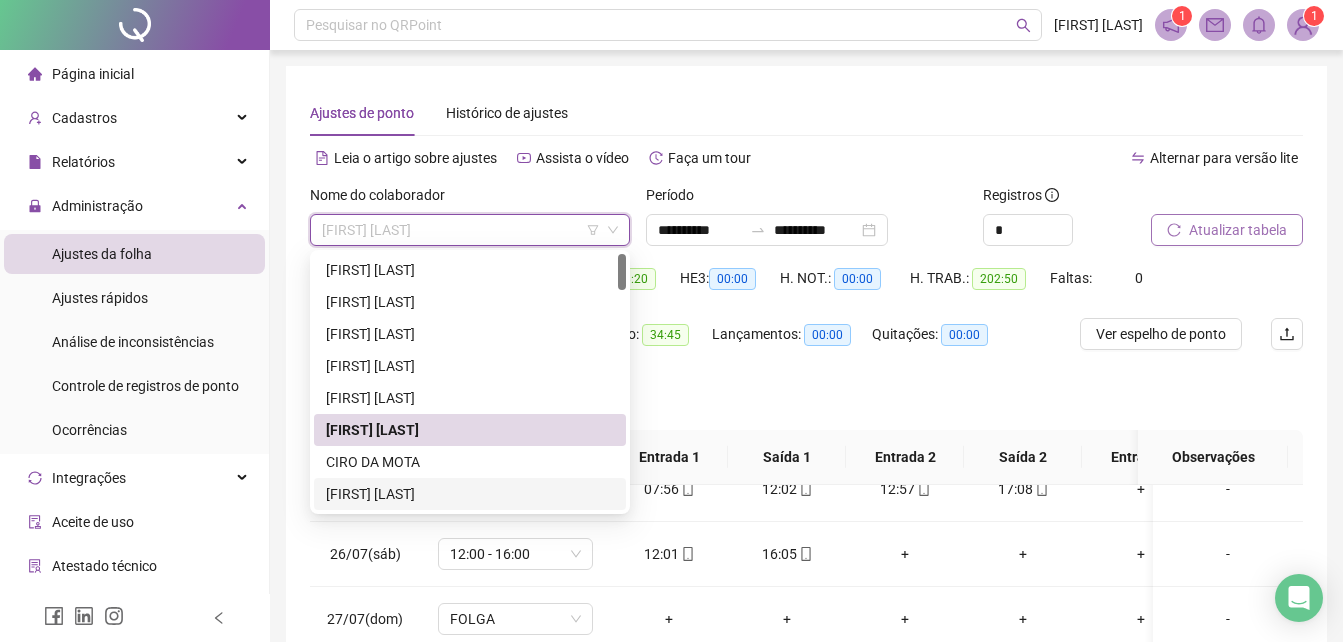 click on "[FIRST] [LAST]" at bounding box center (470, 494) 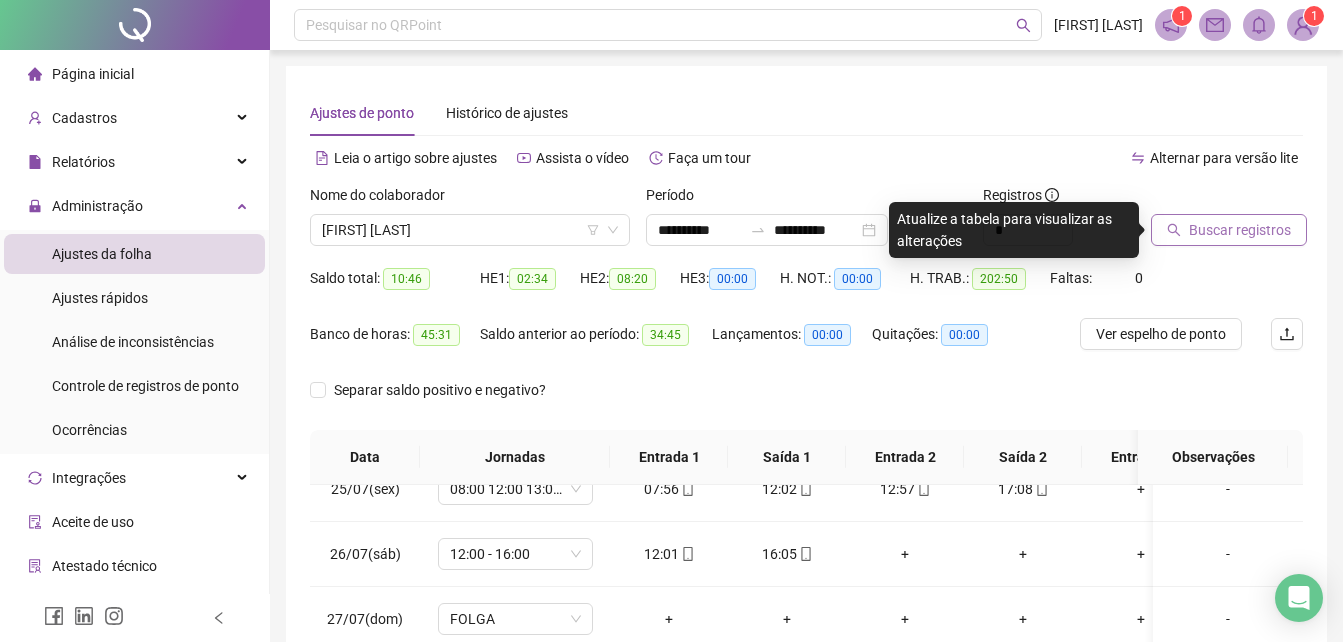 click on "Buscar registros" at bounding box center (1240, 230) 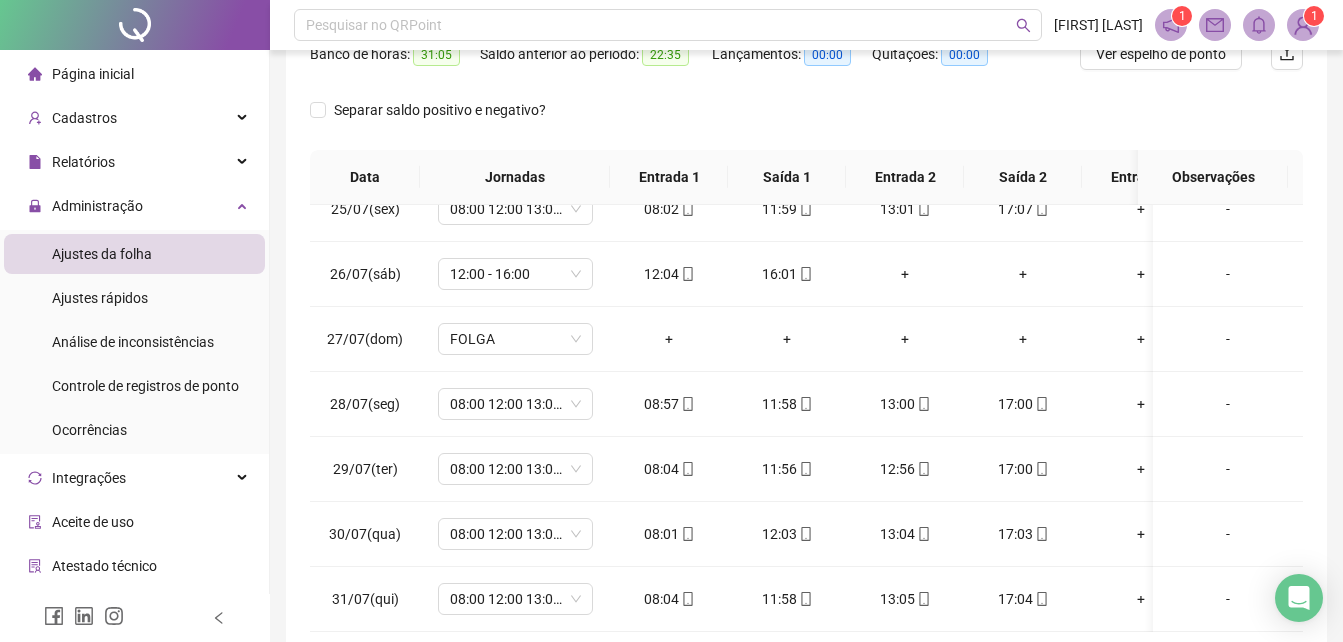 scroll, scrollTop: 373, scrollLeft: 0, axis: vertical 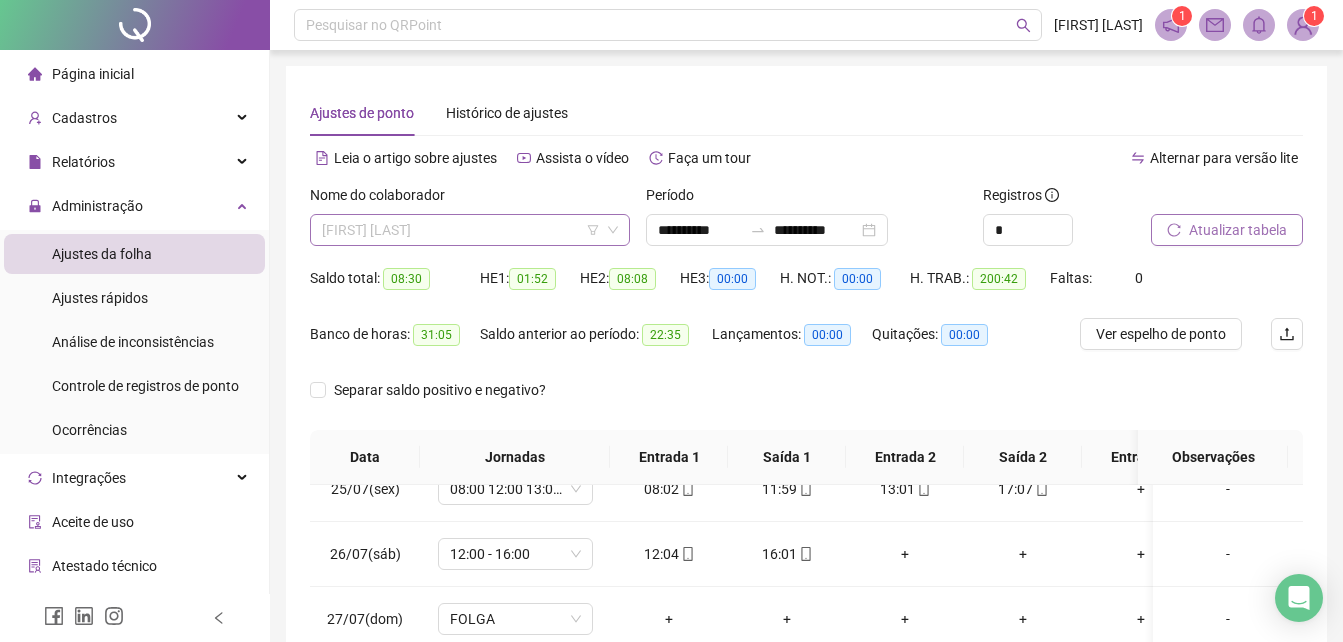 click on "[FIRST] [LAST]" at bounding box center (470, 230) 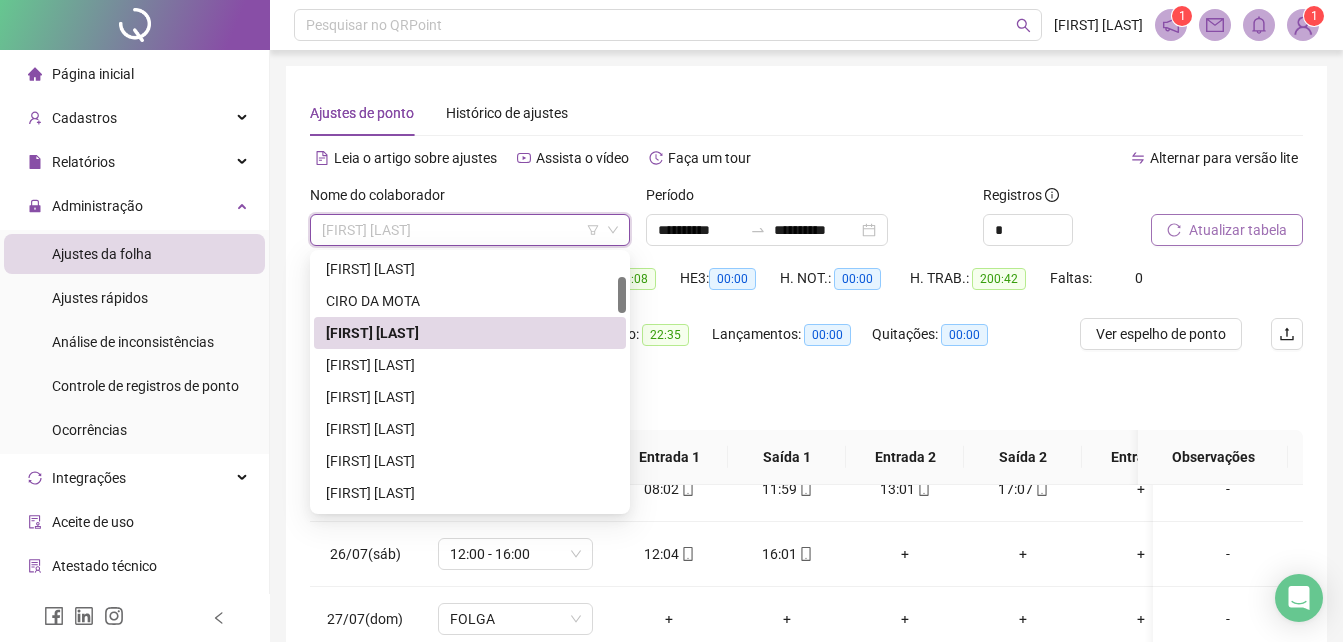 drag, startPoint x: 623, startPoint y: 277, endPoint x: 624, endPoint y: 298, distance: 21.023796 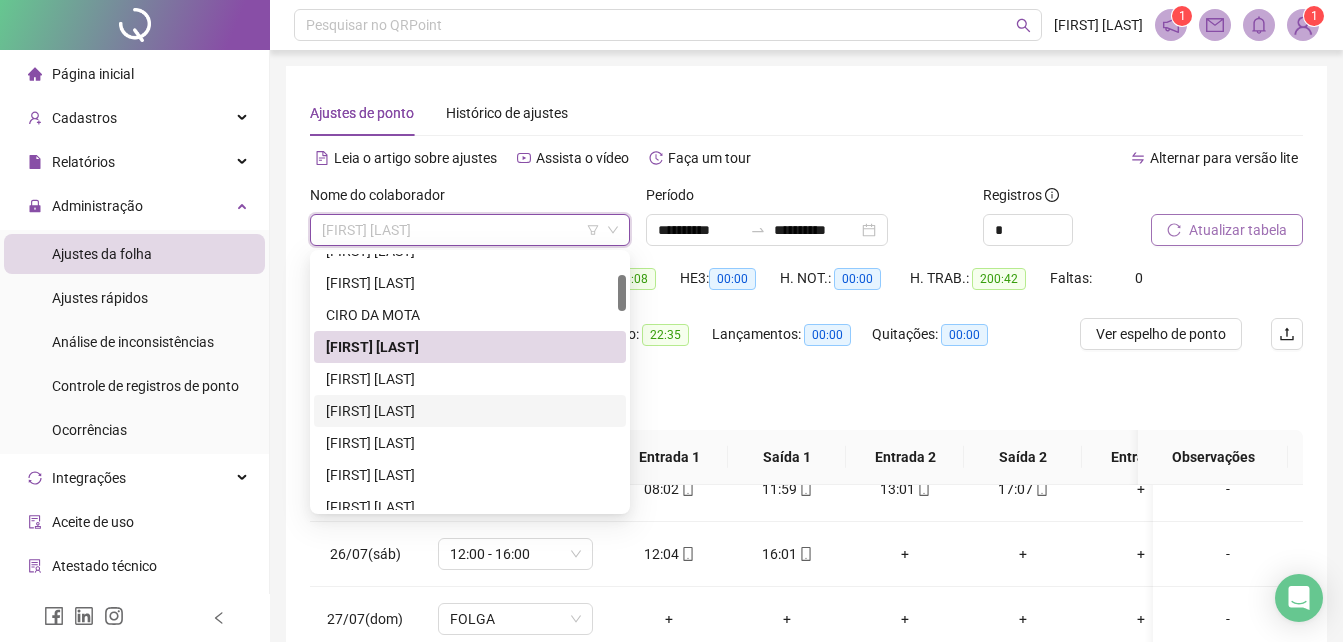 click on "[FIRST] [LAST]" at bounding box center (470, 411) 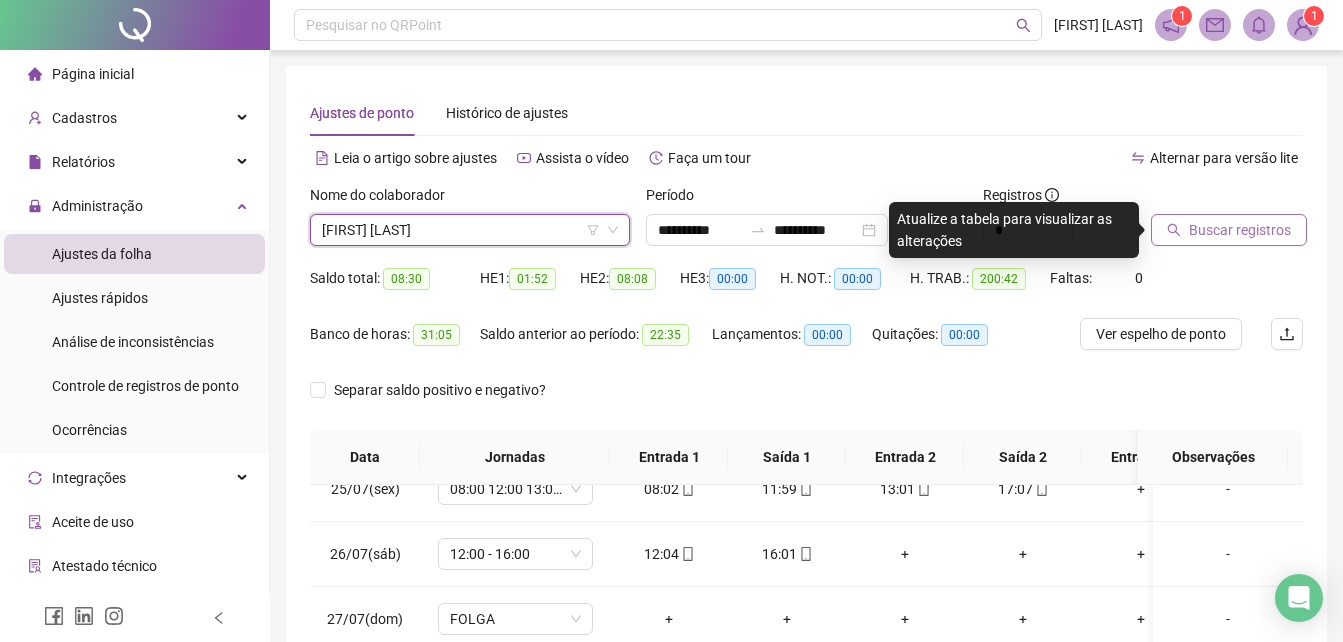 click on "Buscar registros" at bounding box center [1240, 230] 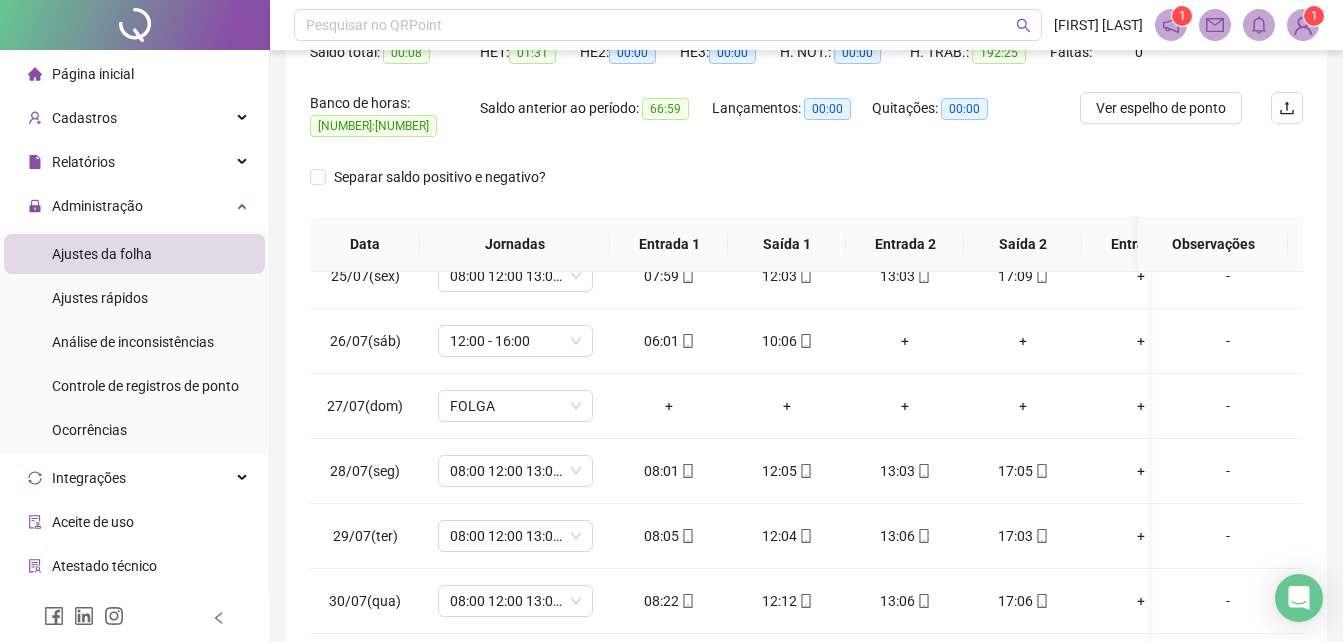 scroll, scrollTop: 380, scrollLeft: 0, axis: vertical 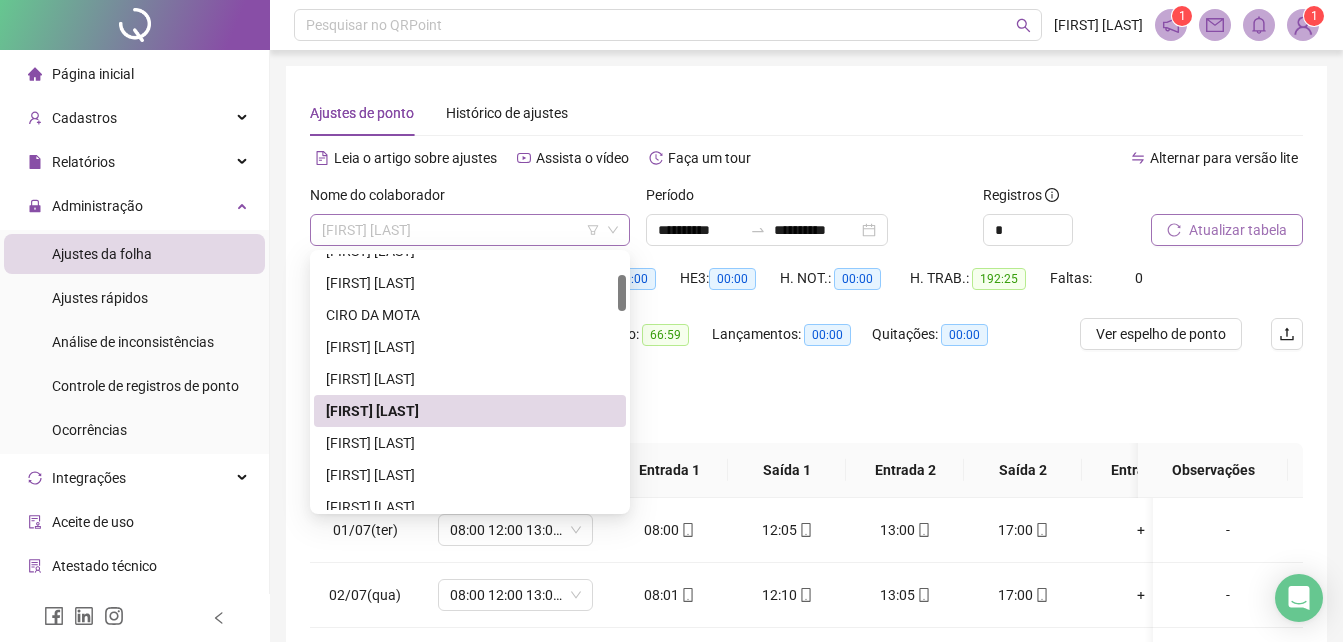 click on "[FIRST] [LAST]" at bounding box center (470, 230) 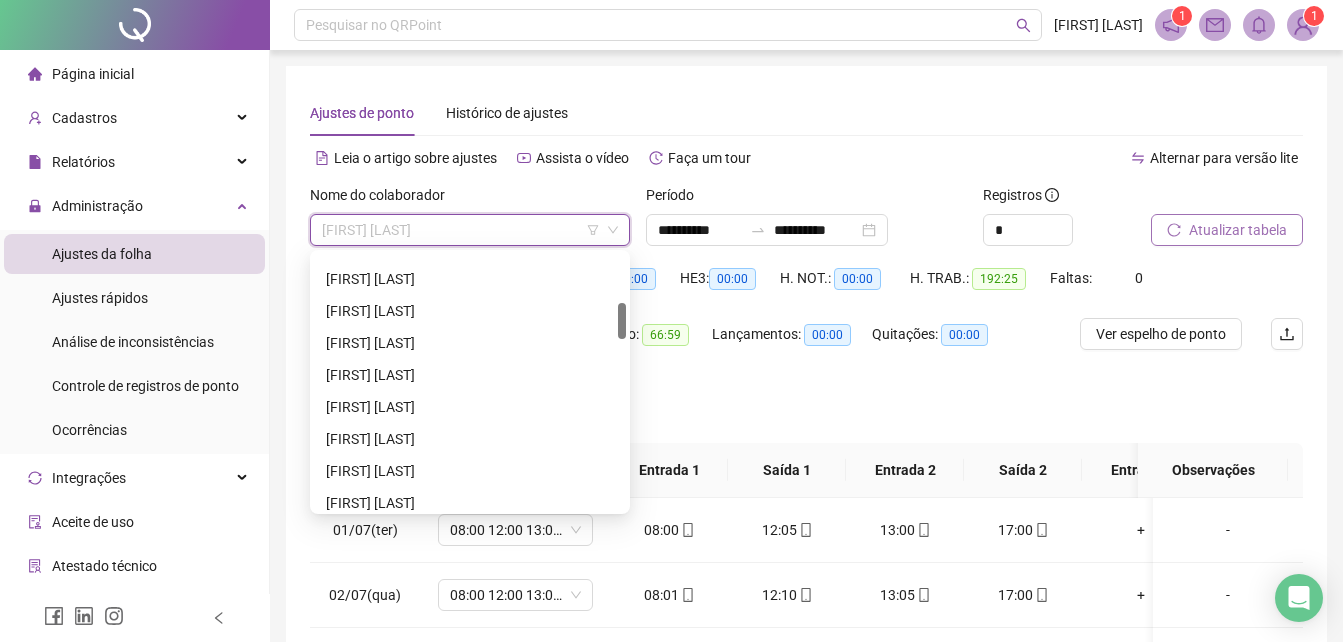 drag, startPoint x: 624, startPoint y: 293, endPoint x: 632, endPoint y: 318, distance: 26.24881 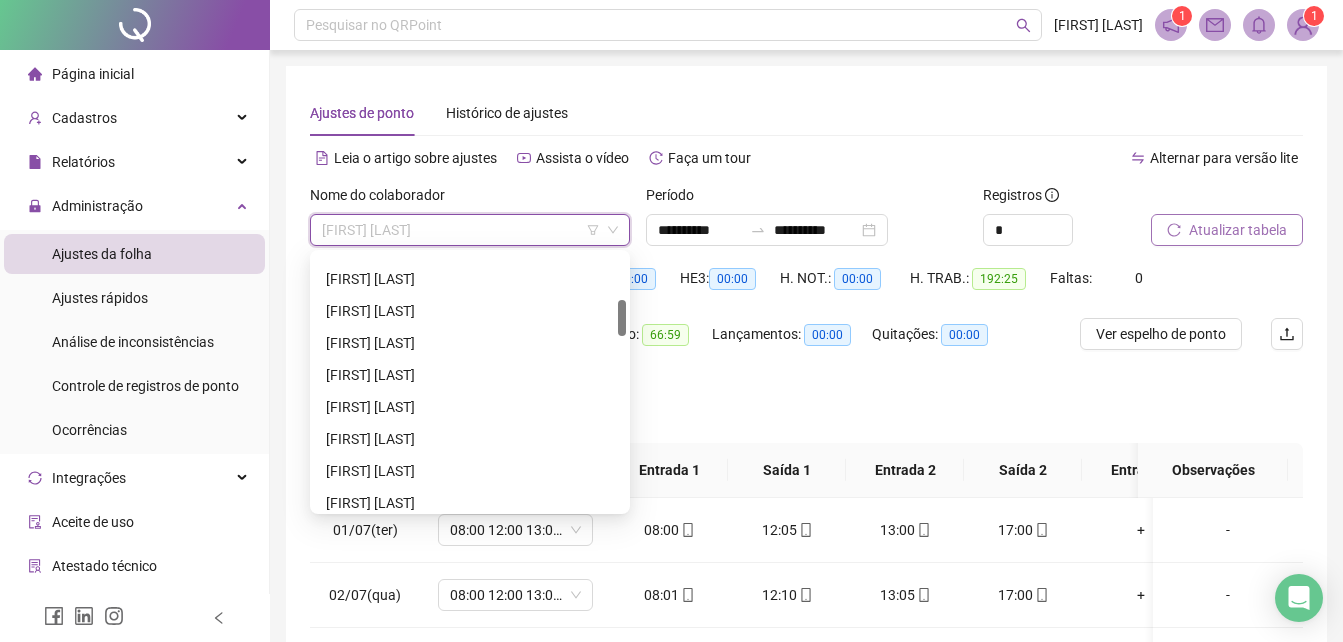 scroll, scrollTop: 322, scrollLeft: 0, axis: vertical 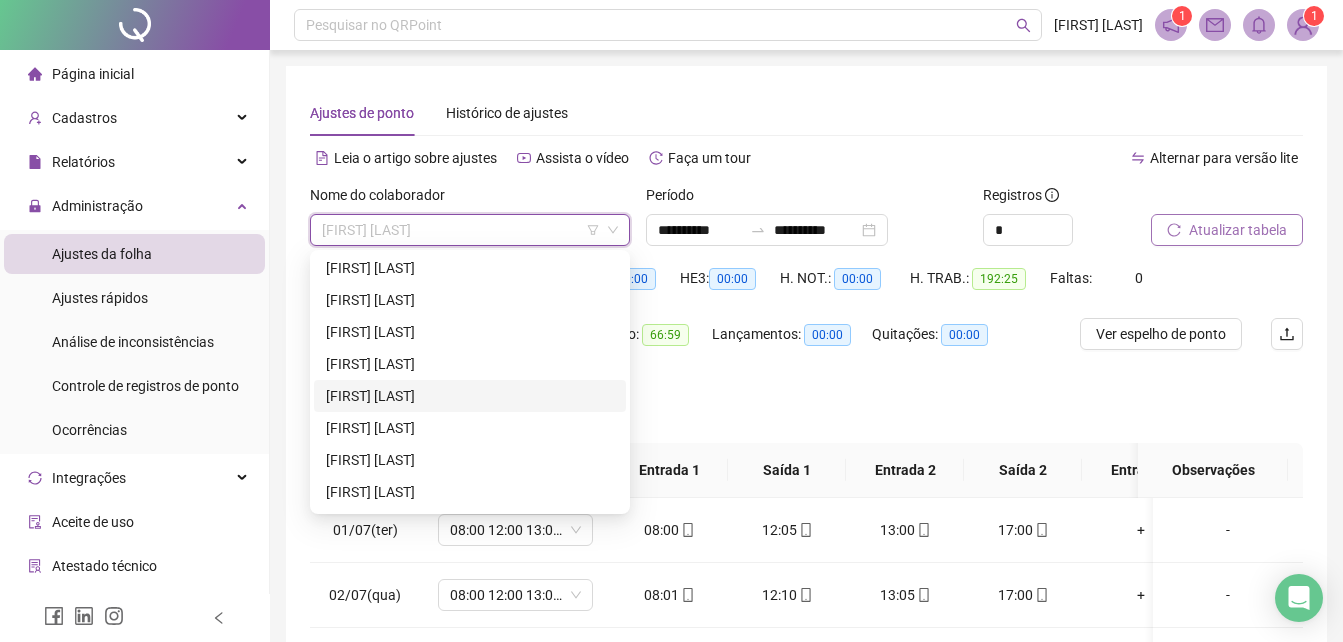 click on "[FIRST] [LAST]" at bounding box center [470, 396] 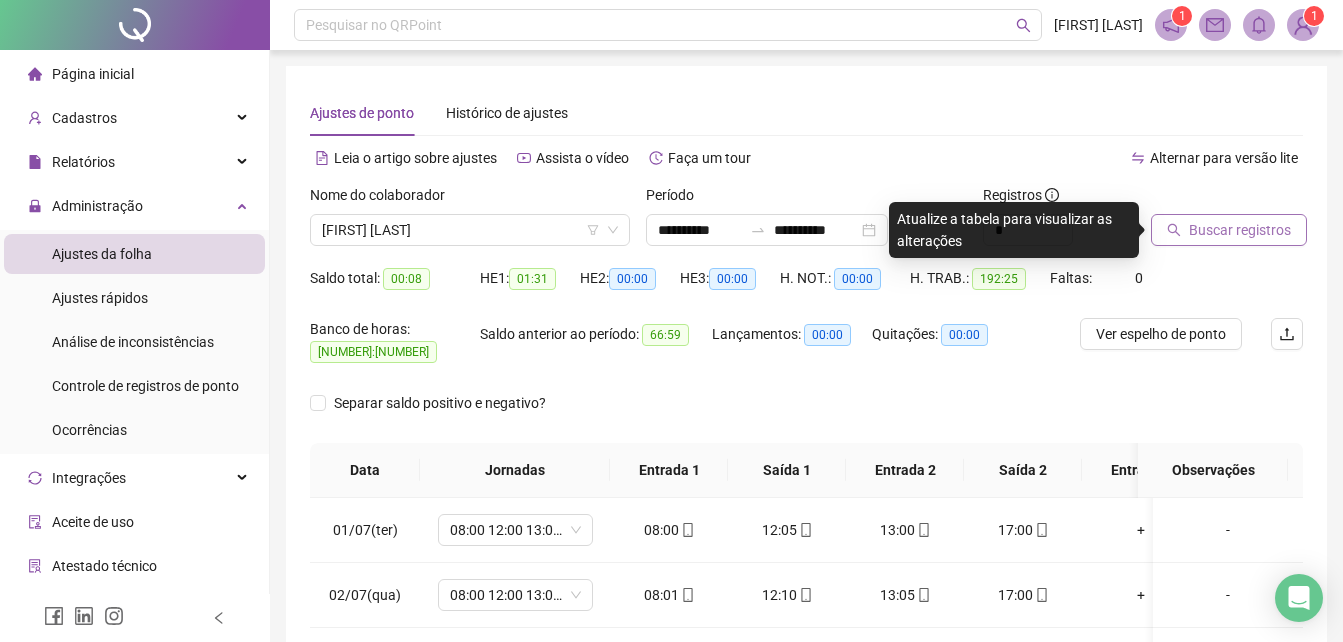 click on "Buscar registros" at bounding box center [1240, 230] 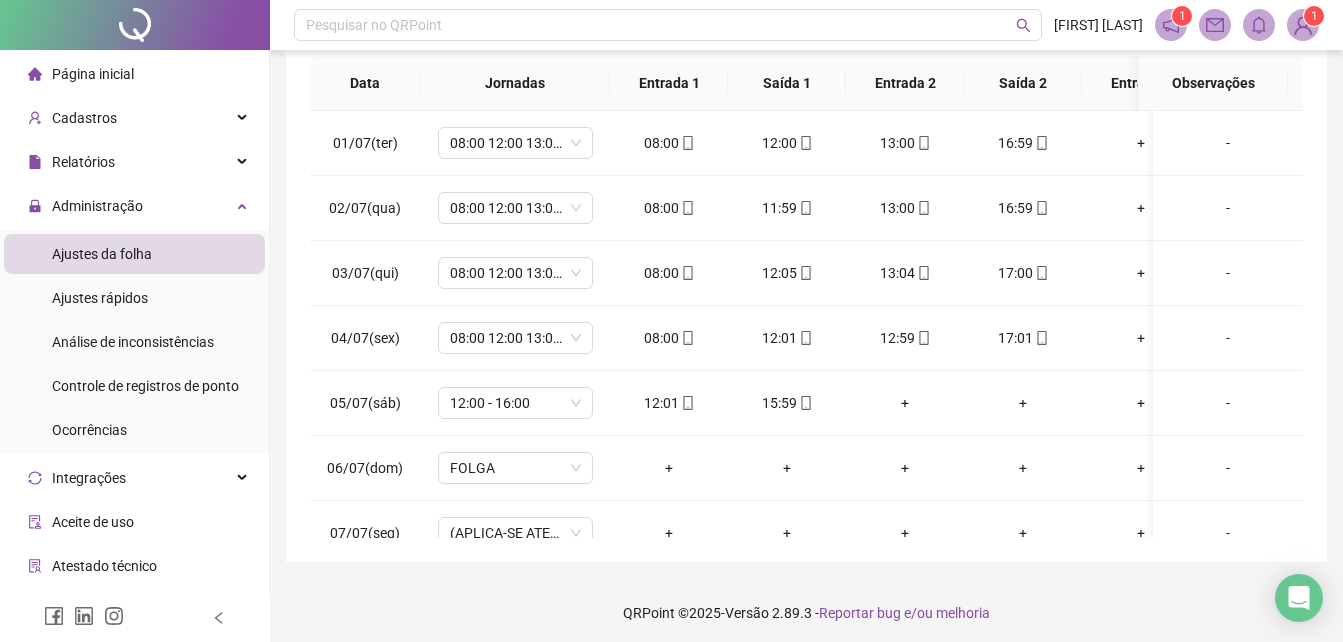 scroll, scrollTop: 380, scrollLeft: 0, axis: vertical 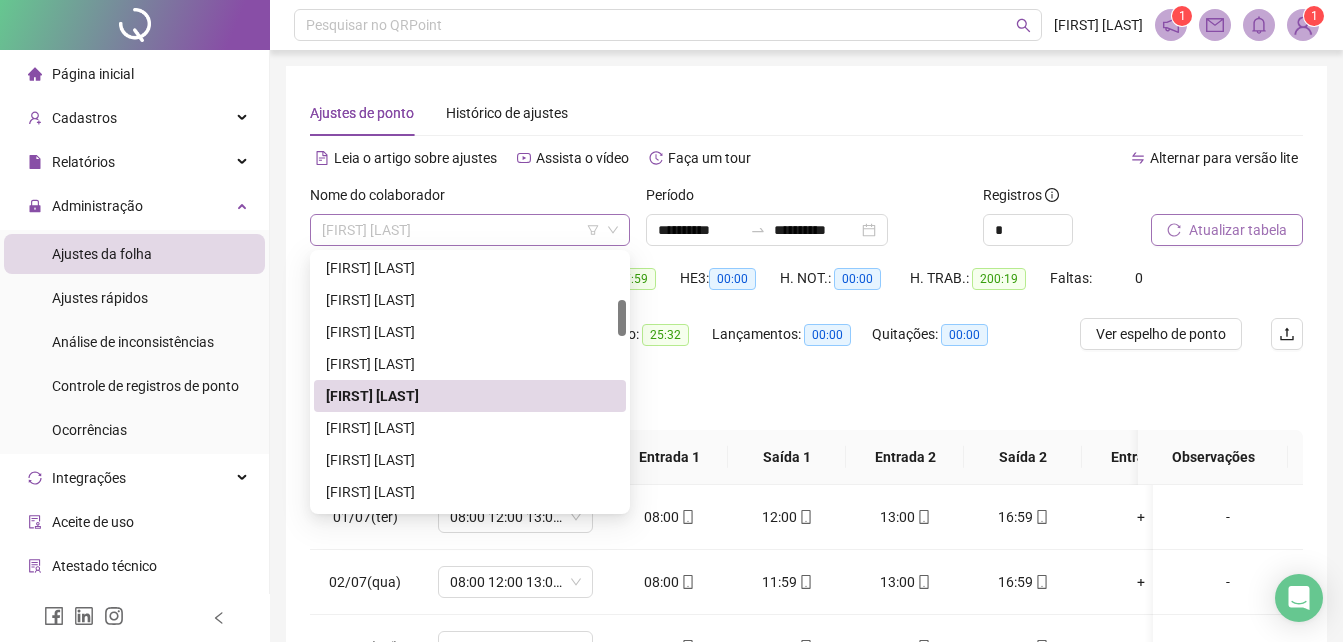 click on "[FIRST] [LAST]" at bounding box center (470, 230) 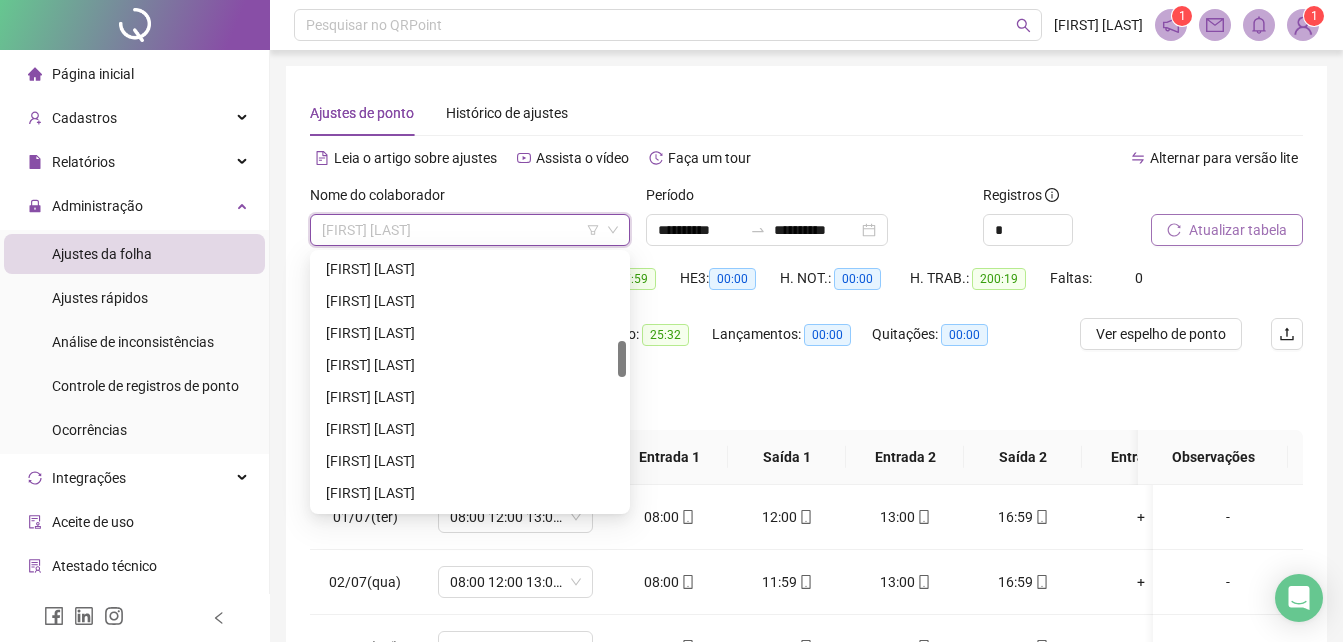 scroll, scrollTop: 623, scrollLeft: 0, axis: vertical 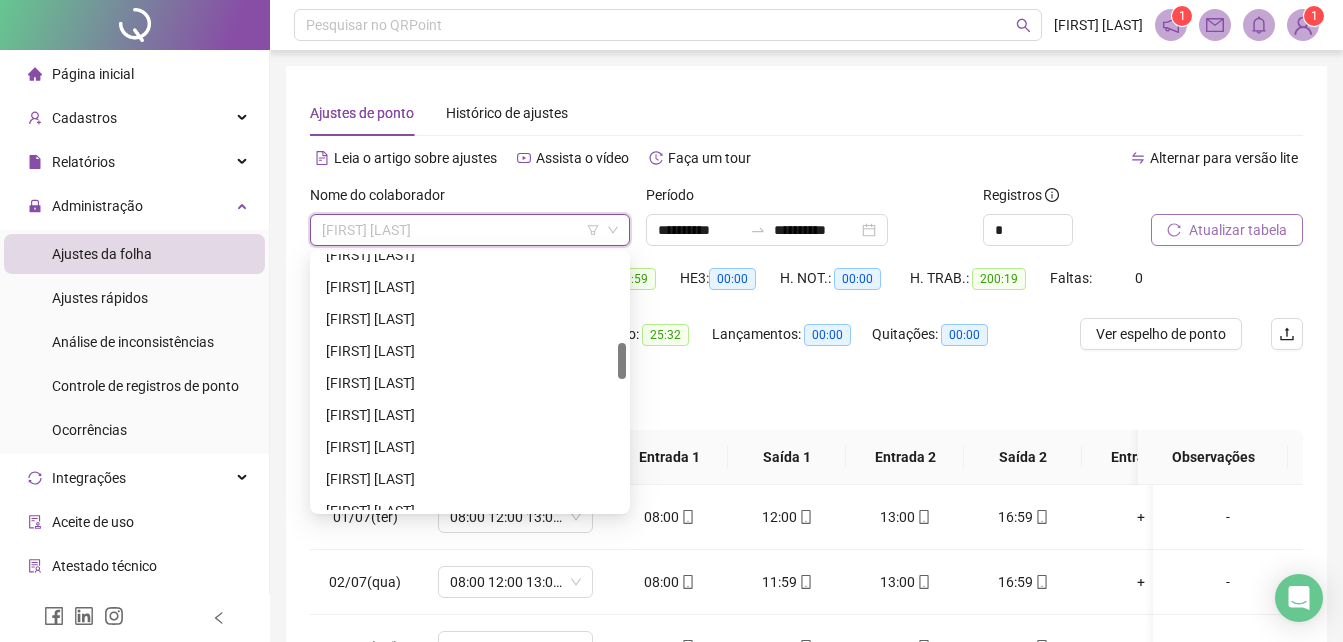 drag, startPoint x: 624, startPoint y: 320, endPoint x: 634, endPoint y: 363, distance: 44.14748 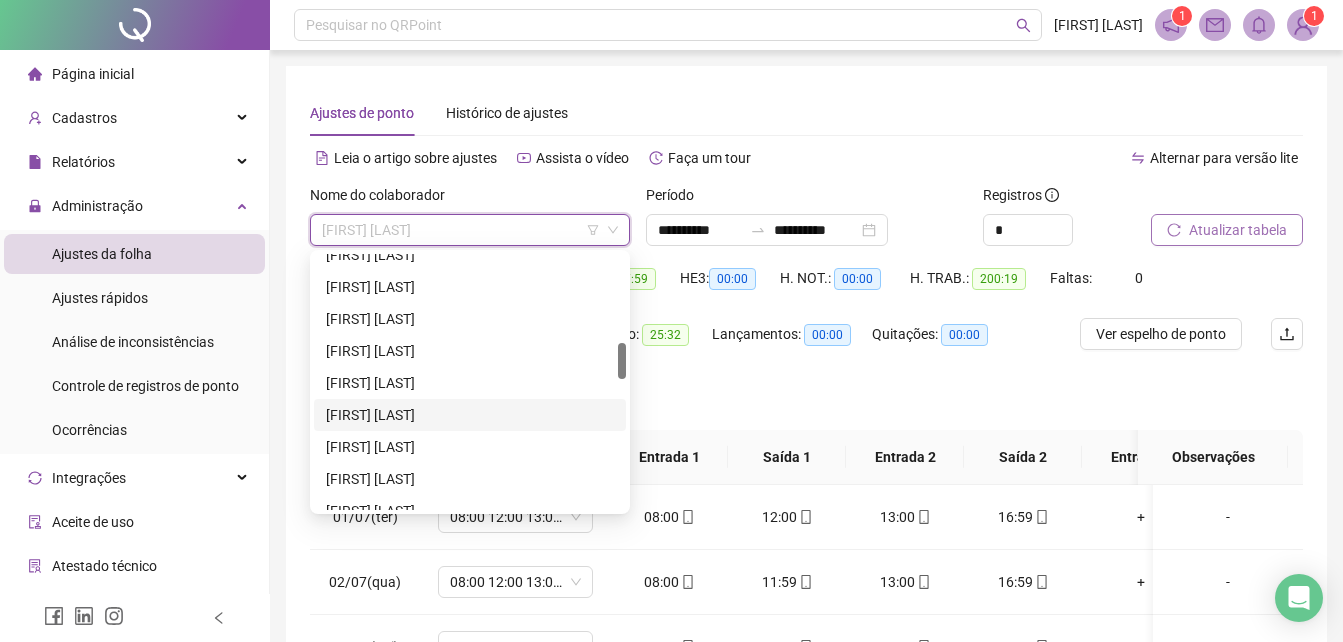 click on "[FIRST] [LAST]" at bounding box center [470, 415] 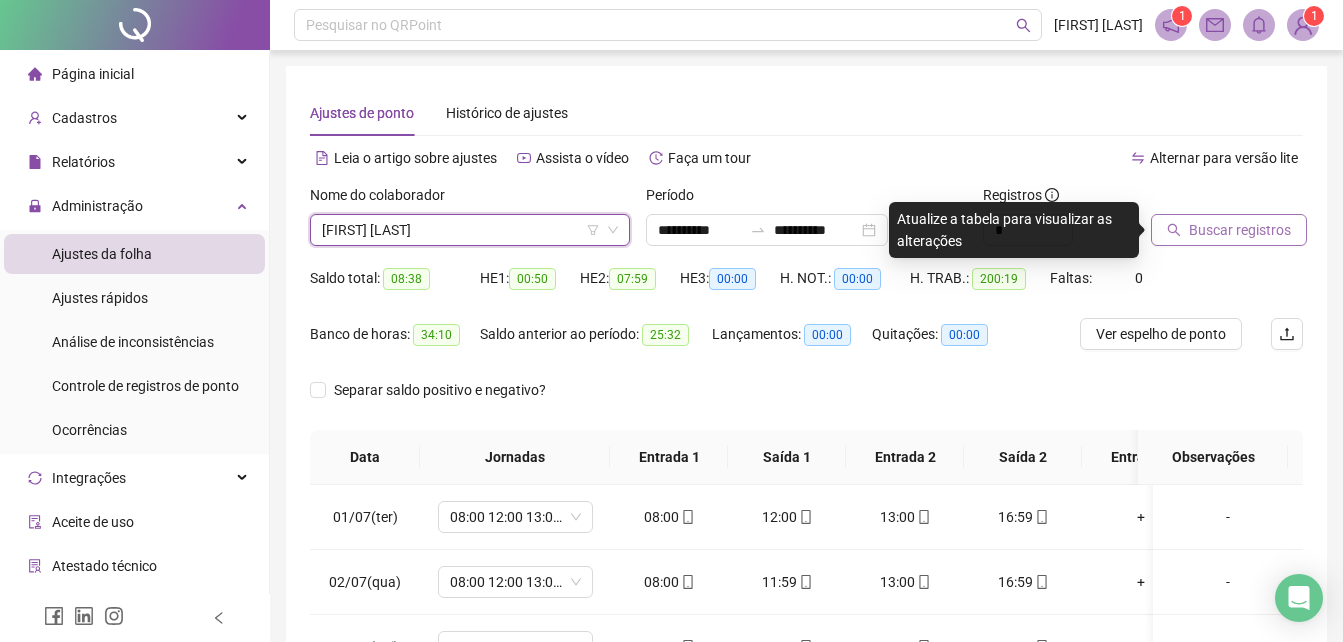 click on "Buscar registros" at bounding box center [1240, 230] 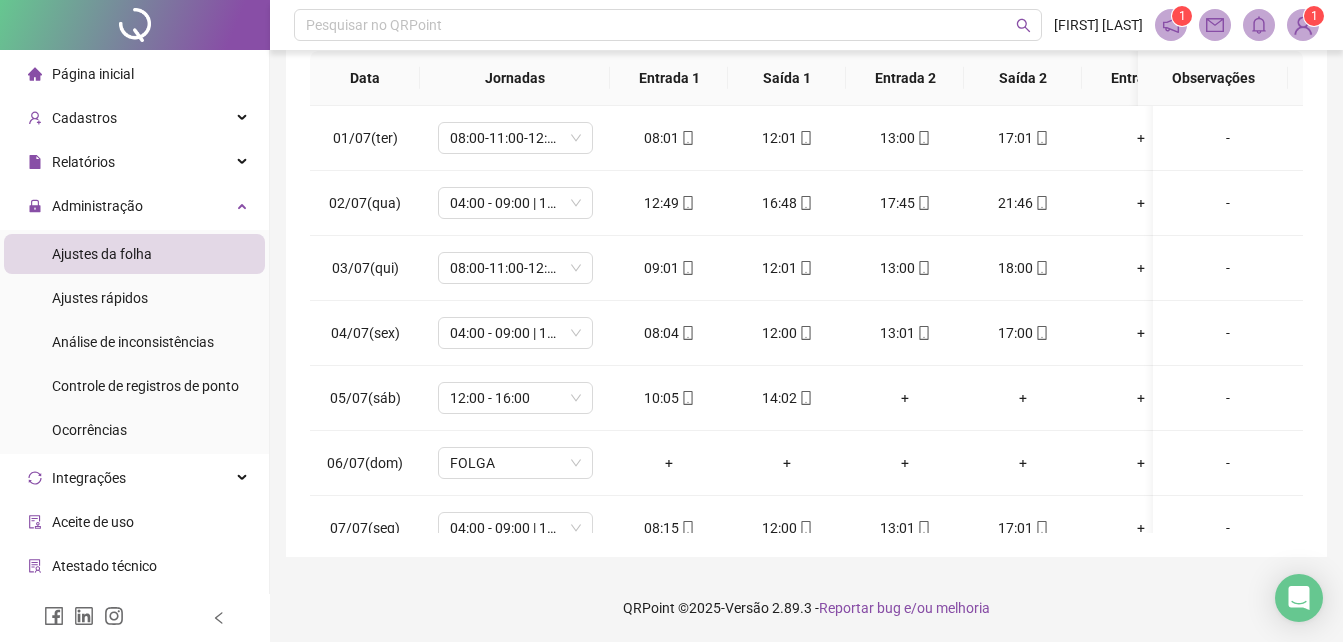 scroll, scrollTop: 380, scrollLeft: 0, axis: vertical 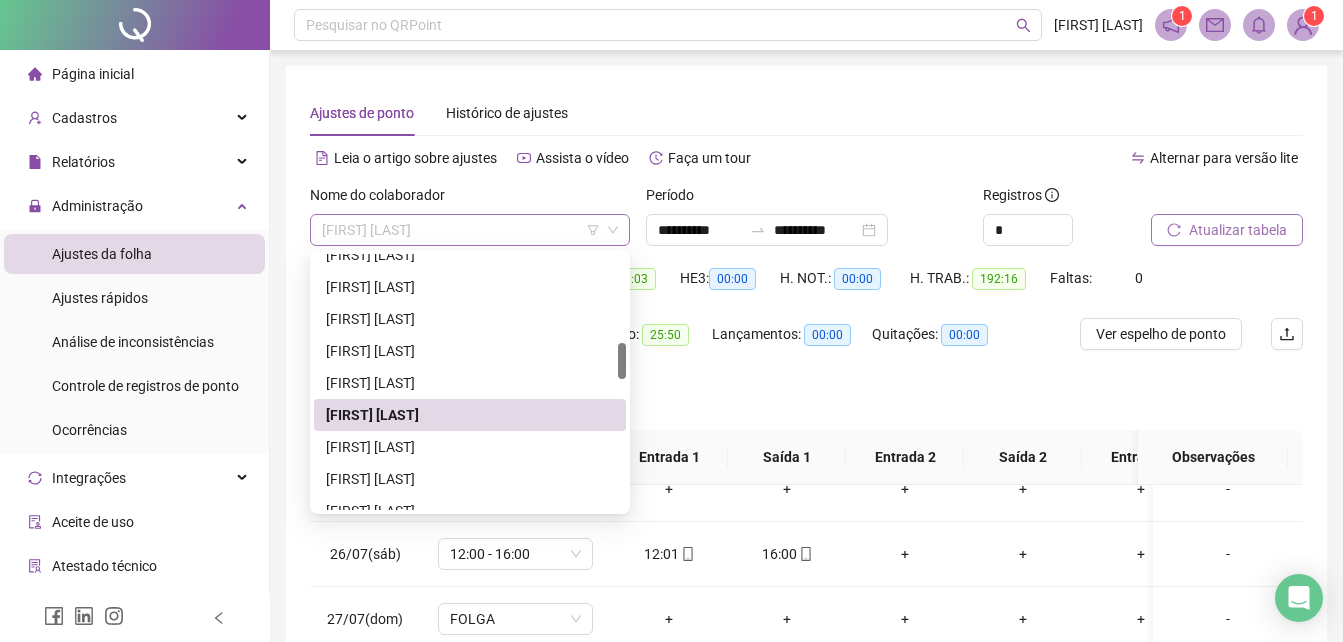 click on "[FIRST] [LAST]" at bounding box center (470, 230) 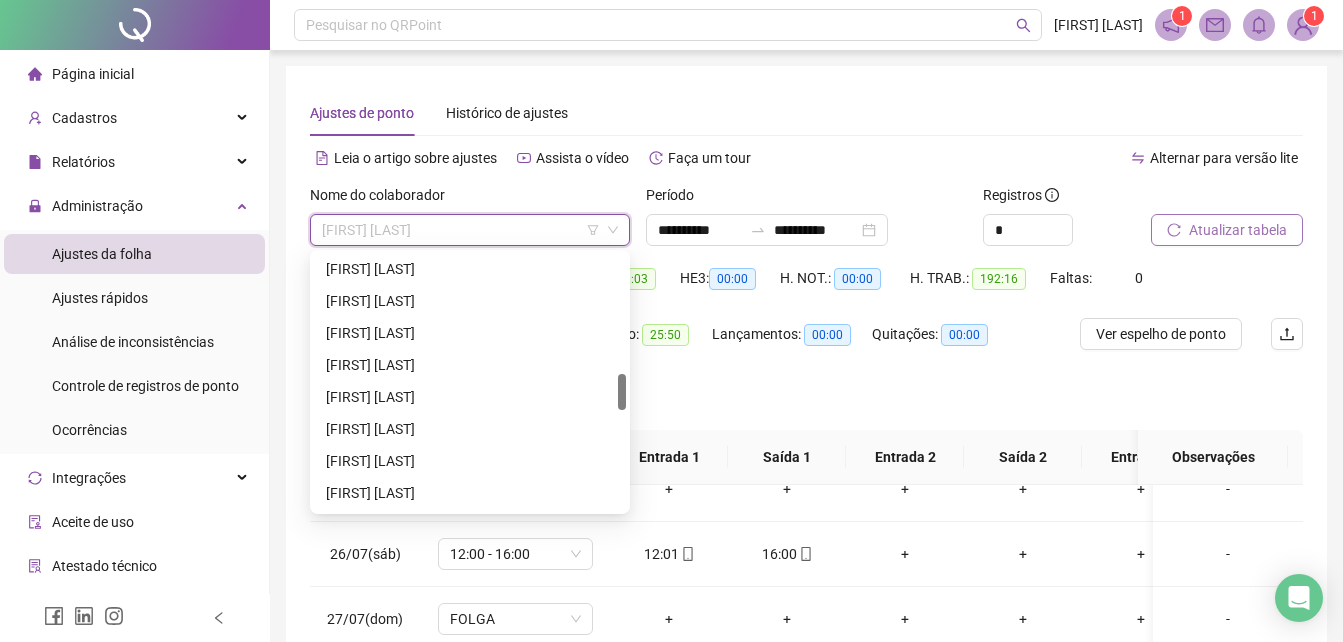scroll, scrollTop: 847, scrollLeft: 0, axis: vertical 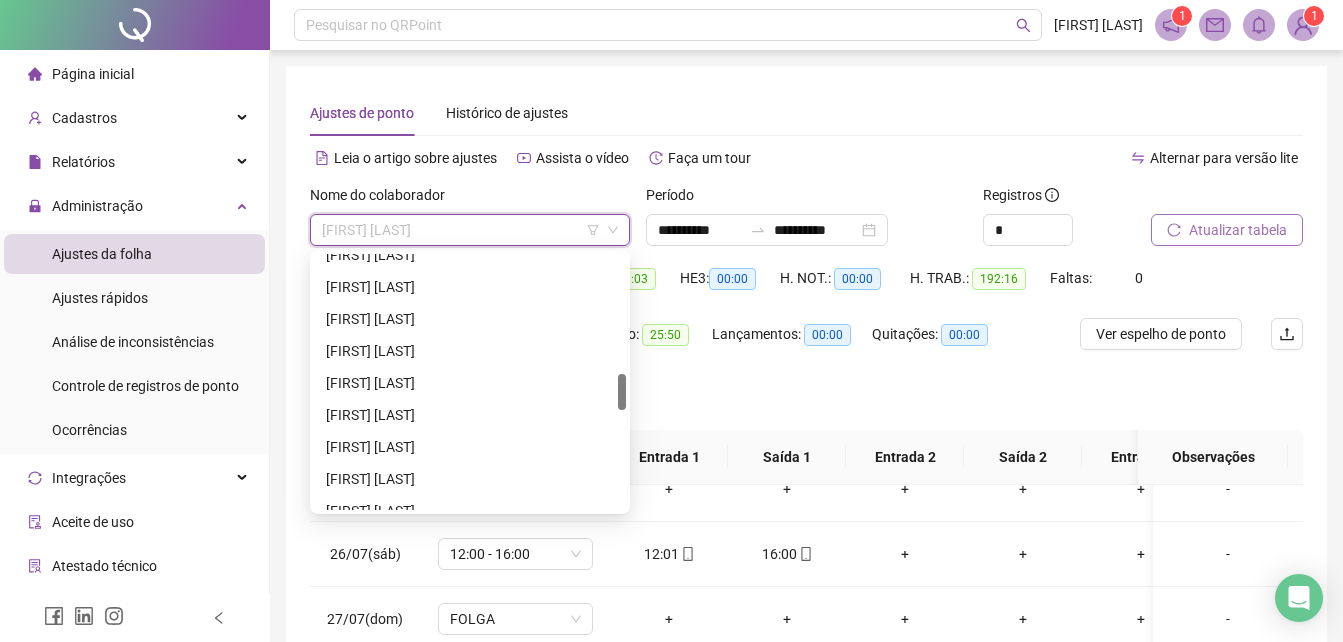 drag, startPoint x: 621, startPoint y: 359, endPoint x: 623, endPoint y: 391, distance: 32.06244 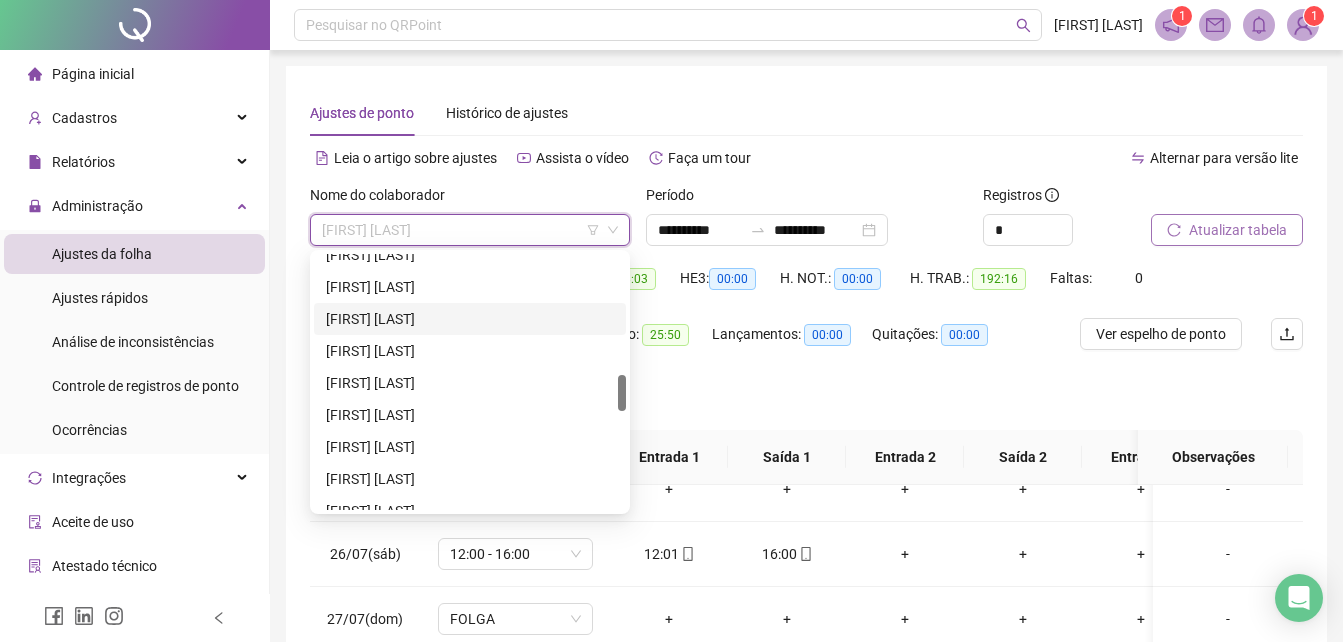 click on "[FIRST] [LAST]" at bounding box center [470, 319] 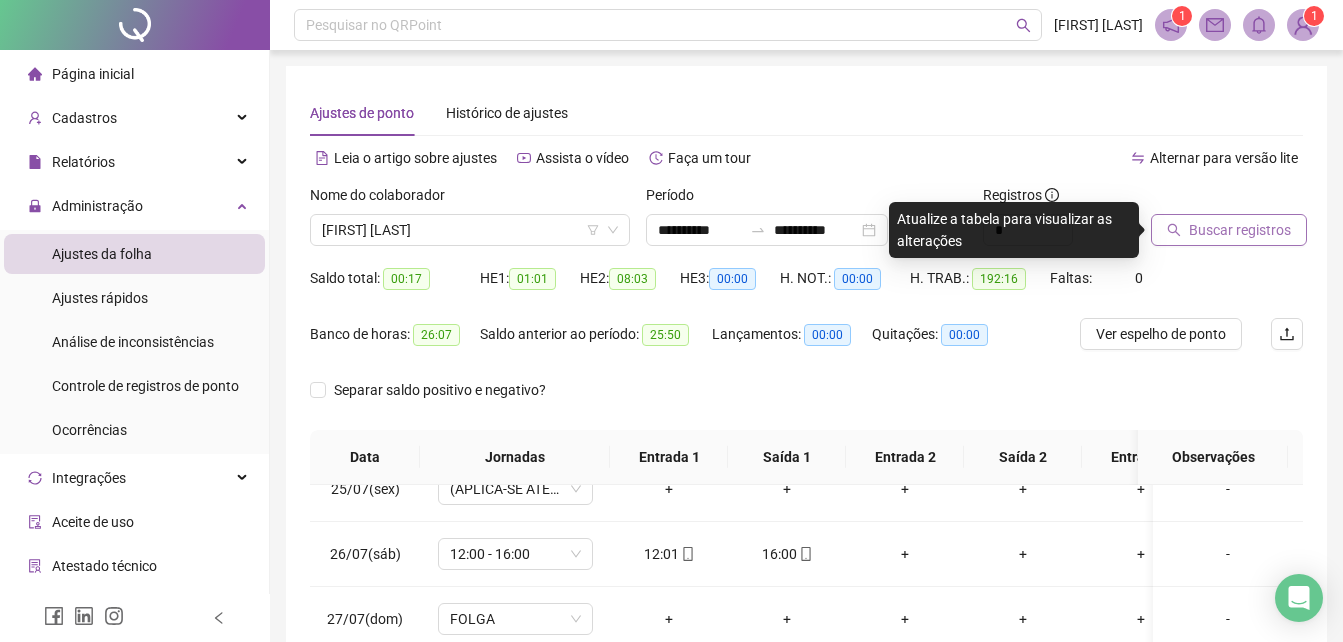 click on "Buscar registros" at bounding box center [1240, 230] 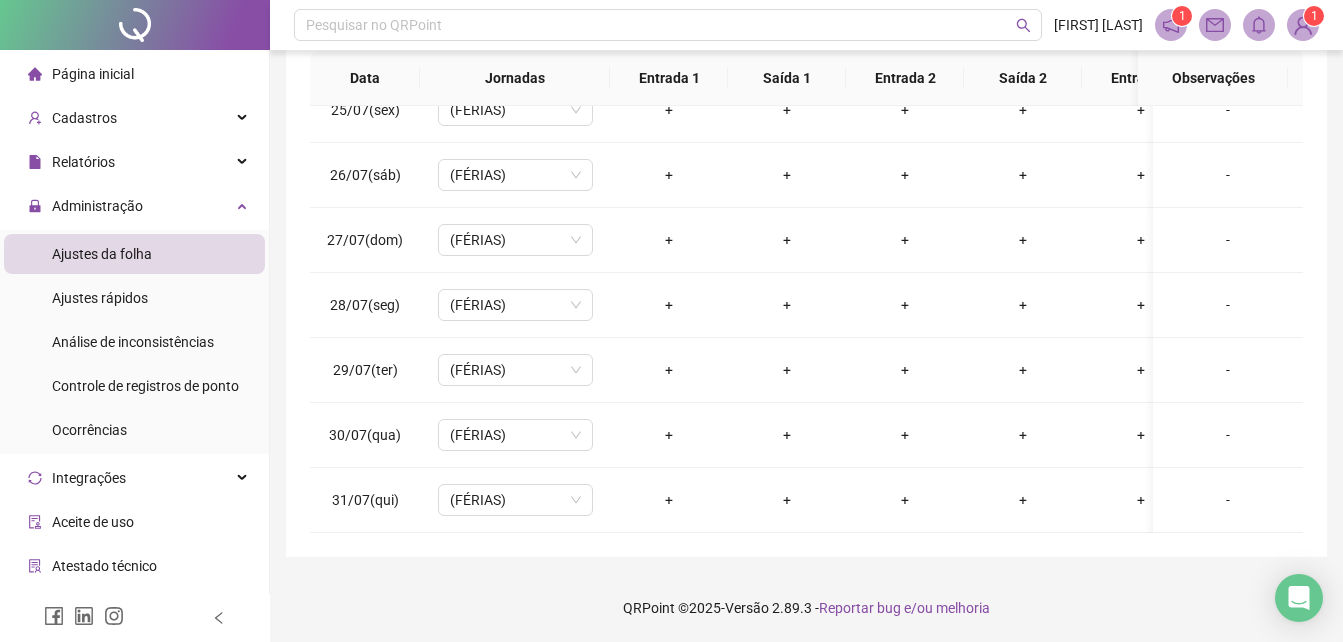 scroll, scrollTop: 380, scrollLeft: 0, axis: vertical 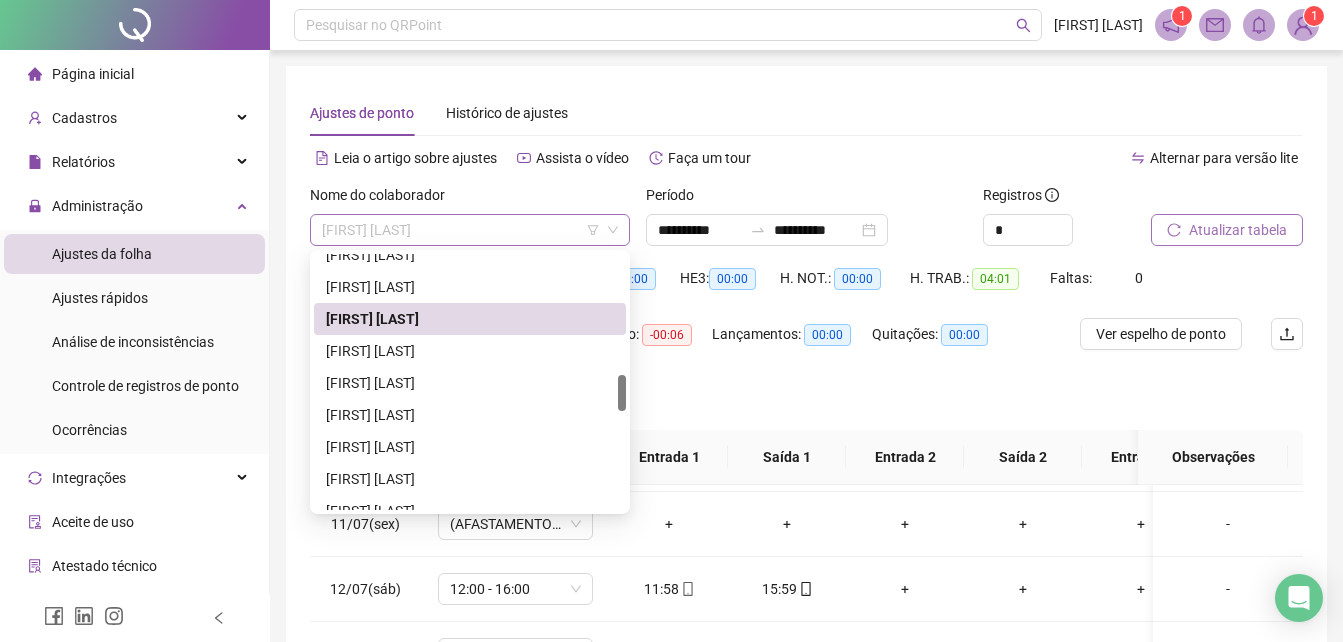 click on "[FIRST] [LAST]" at bounding box center (470, 230) 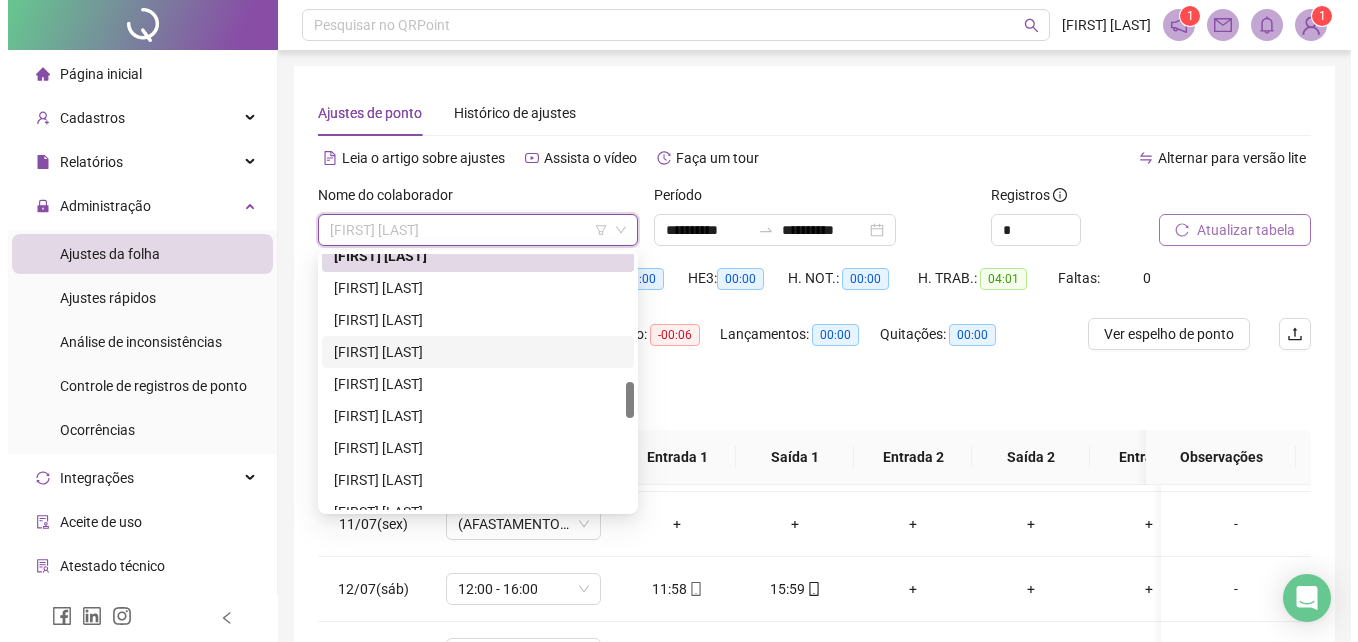 scroll, scrollTop: 931, scrollLeft: 0, axis: vertical 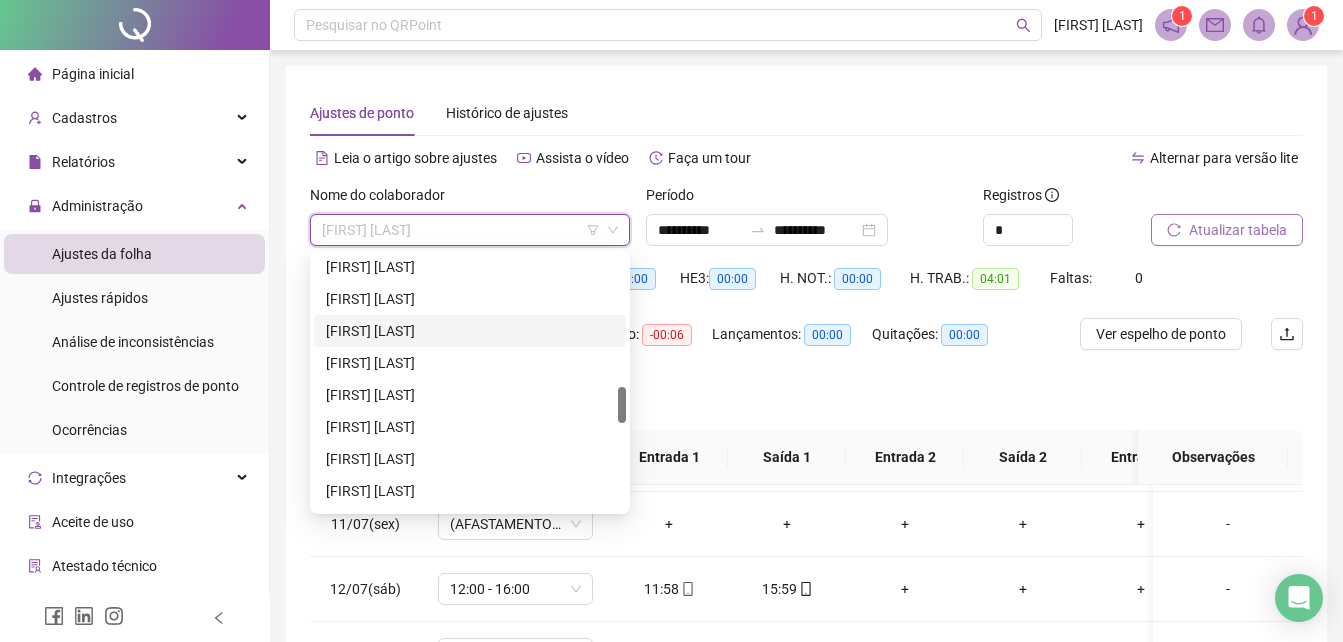 drag, startPoint x: 621, startPoint y: 393, endPoint x: 621, endPoint y: 405, distance: 12 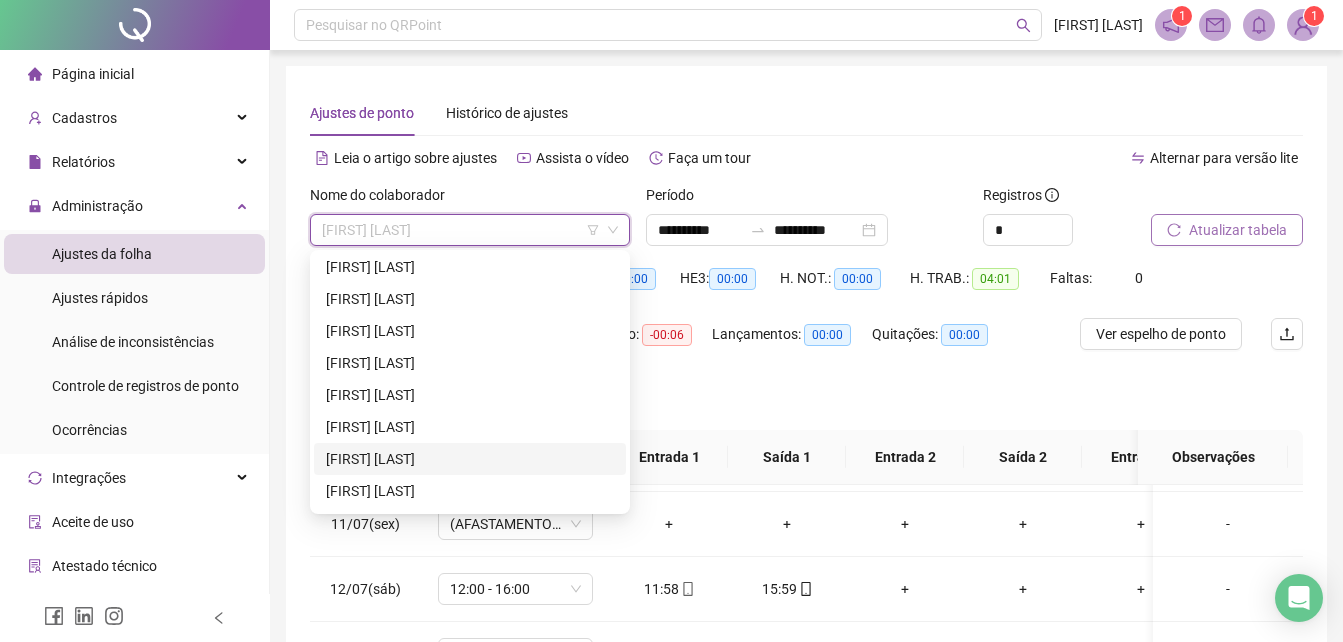 click on "[FIRST] [LAST]" at bounding box center (470, 459) 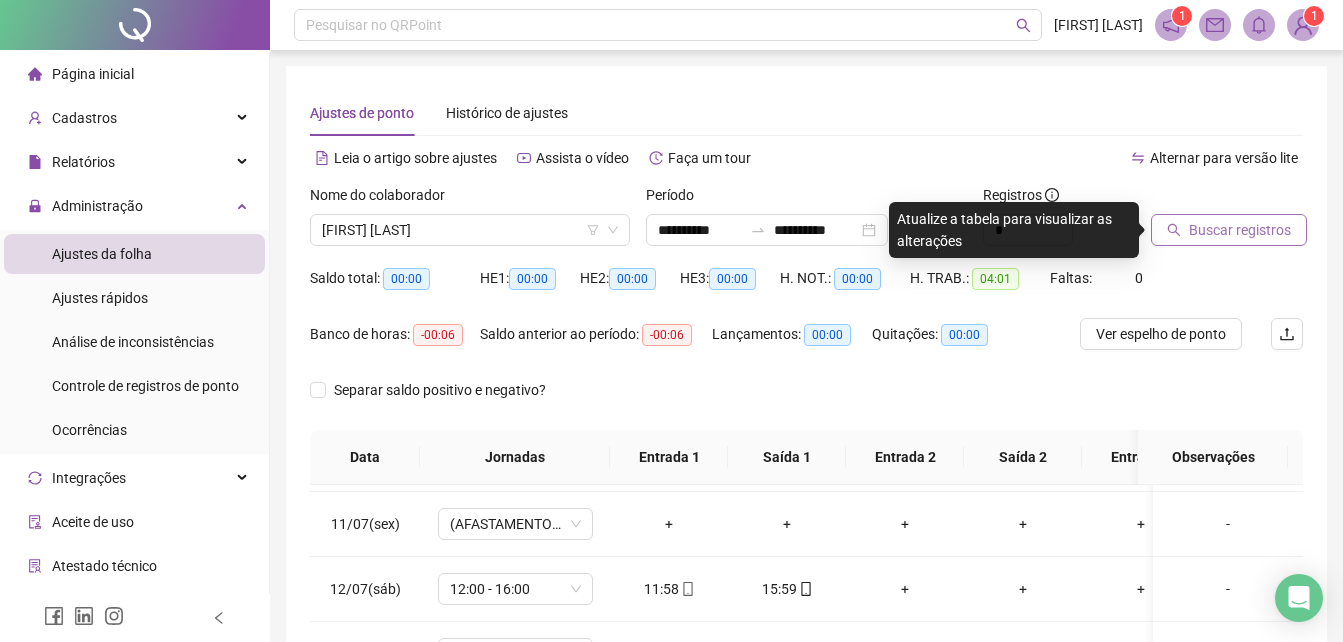 click on "Buscar registros" at bounding box center (1240, 230) 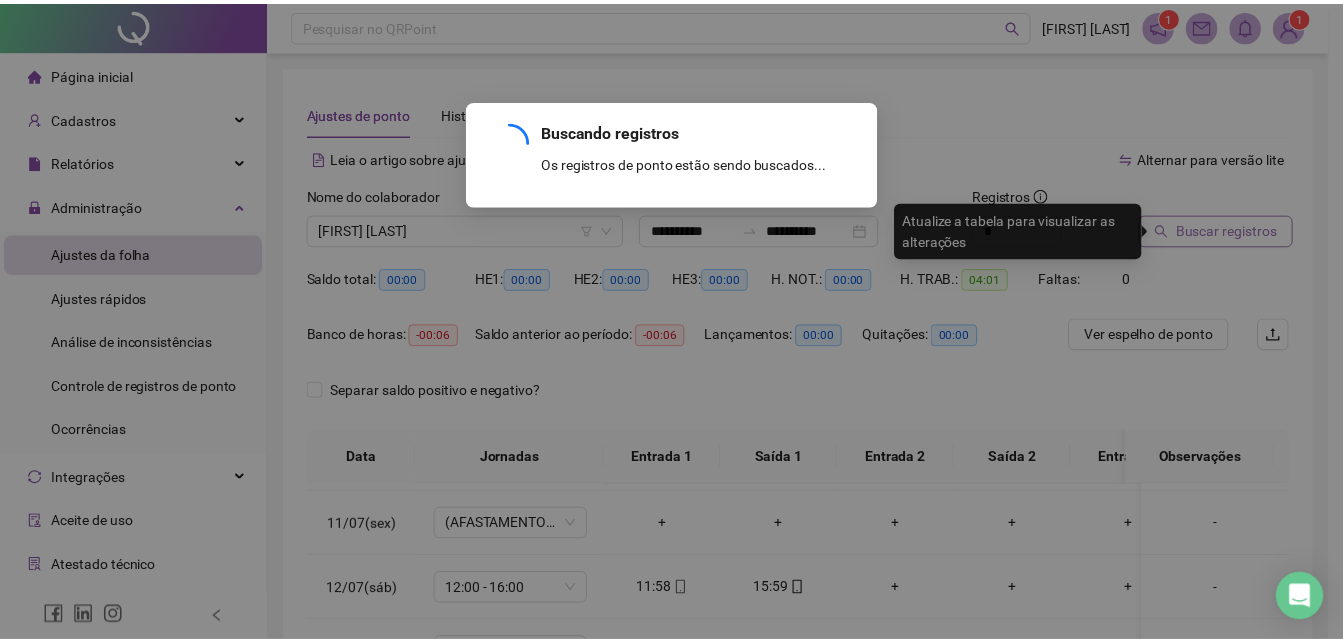 scroll, scrollTop: 238, scrollLeft: 0, axis: vertical 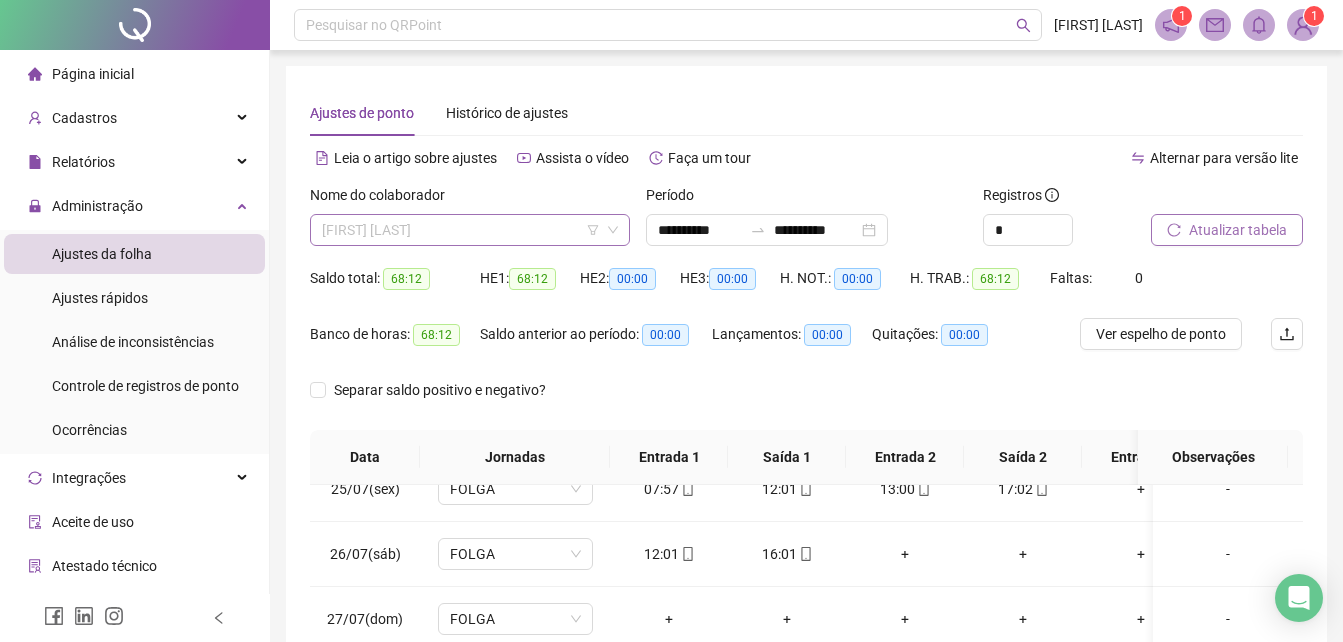 click on "[FIRST] [LAST]" at bounding box center [470, 230] 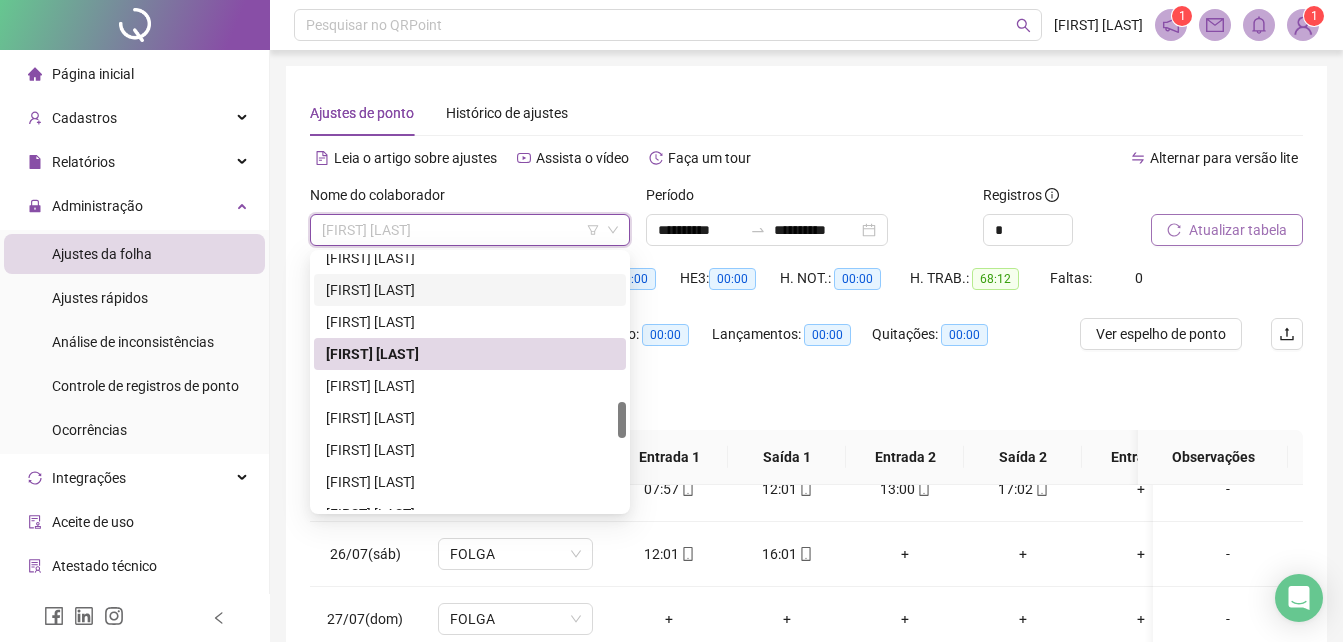 scroll, scrollTop: 1043, scrollLeft: 0, axis: vertical 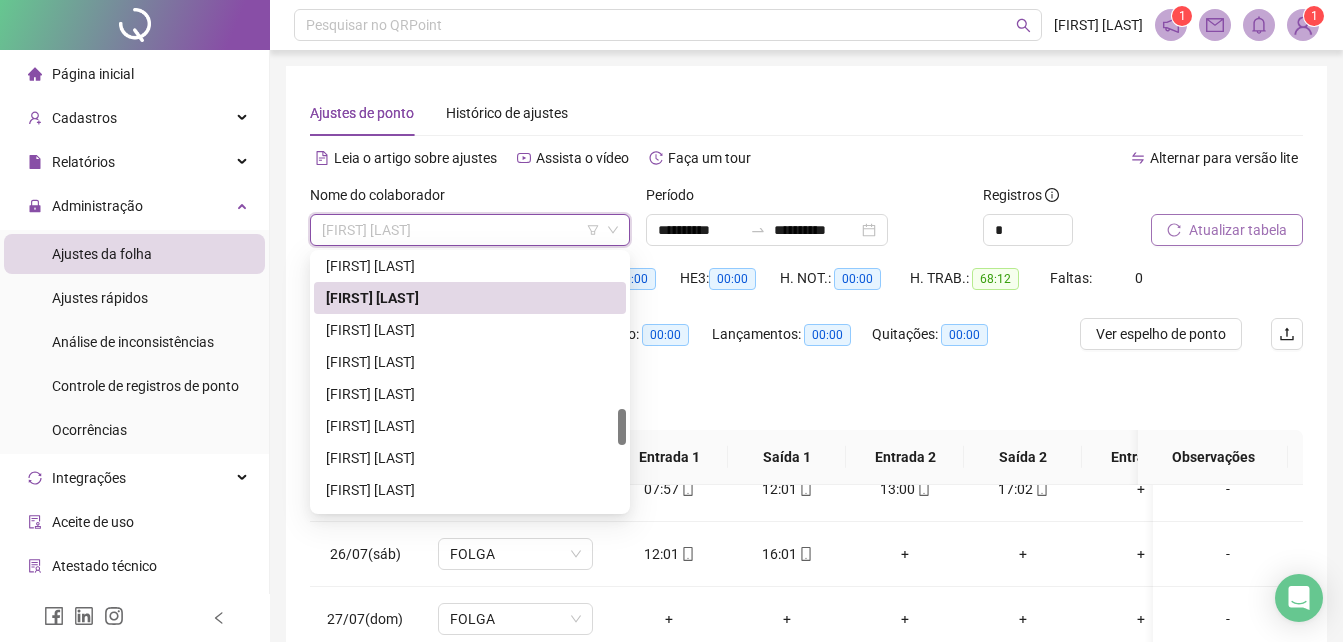drag, startPoint x: 620, startPoint y: 402, endPoint x: 623, endPoint y: 424, distance: 22.203604 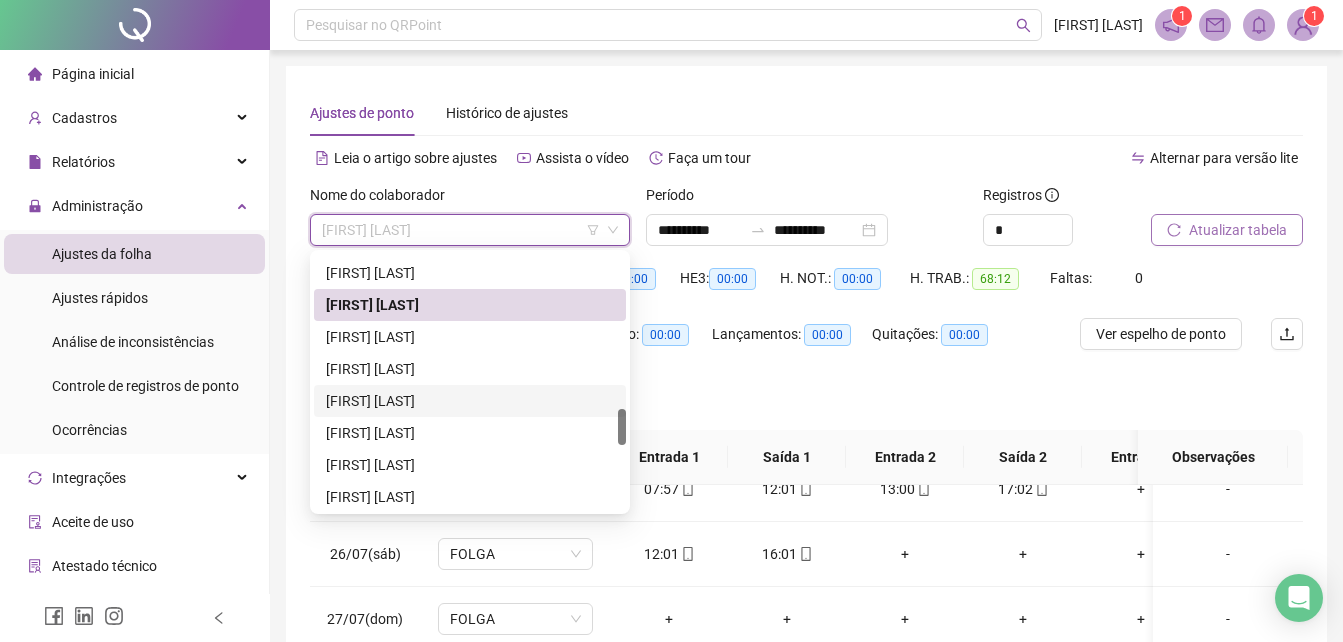 click on "[FIRST] [LAST]" at bounding box center [470, 401] 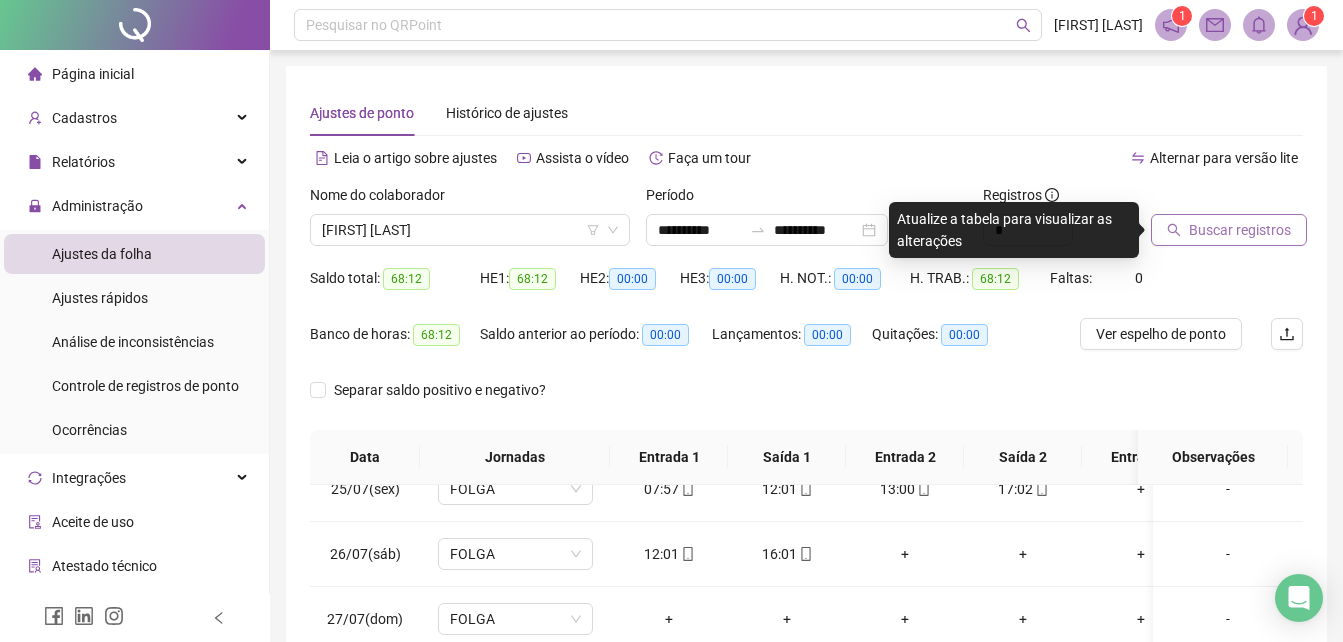 click on "Buscar registros" at bounding box center [1240, 230] 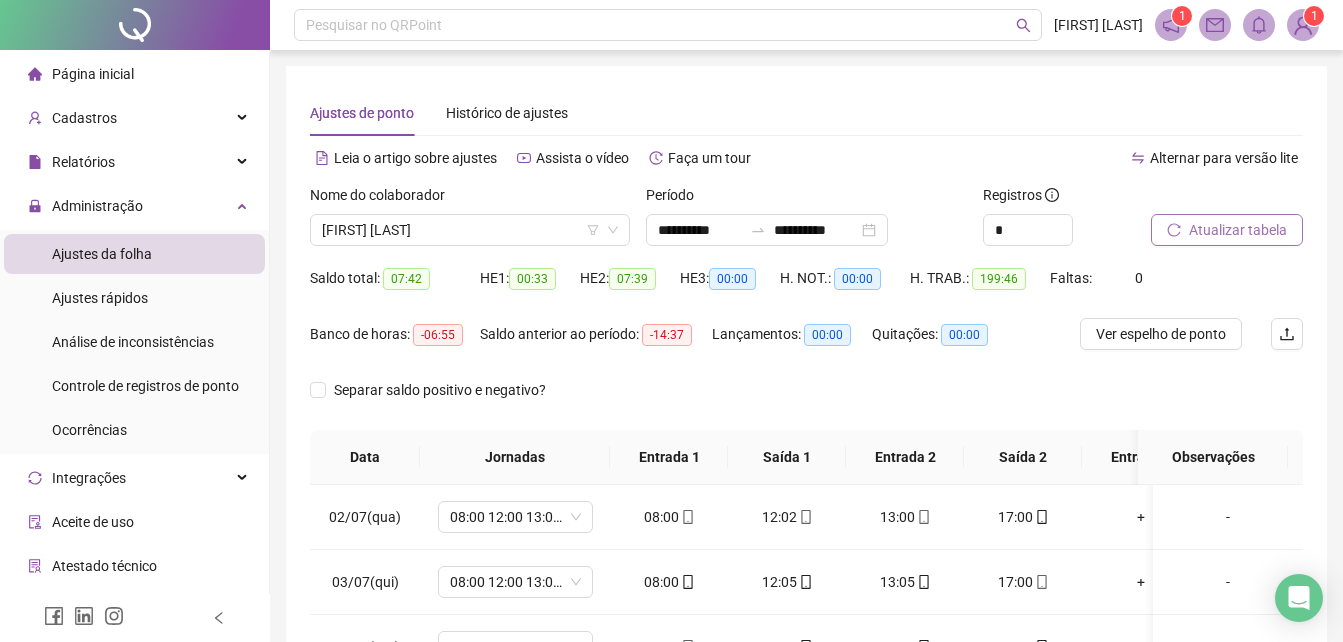 scroll, scrollTop: 0, scrollLeft: 0, axis: both 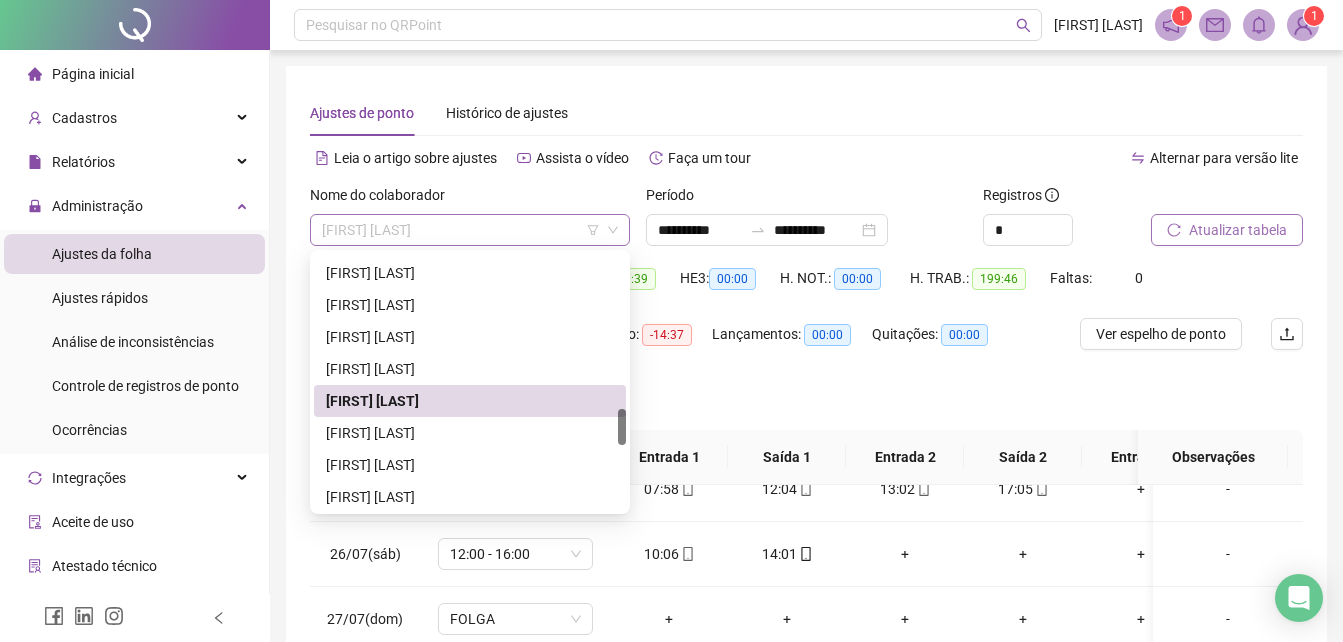 click on "[FIRST] [LAST]" at bounding box center [470, 230] 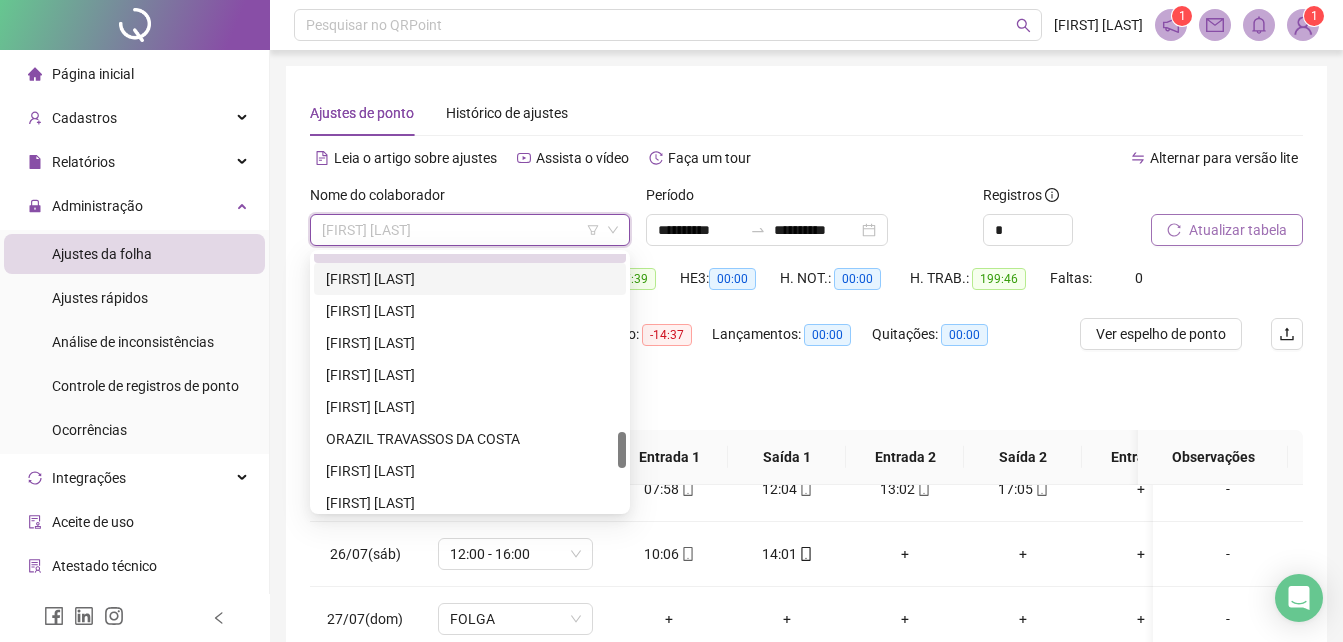 scroll, scrollTop: 1246, scrollLeft: 0, axis: vertical 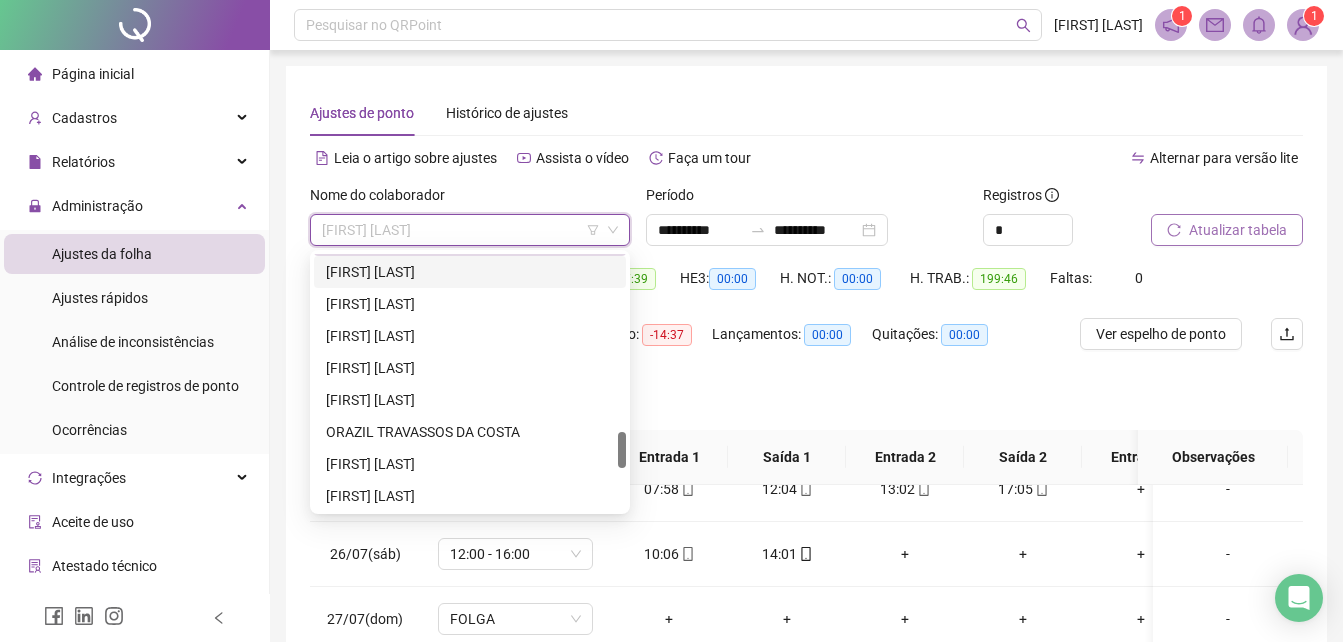 drag, startPoint x: 621, startPoint y: 426, endPoint x: 626, endPoint y: 449, distance: 23.537205 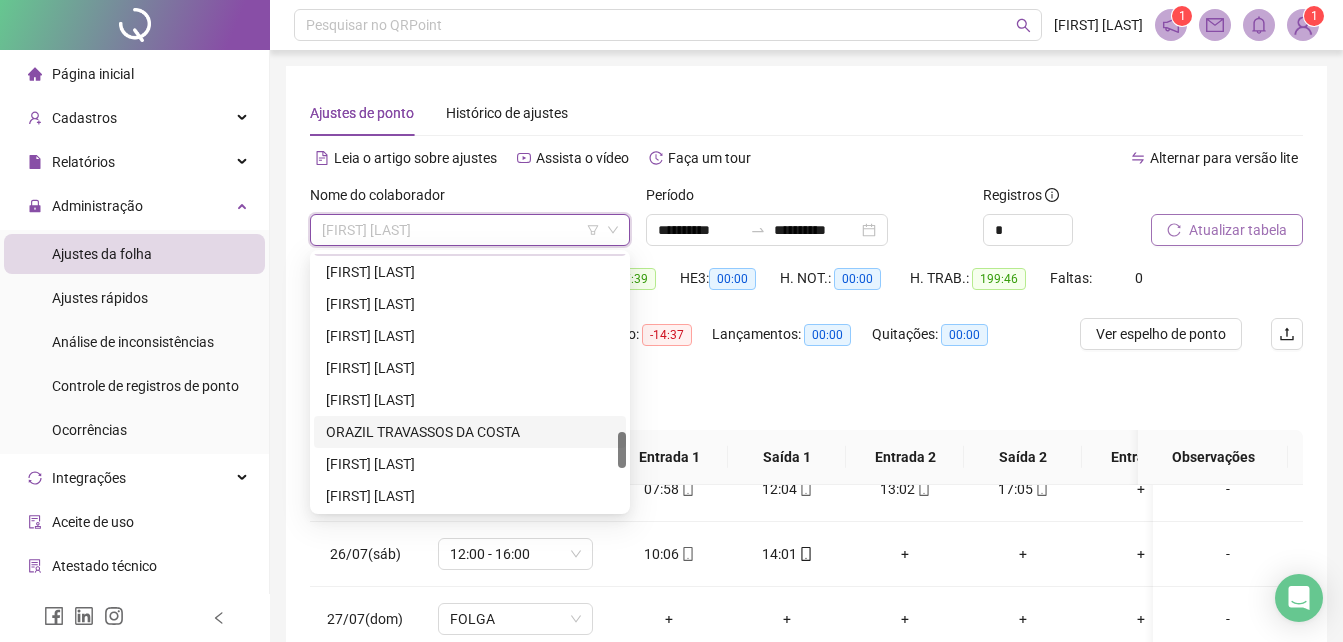 click on "ORAZIL TRAVASSOS DA COSTA" at bounding box center (470, 432) 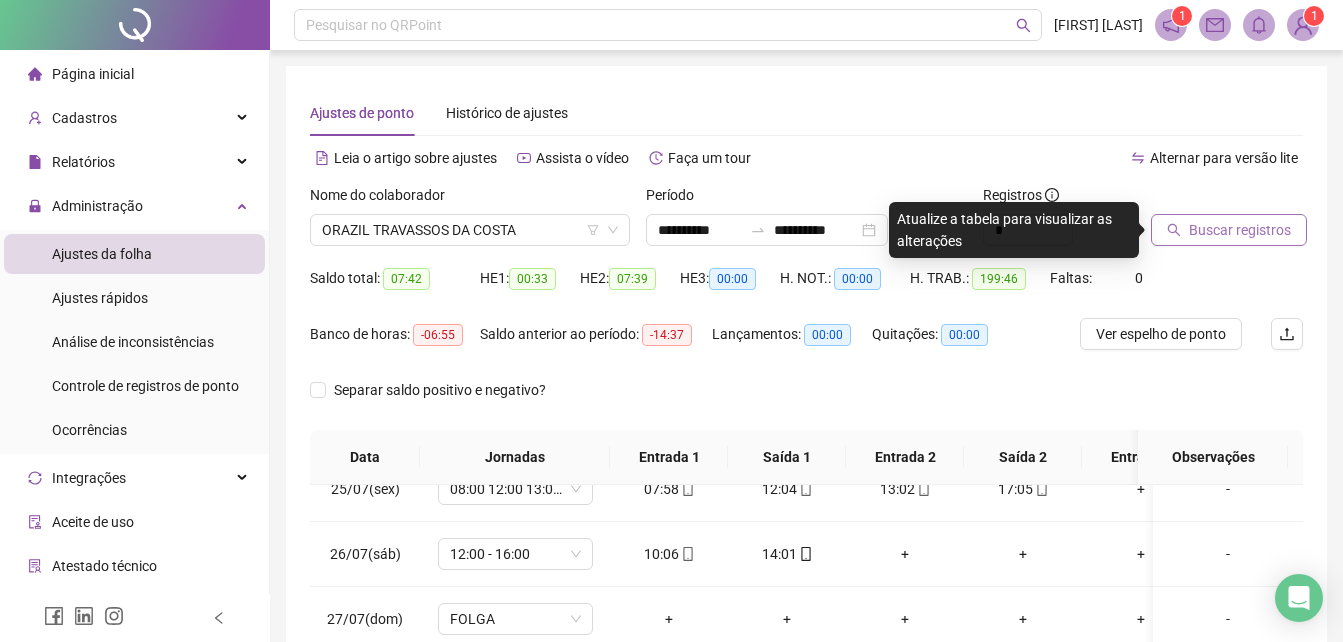 click on "Buscar registros" at bounding box center [1240, 230] 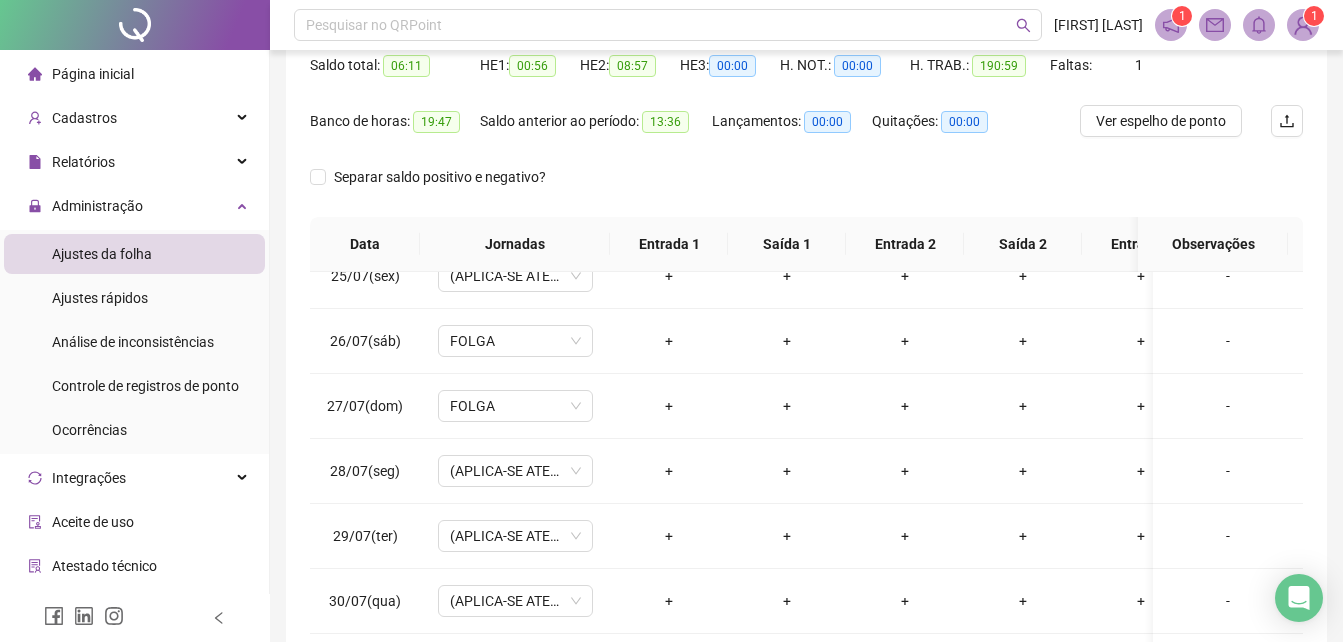 scroll, scrollTop: 380, scrollLeft: 0, axis: vertical 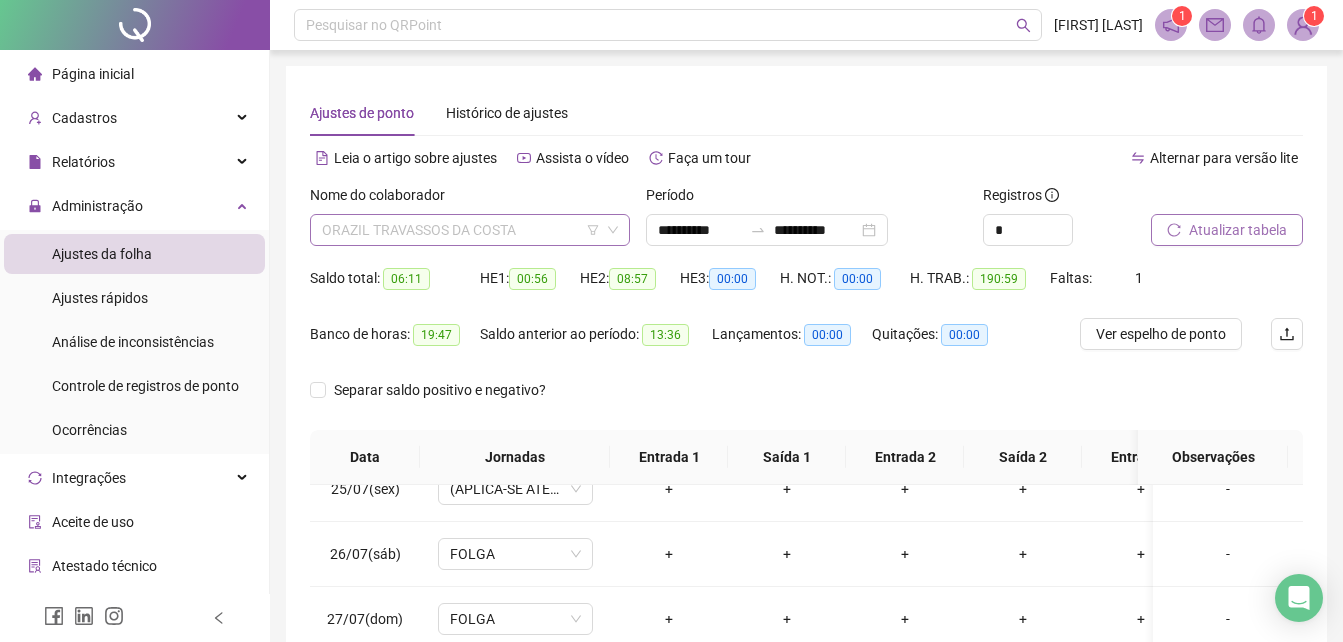 click on "ORAZIL TRAVASSOS DA COSTA" at bounding box center (470, 230) 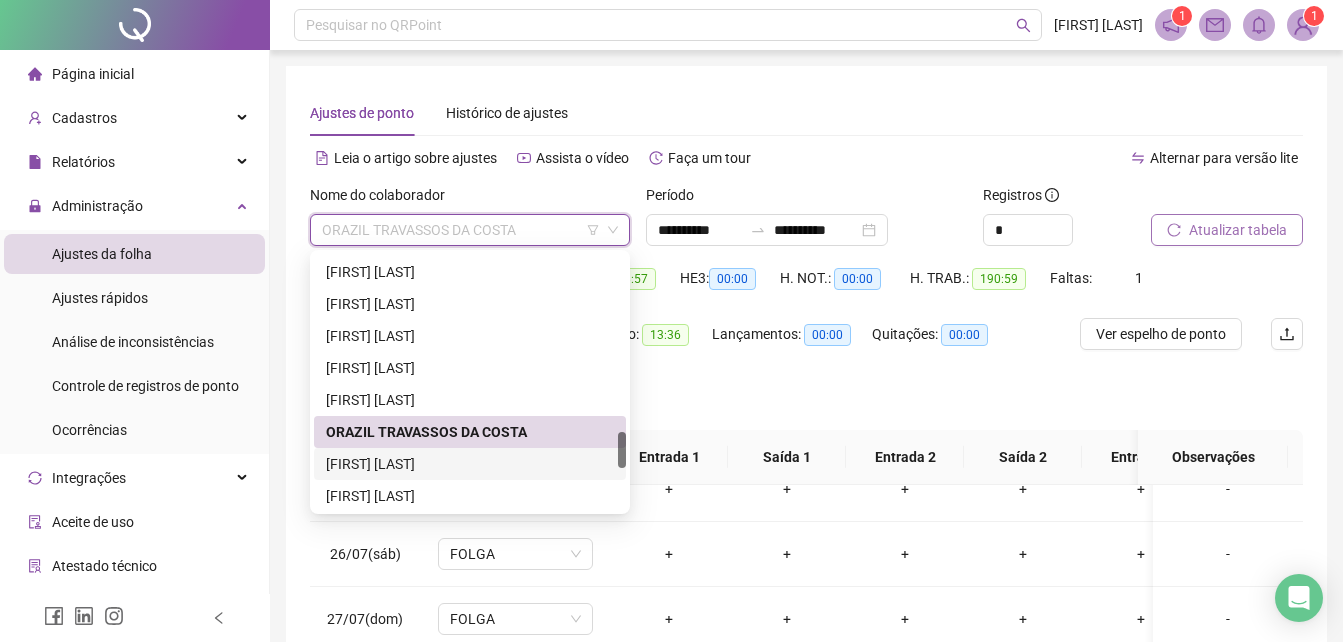 click on "[FIRST] [LAST]" at bounding box center [470, 464] 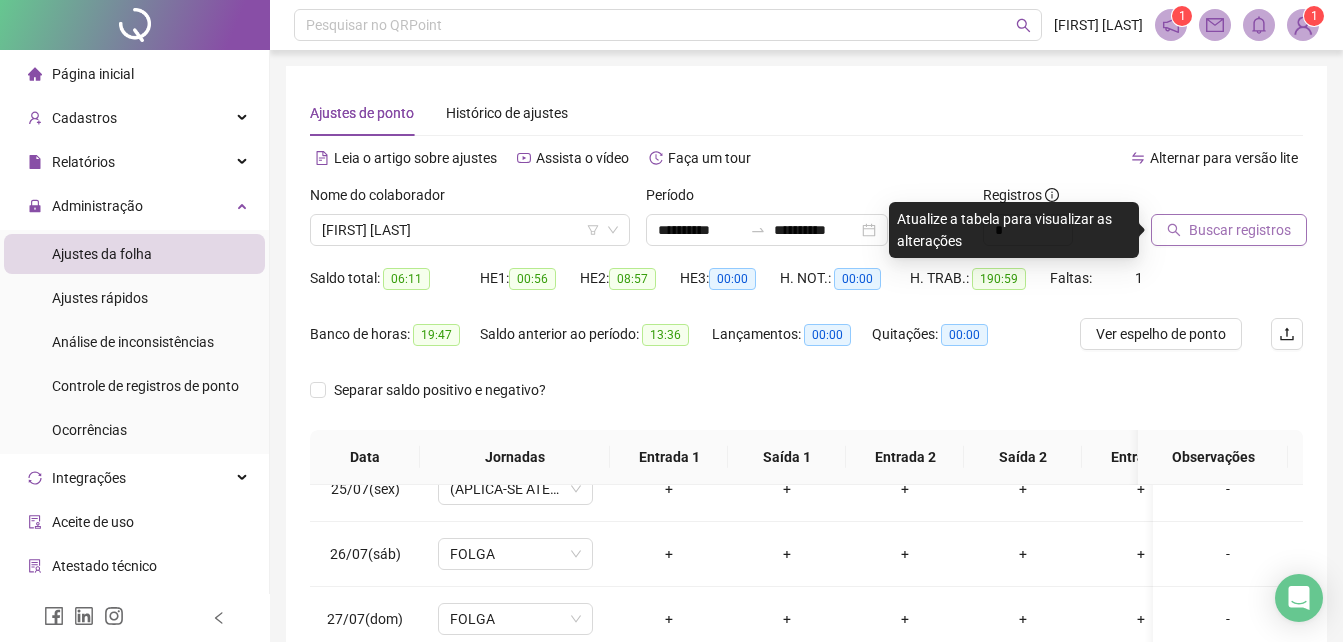 click on "Buscar registros" at bounding box center (1240, 230) 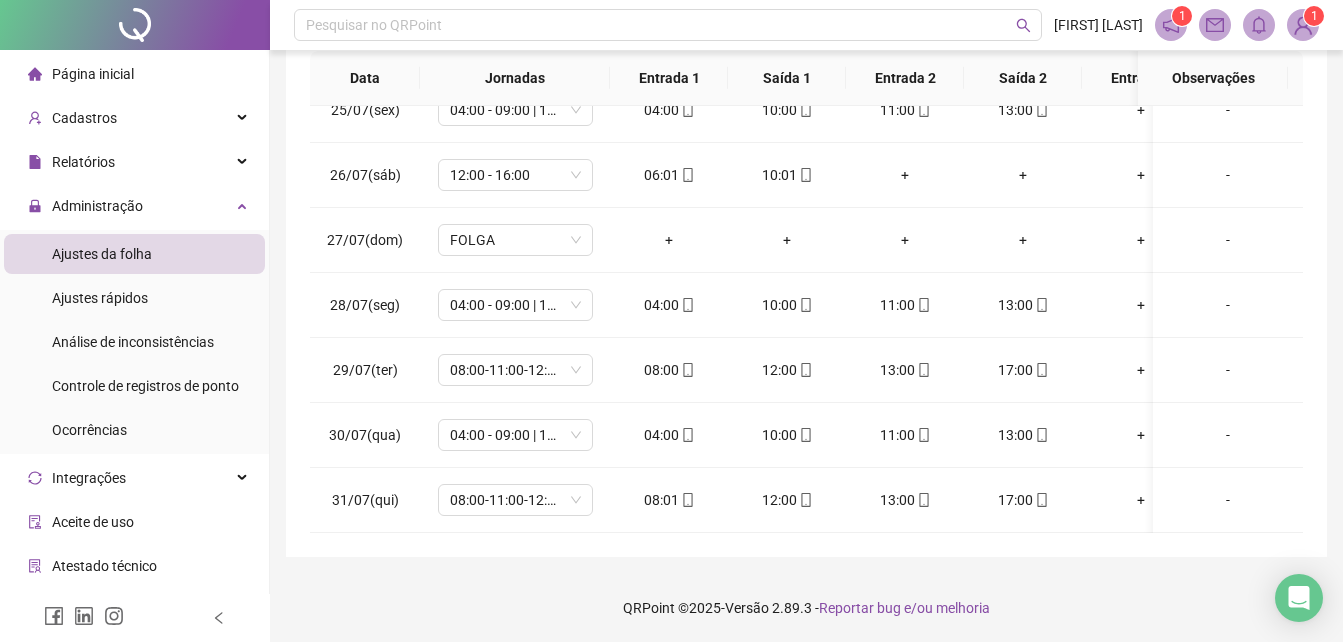 scroll, scrollTop: 380, scrollLeft: 0, axis: vertical 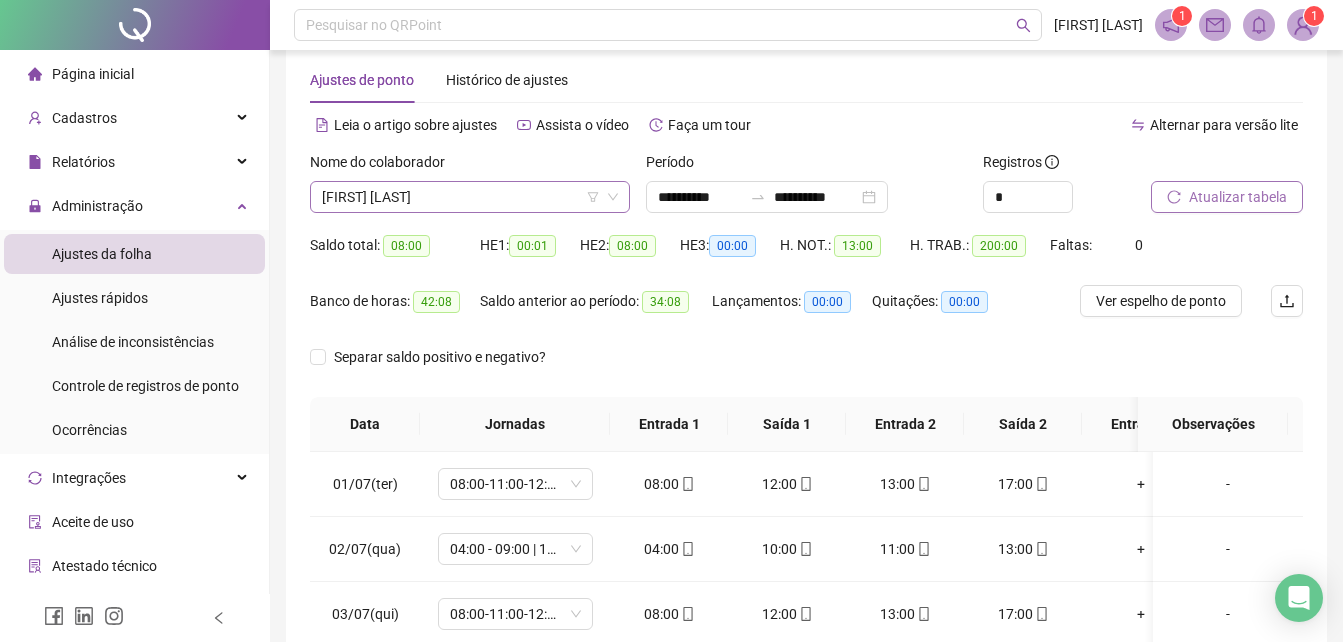 click on "[FIRST] [LAST]" at bounding box center [470, 197] 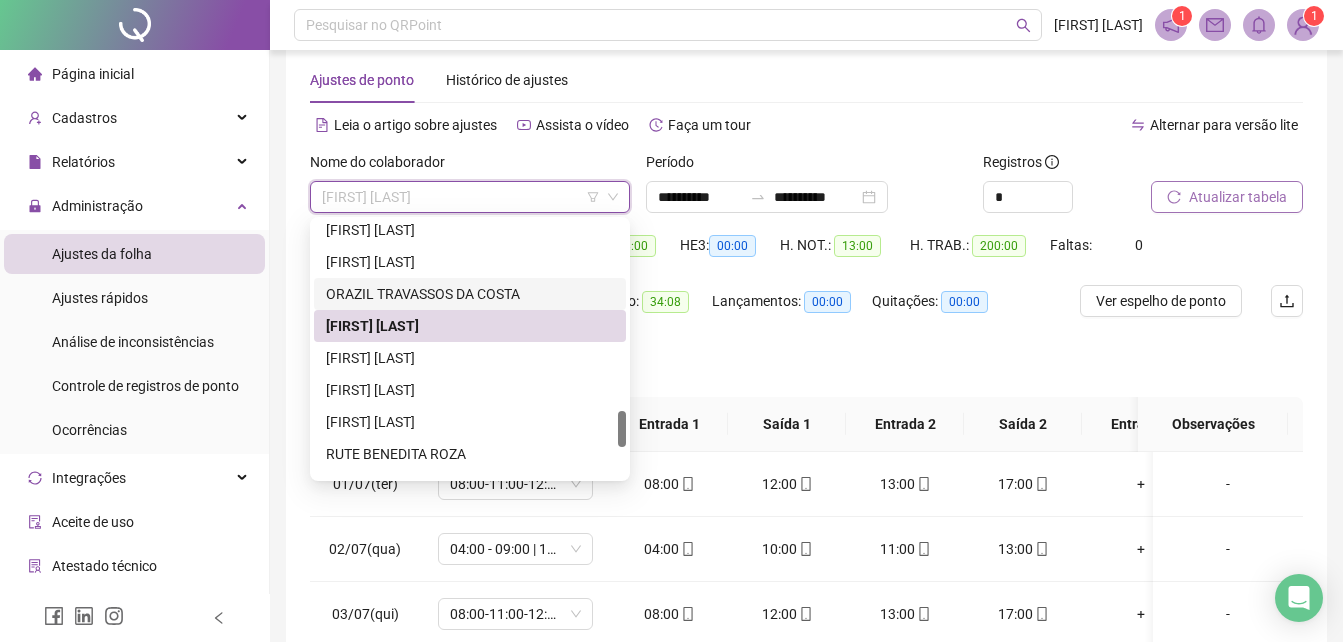 scroll, scrollTop: 1386, scrollLeft: 0, axis: vertical 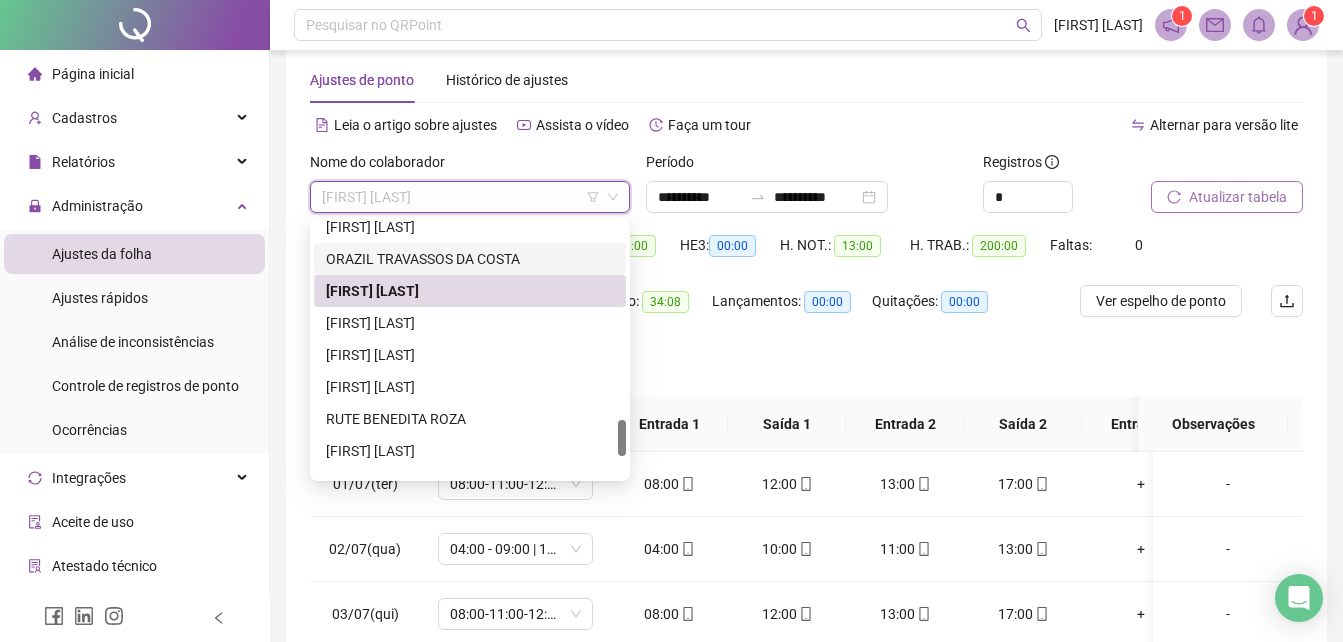 drag, startPoint x: 621, startPoint y: 414, endPoint x: 621, endPoint y: 434, distance: 20 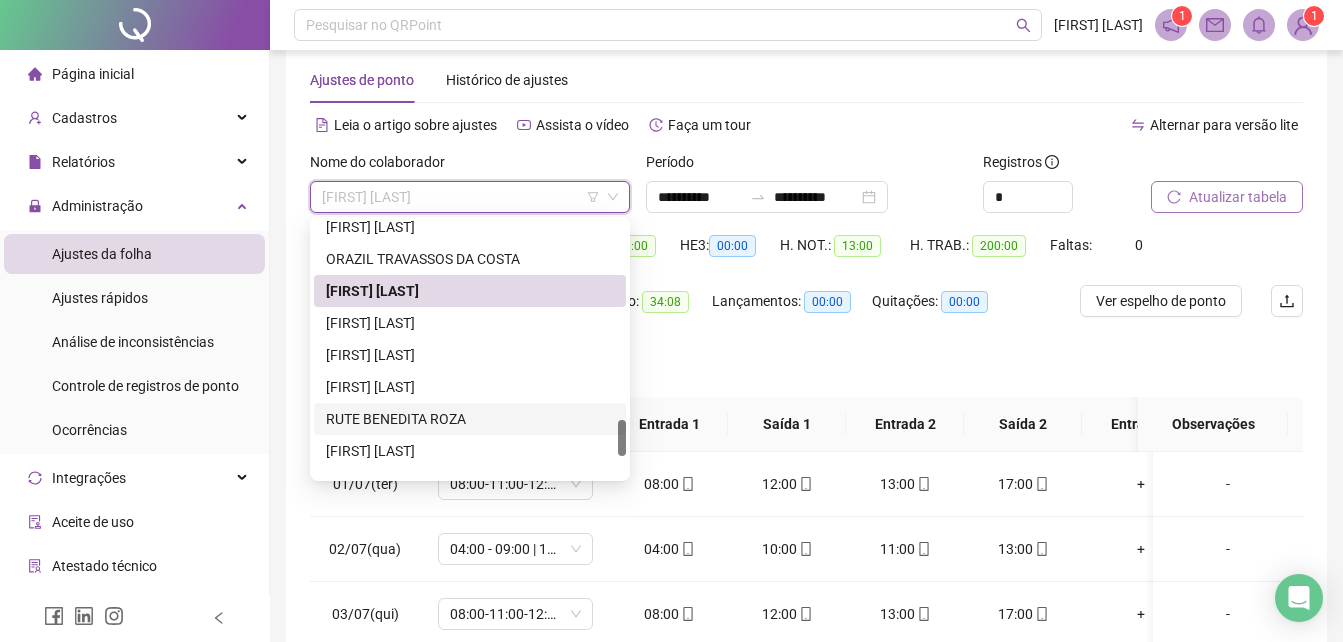 click on "RUTE BENEDITA ROZA" at bounding box center (470, 419) 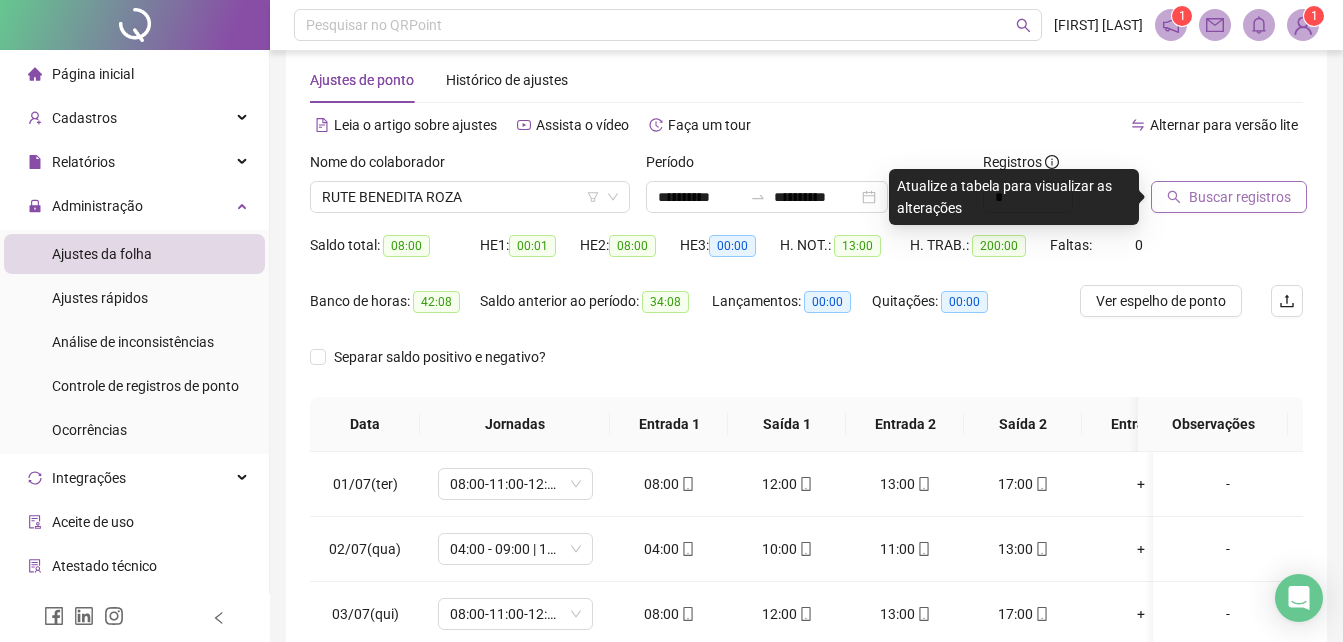 click on "Buscar registros" at bounding box center (1240, 197) 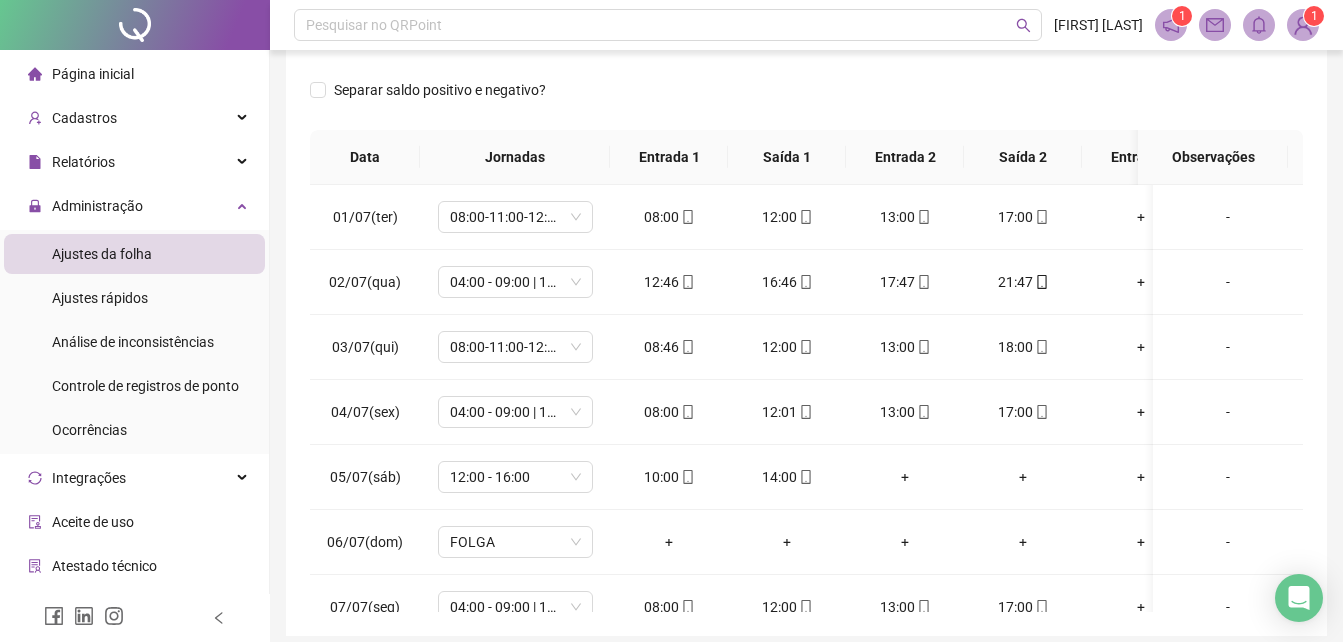 scroll, scrollTop: 380, scrollLeft: 0, axis: vertical 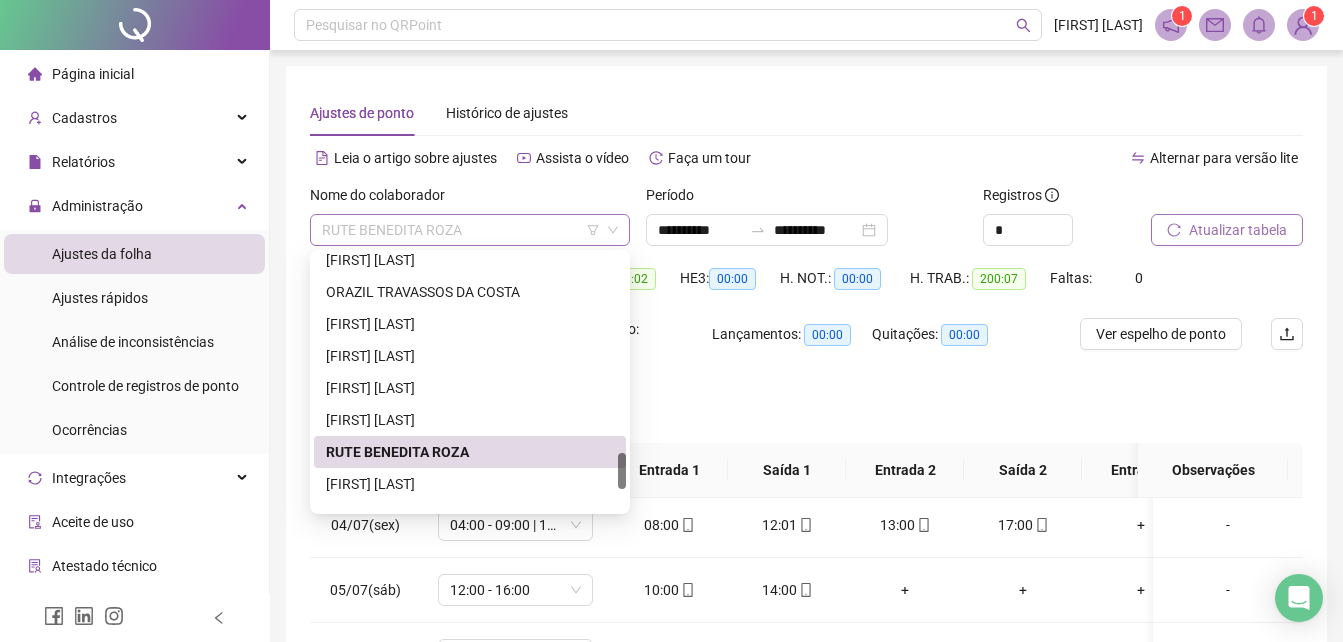 click on "RUTE BENEDITA ROZA" at bounding box center [470, 230] 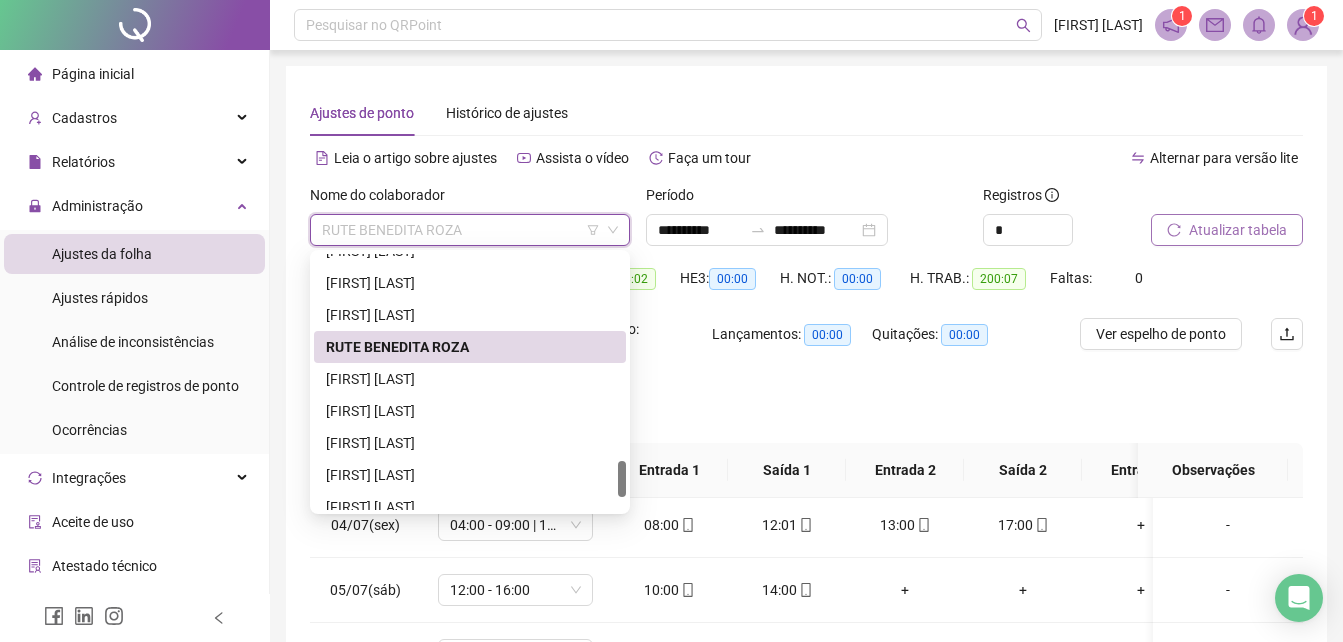 scroll, scrollTop: 1536, scrollLeft: 0, axis: vertical 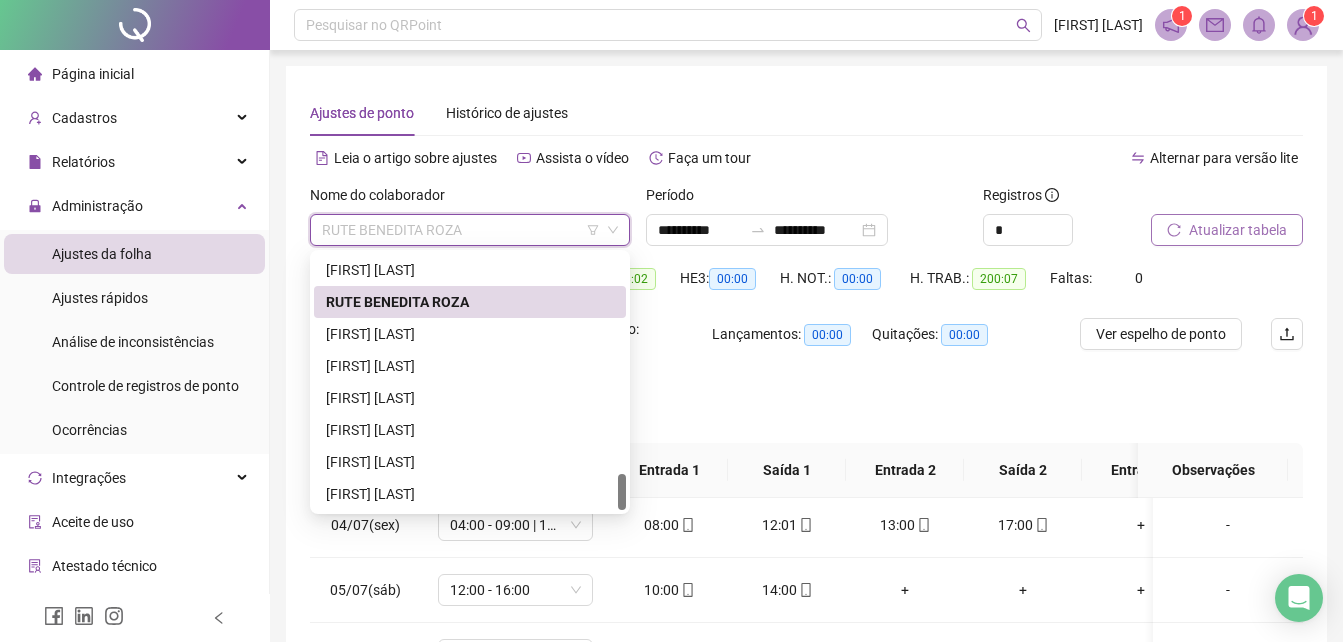 drag, startPoint x: 623, startPoint y: 467, endPoint x: 623, endPoint y: 496, distance: 29 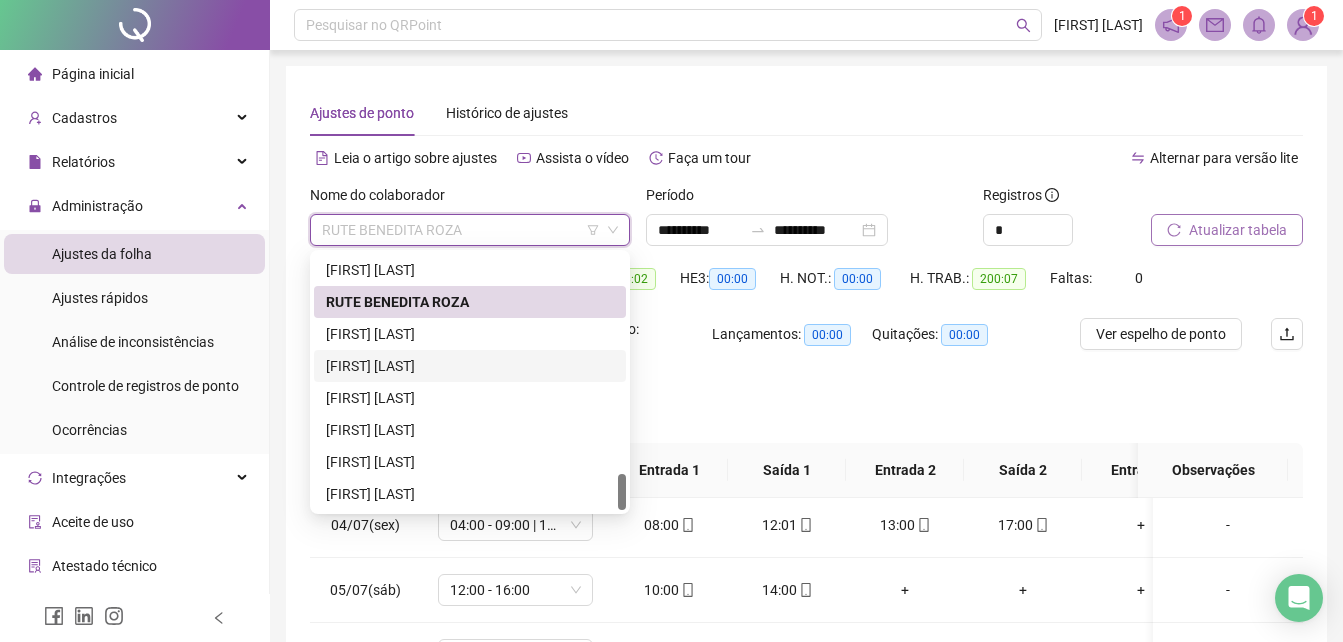 click on "[FIRST] [LAST]" at bounding box center [470, 366] 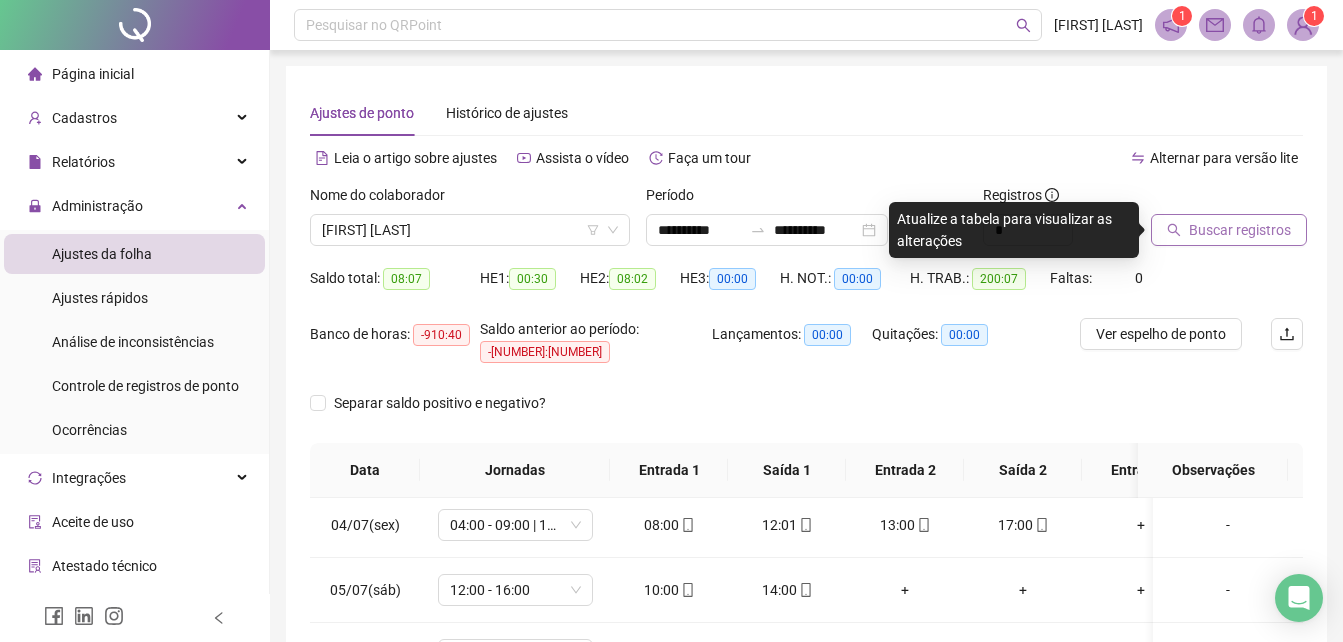 click on "Buscar registros" at bounding box center (1240, 230) 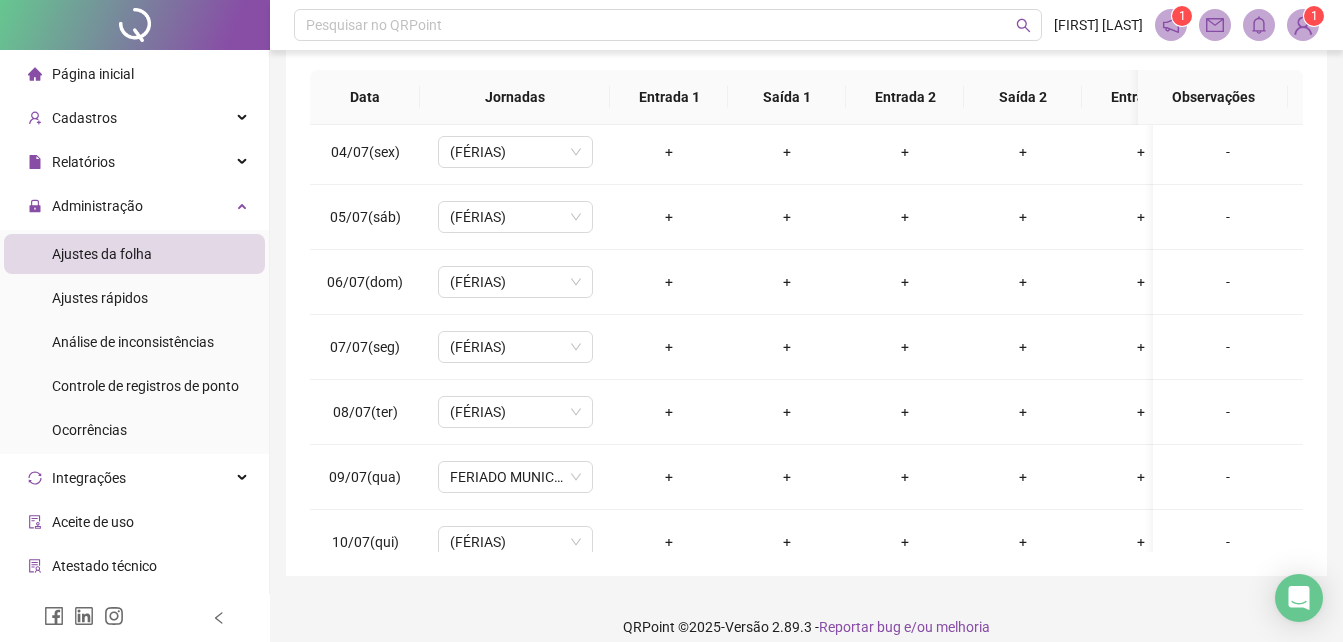 scroll, scrollTop: 380, scrollLeft: 0, axis: vertical 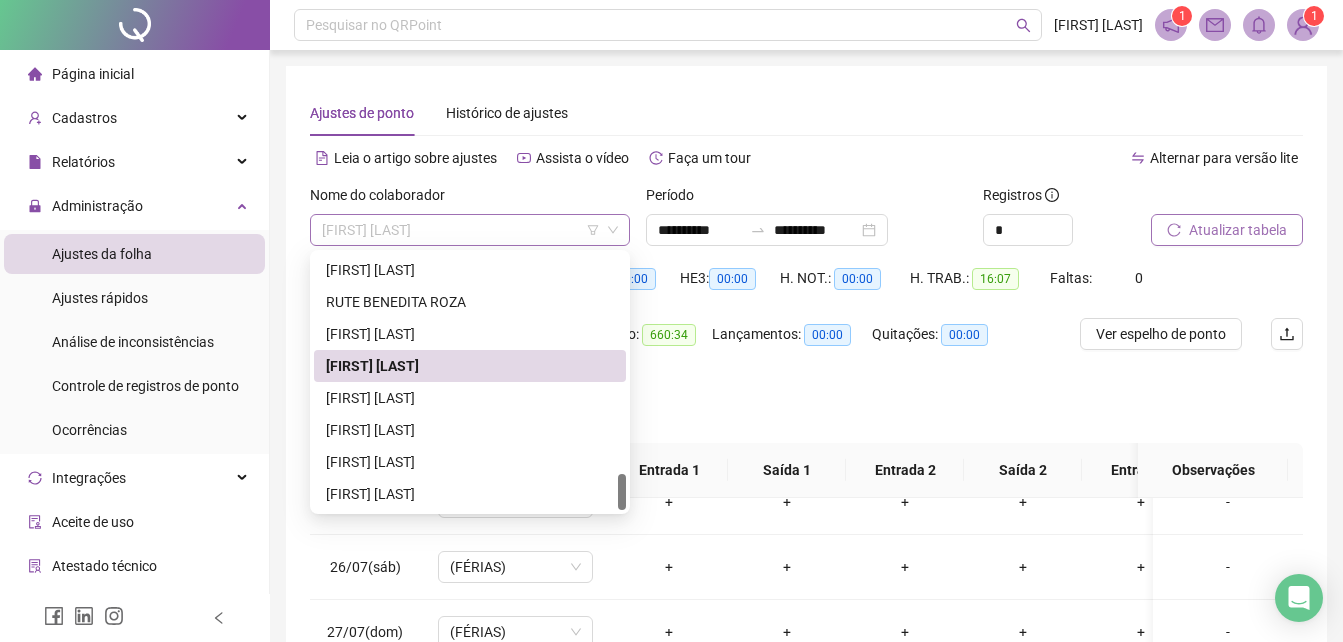 click on "[FIRST] [LAST]" at bounding box center [470, 230] 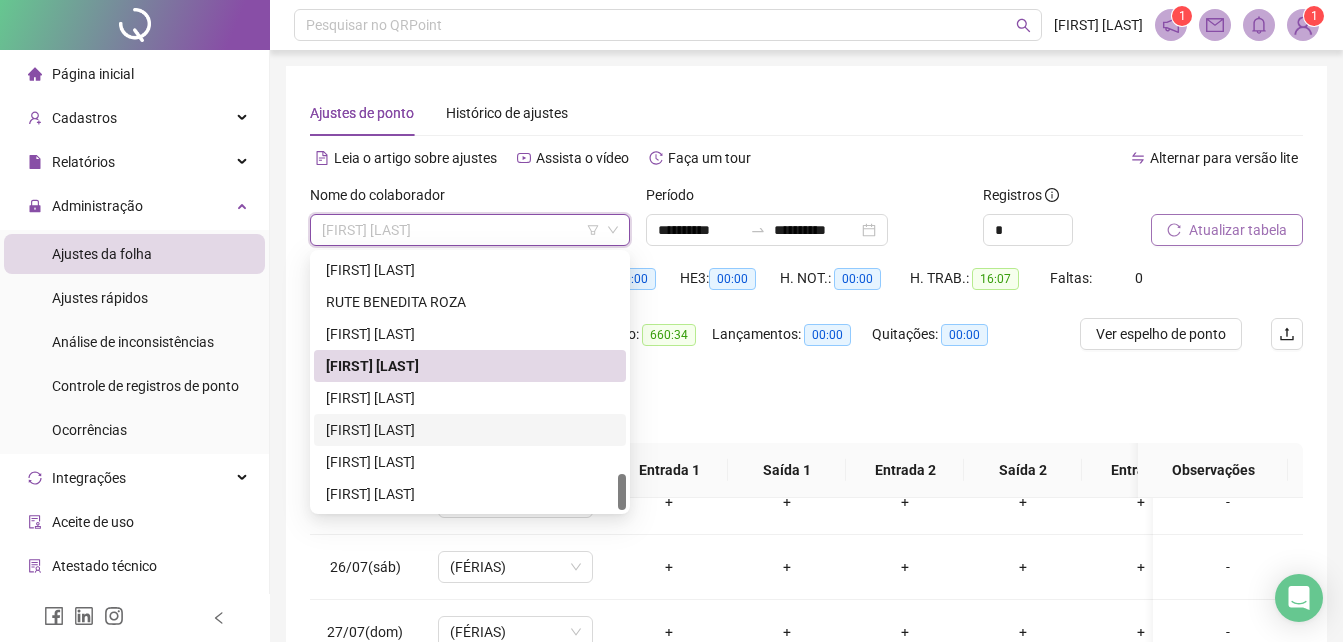 click on "[FIRST] [LAST]" at bounding box center (470, 430) 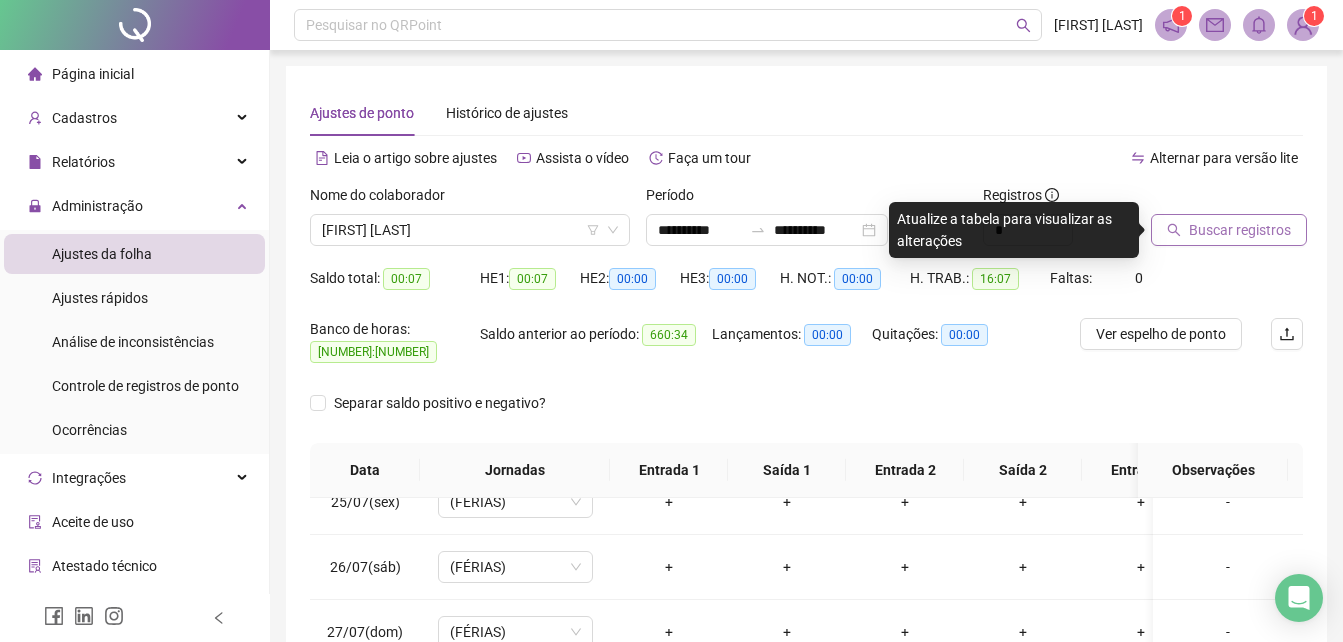 click on "Buscar registros" at bounding box center [1240, 230] 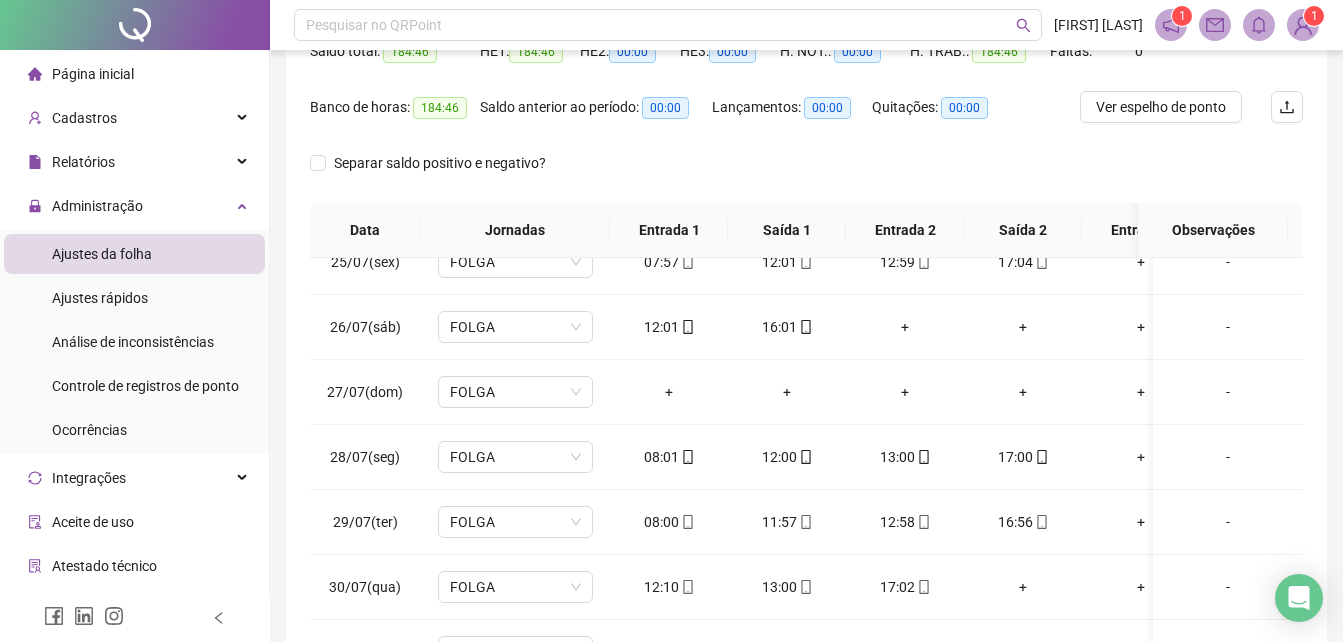 scroll, scrollTop: 380, scrollLeft: 0, axis: vertical 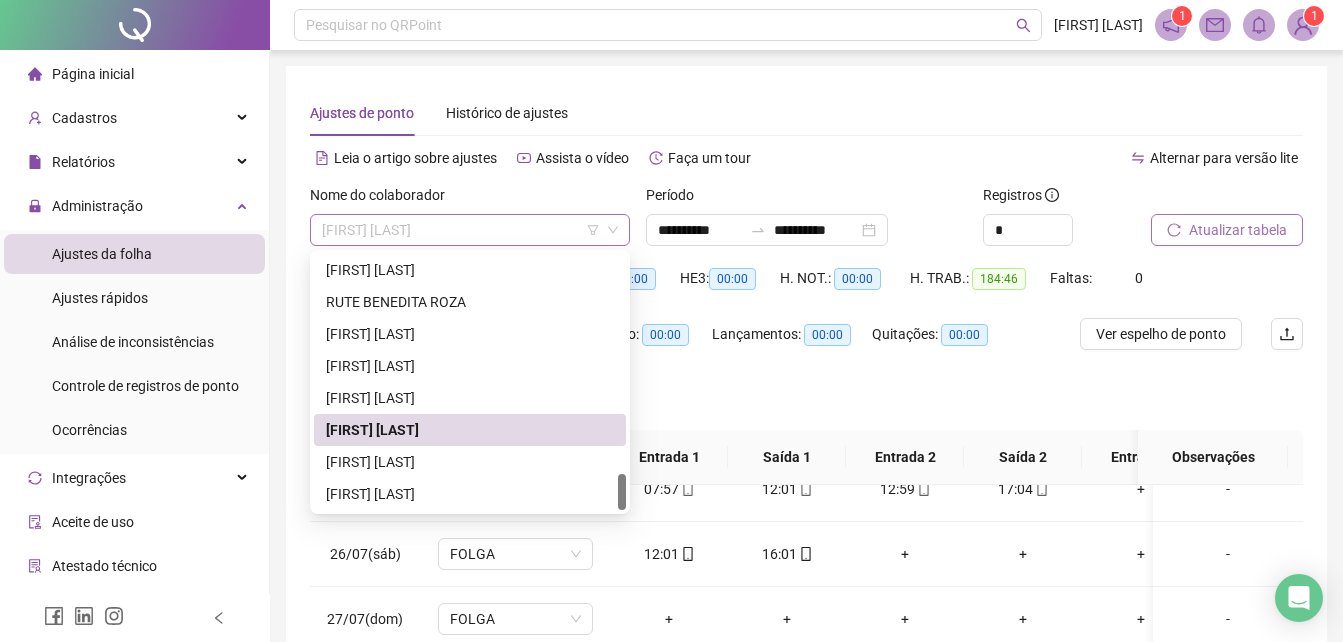 click on "[FIRST] [LAST]" at bounding box center [470, 230] 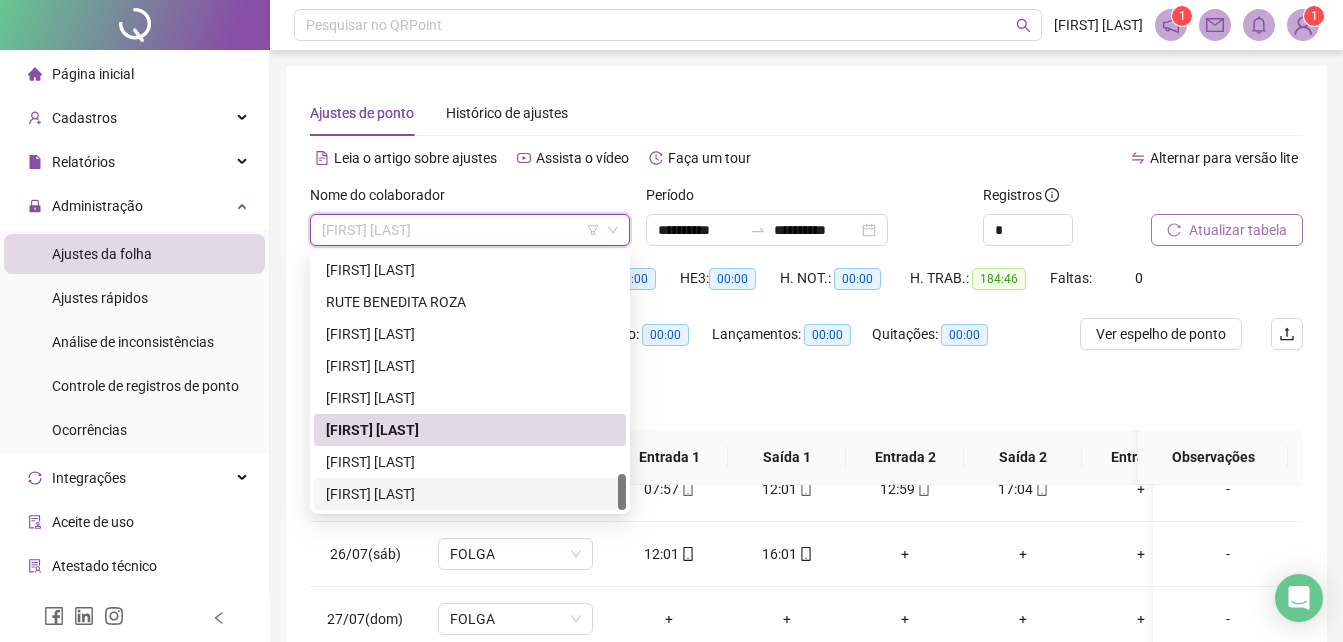 click on "[FIRST] [LAST]" at bounding box center [470, 494] 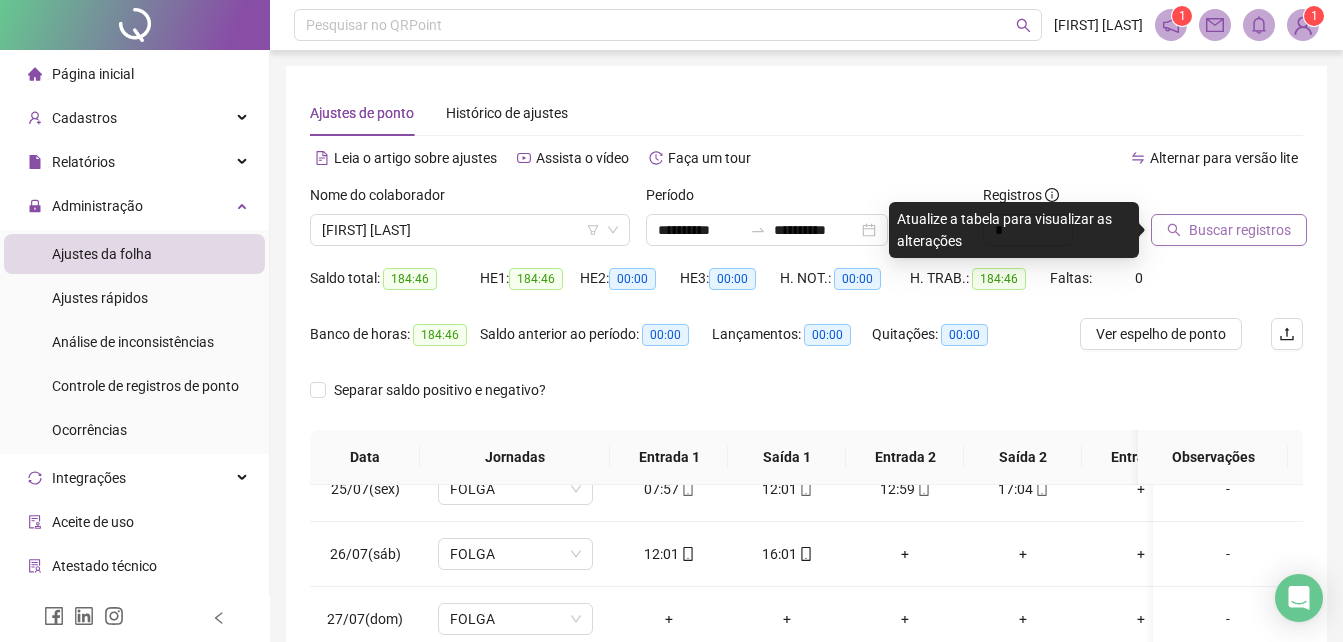 click on "Buscar registros" at bounding box center [1240, 230] 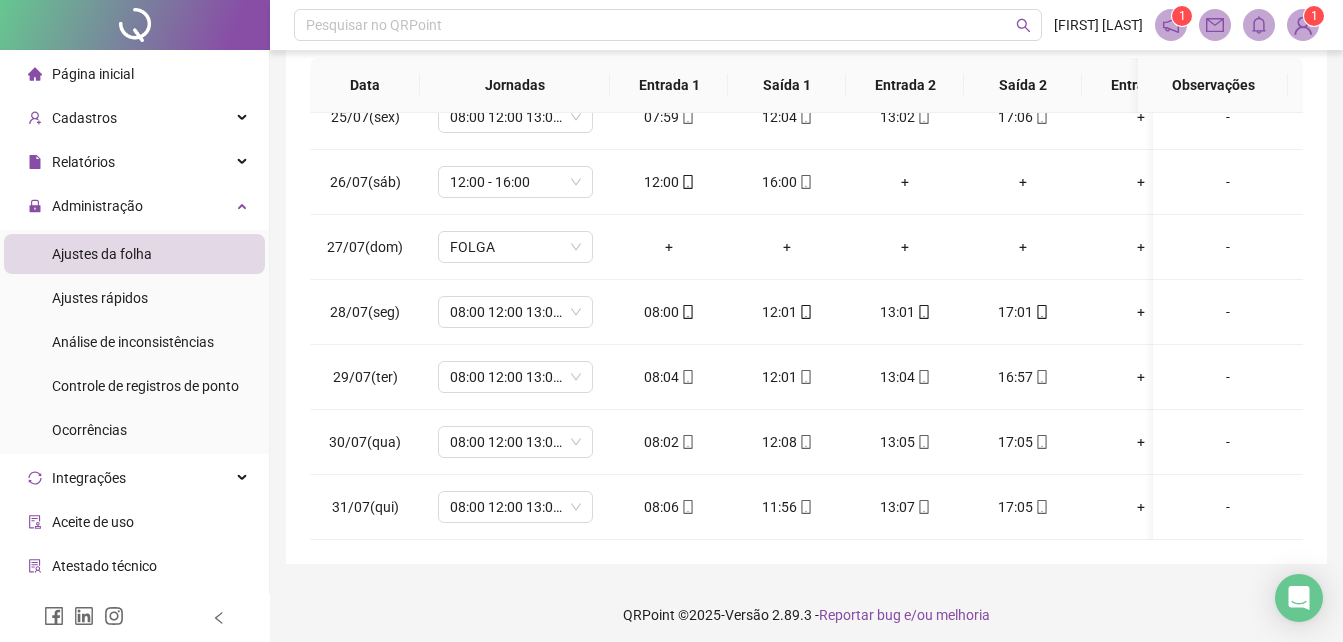 scroll, scrollTop: 380, scrollLeft: 0, axis: vertical 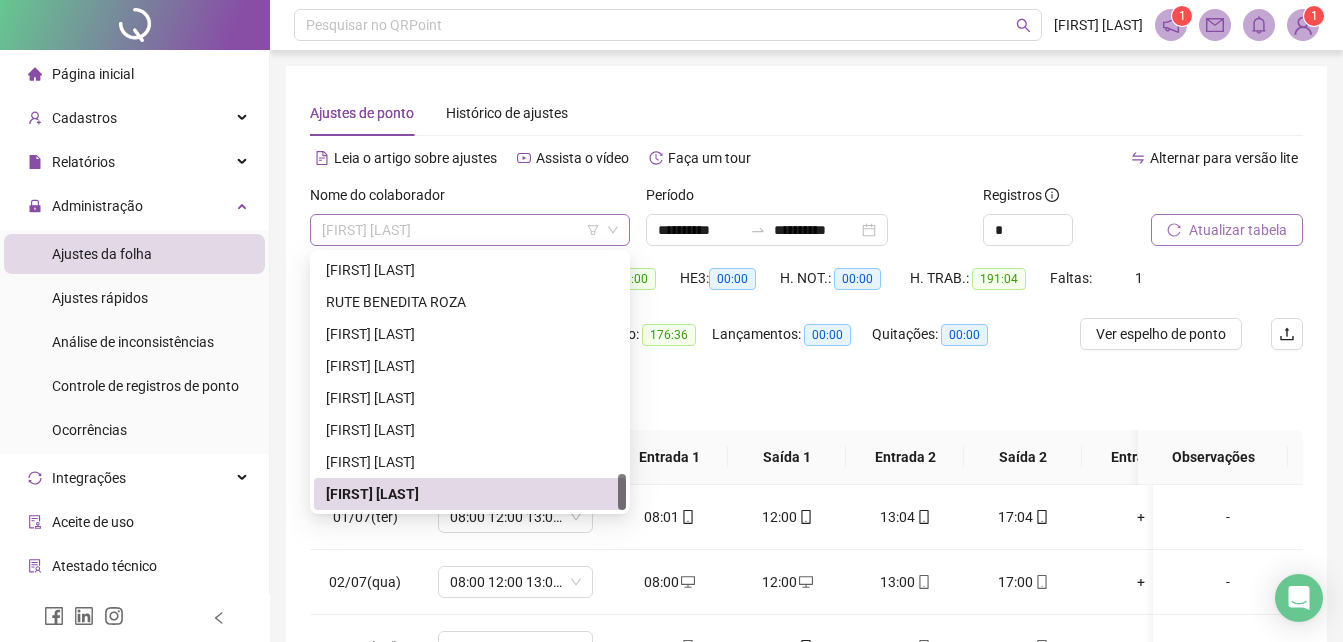 click on "[FIRST] [LAST]" at bounding box center (470, 230) 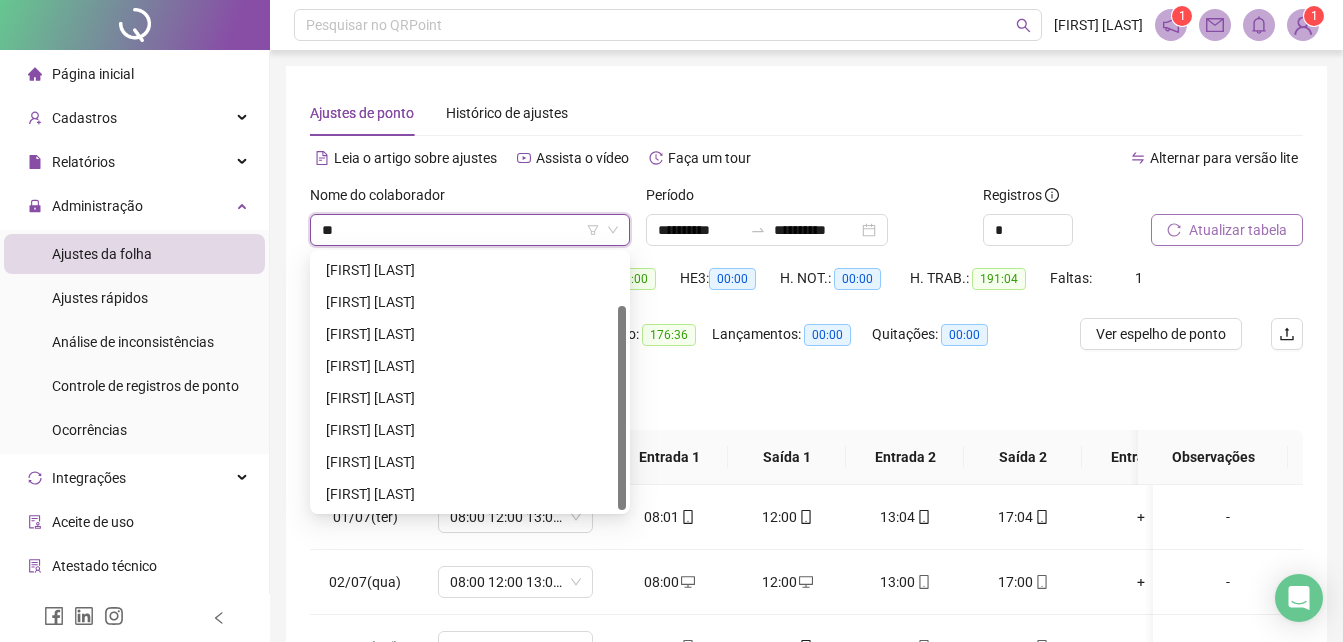 scroll, scrollTop: 0, scrollLeft: 0, axis: both 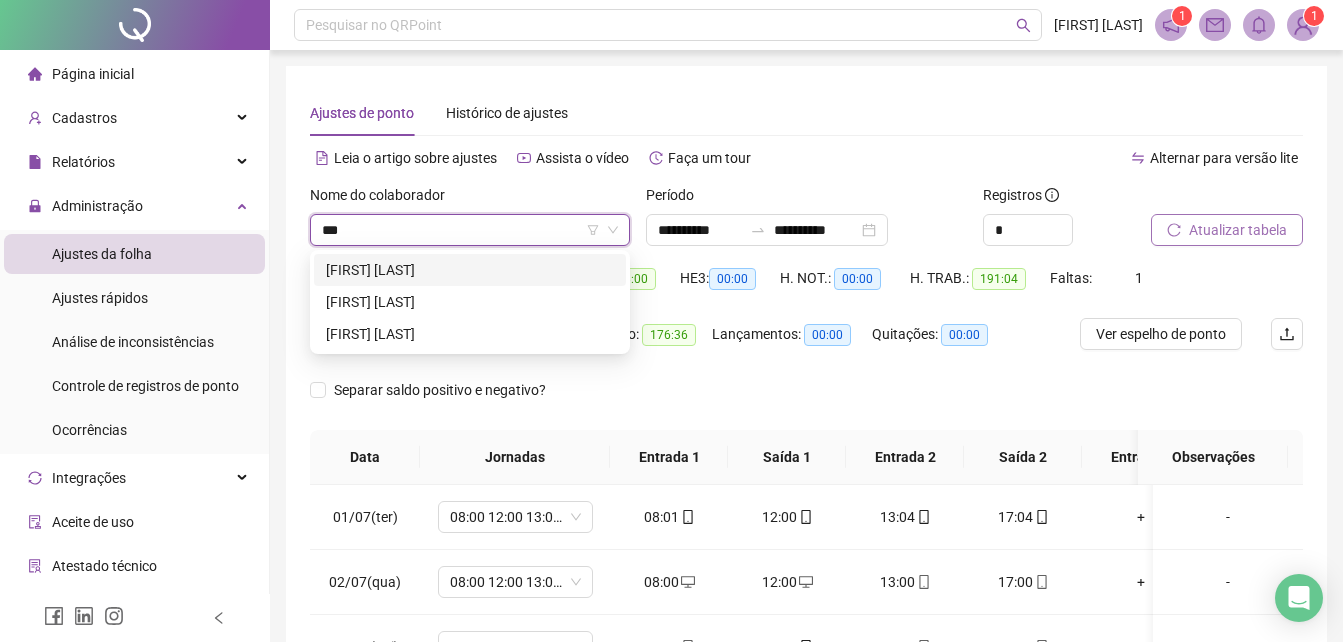 type on "****" 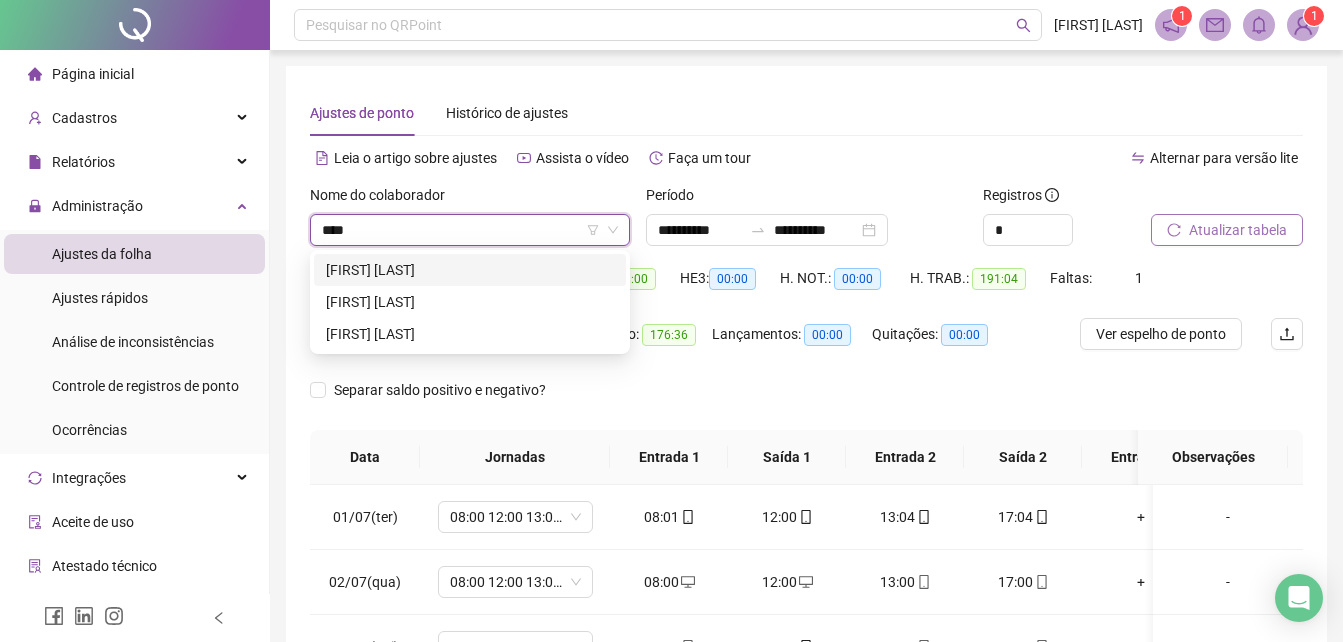 click on "[FIRST] [LAST]" at bounding box center (470, 270) 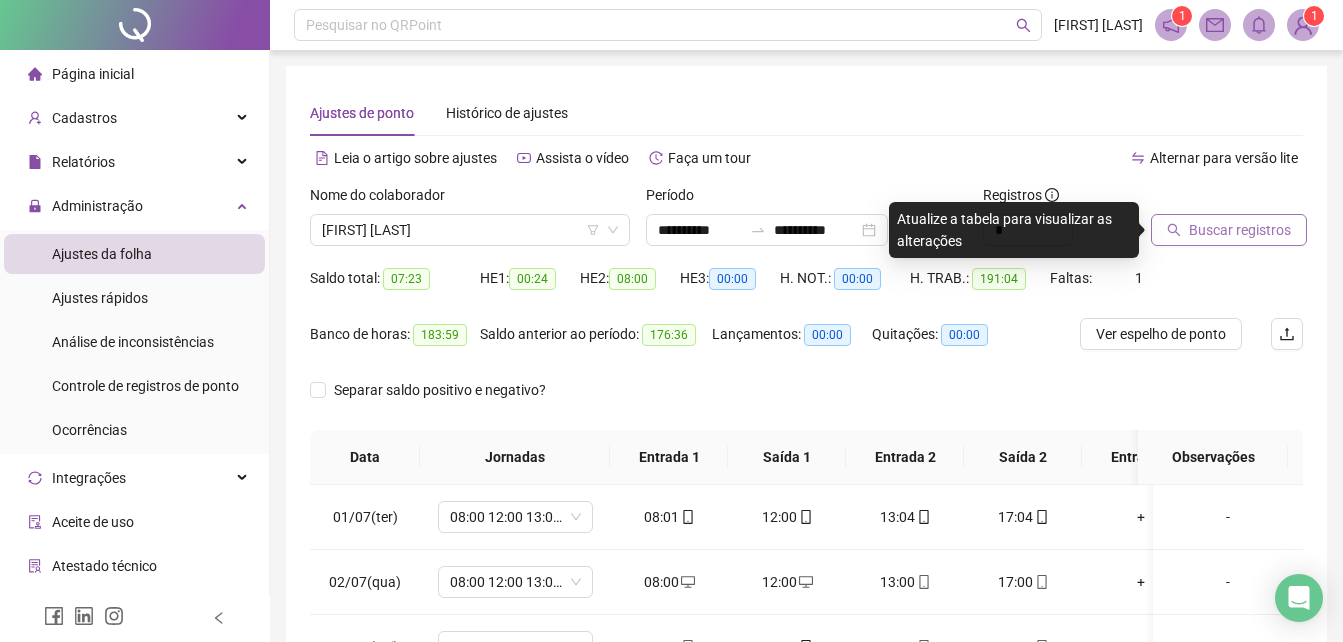 click on "Buscar registros" at bounding box center [1240, 230] 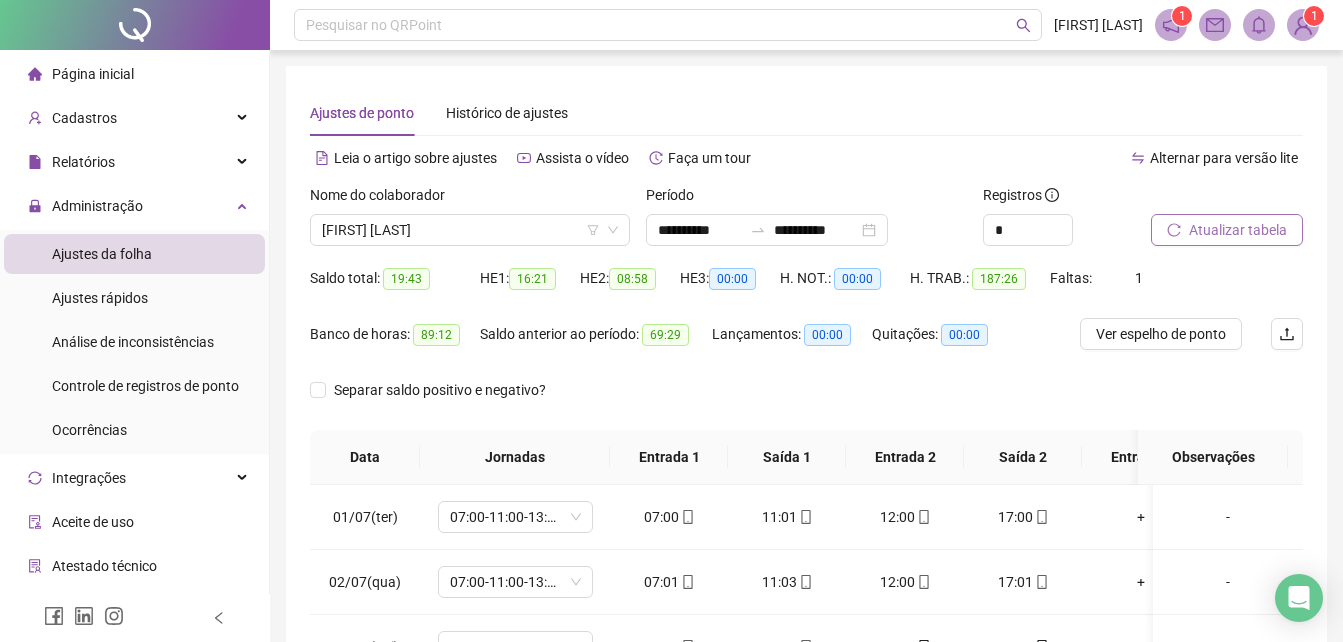 click on "Atualizar tabela" at bounding box center (1238, 230) 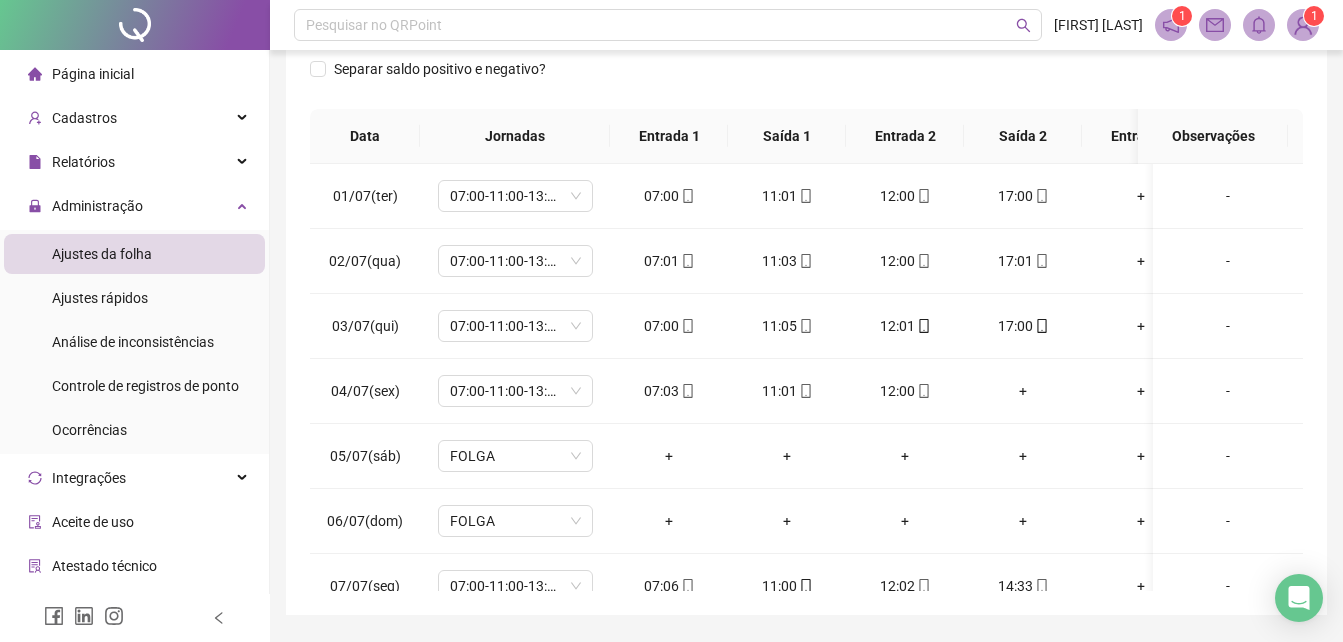 scroll, scrollTop: 360, scrollLeft: 0, axis: vertical 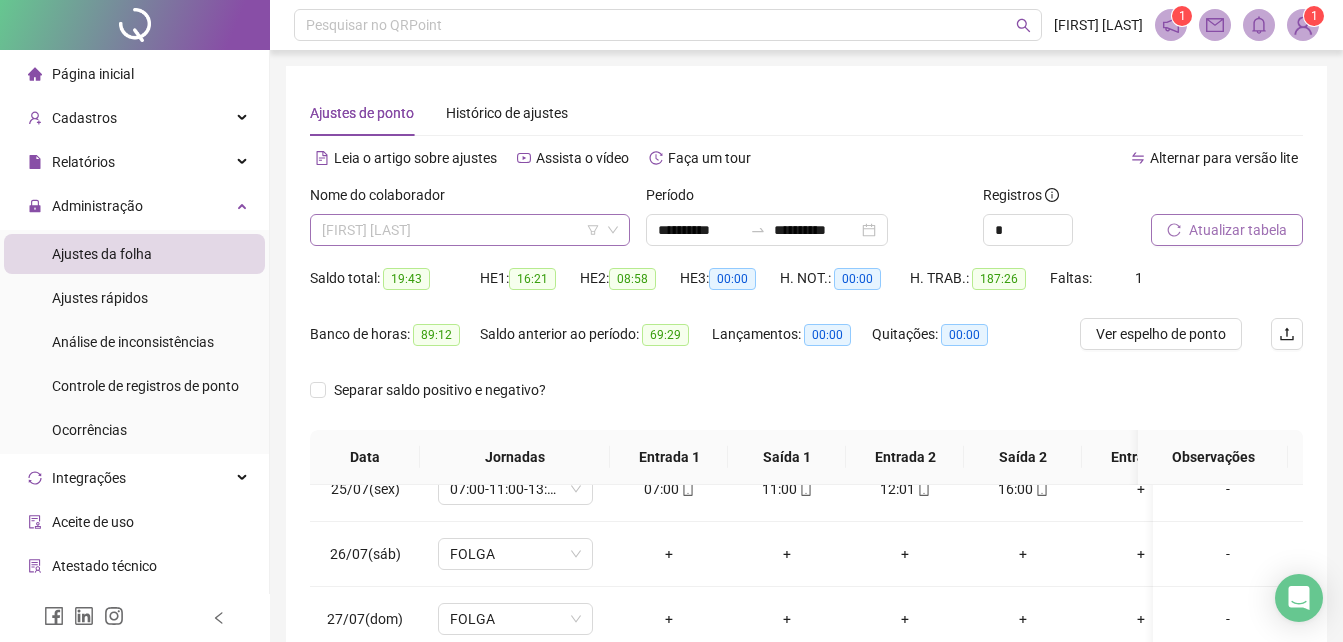 click on "[FIRST] [LAST]" at bounding box center [470, 230] 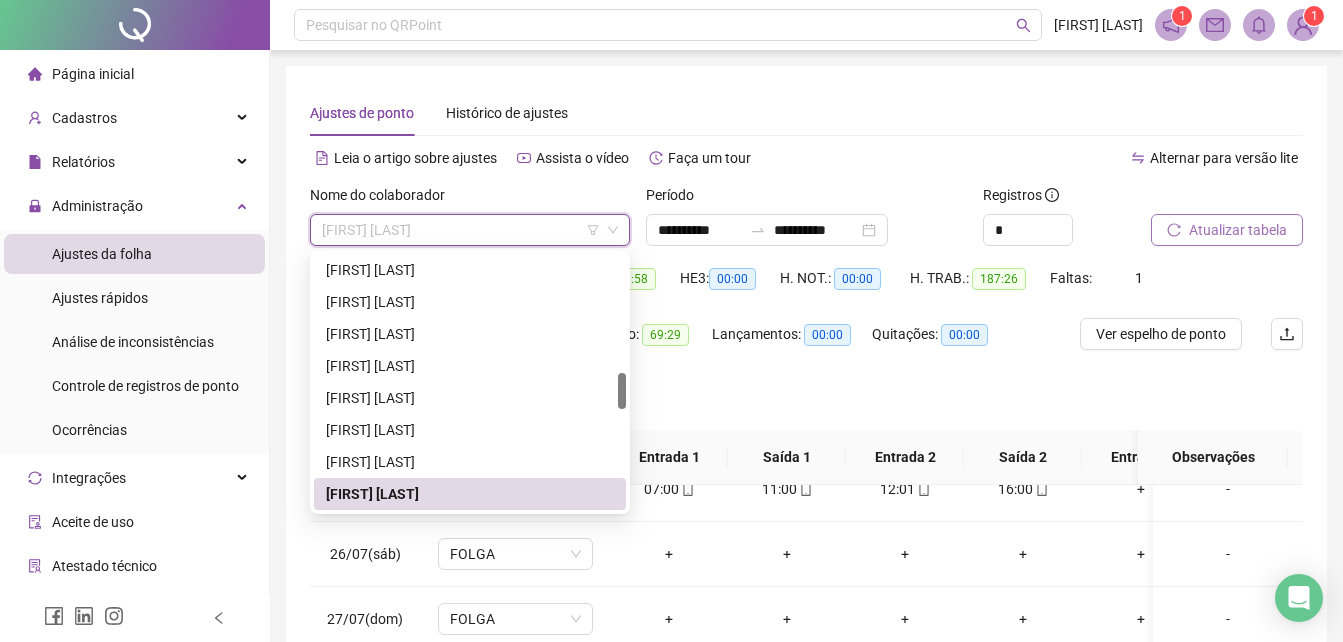 type on "*" 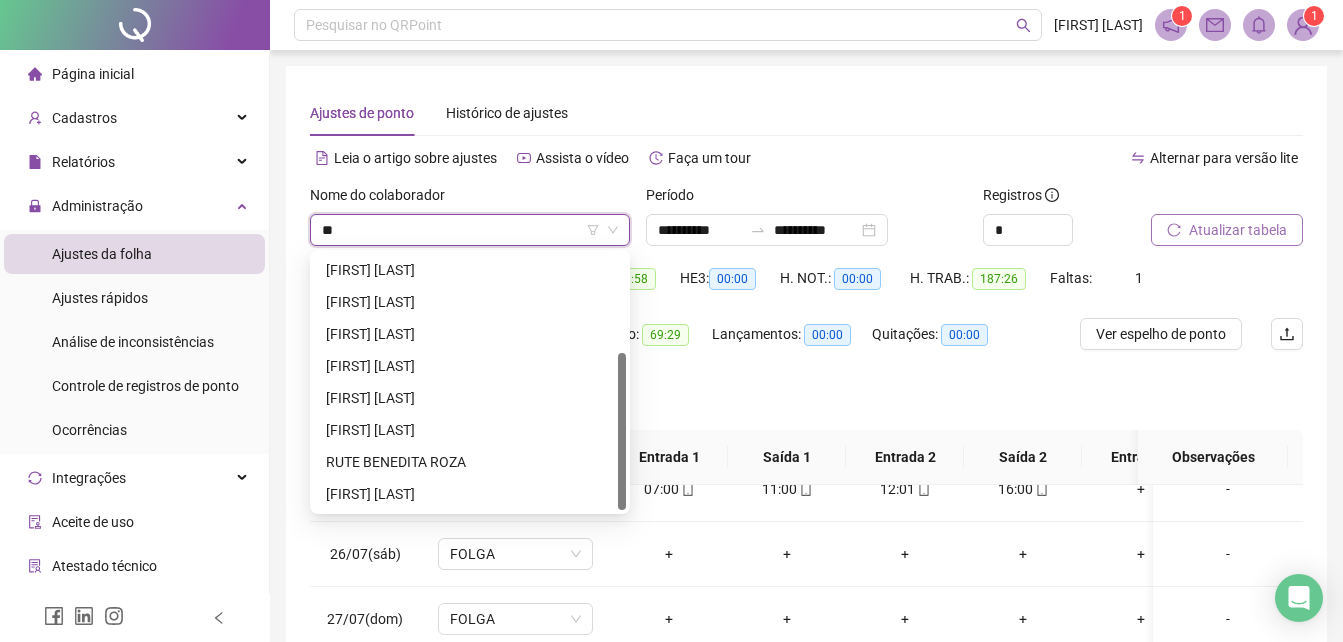 scroll, scrollTop: 160, scrollLeft: 0, axis: vertical 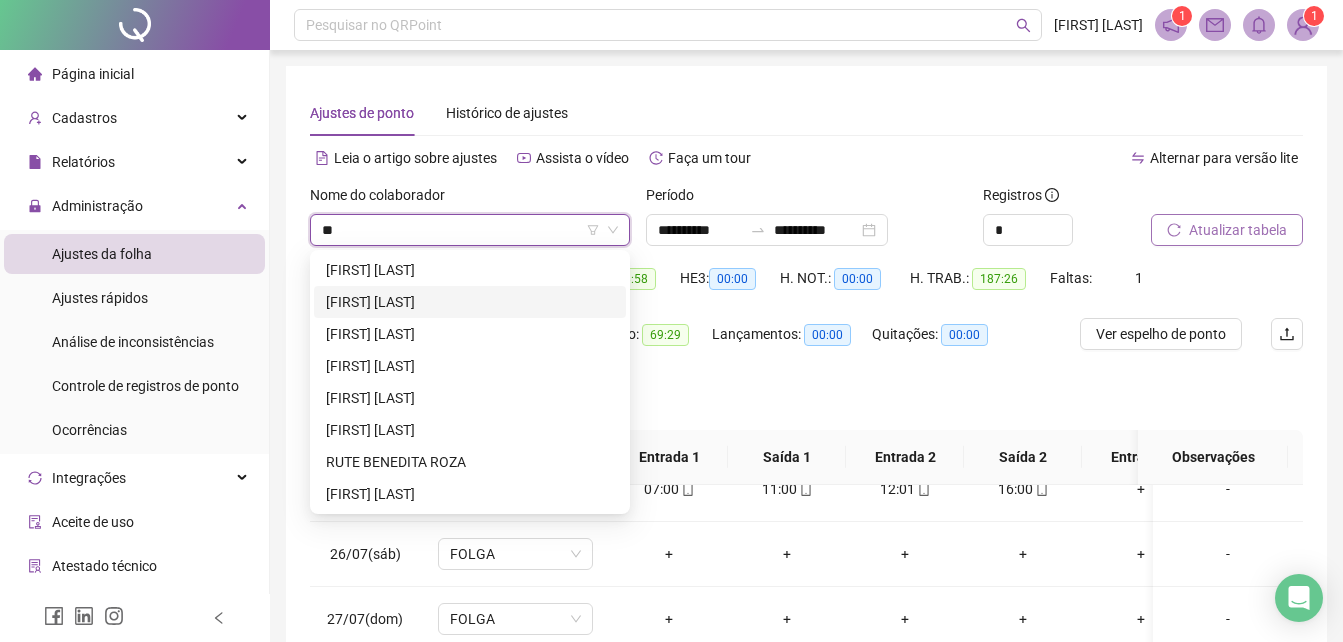 type on "**" 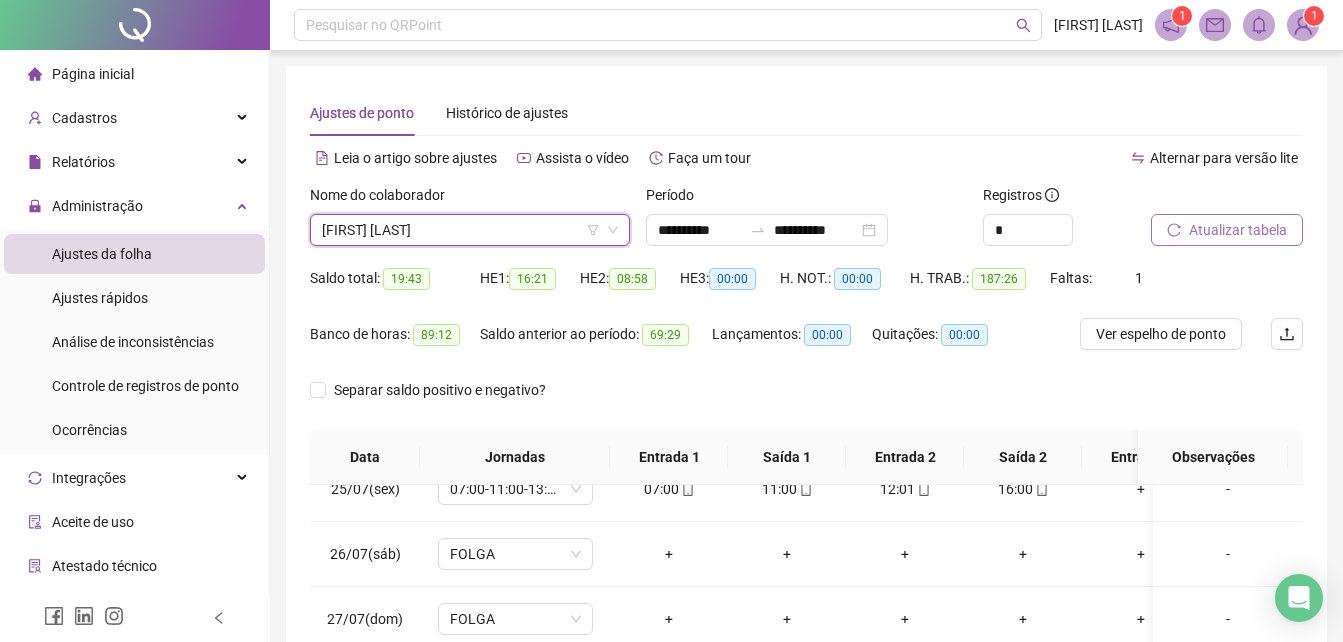 scroll, scrollTop: 832, scrollLeft: 0, axis: vertical 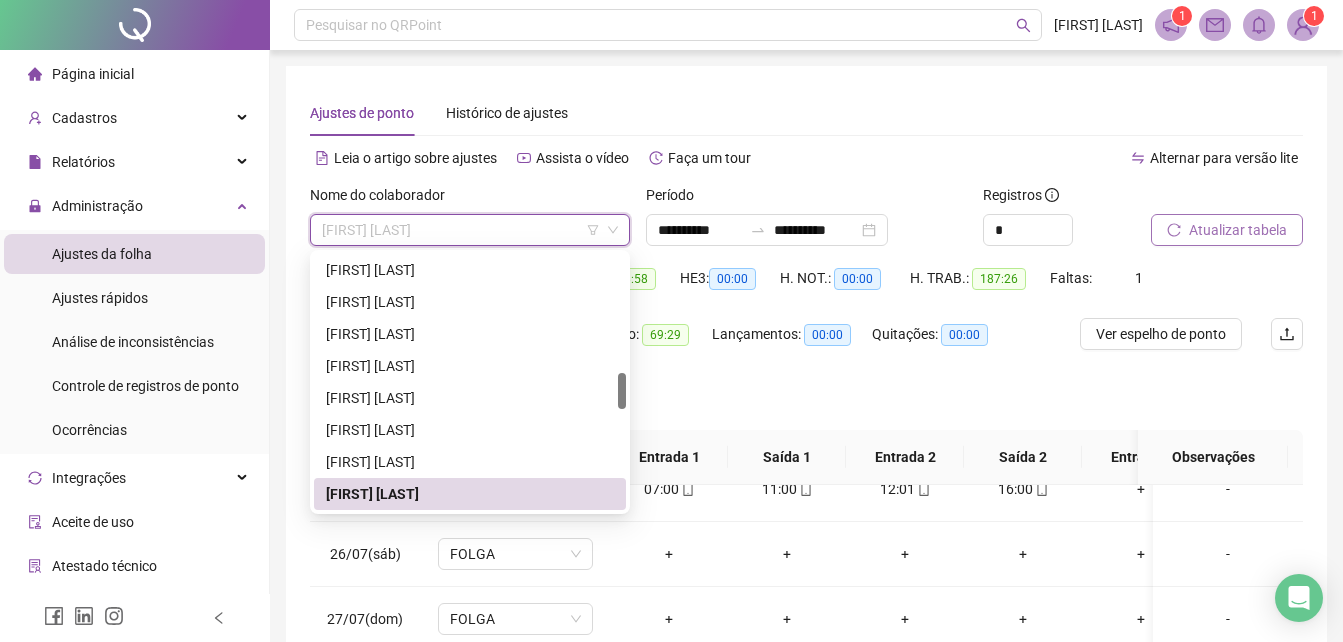 click on "[FIRST] [LAST]" at bounding box center [470, 230] 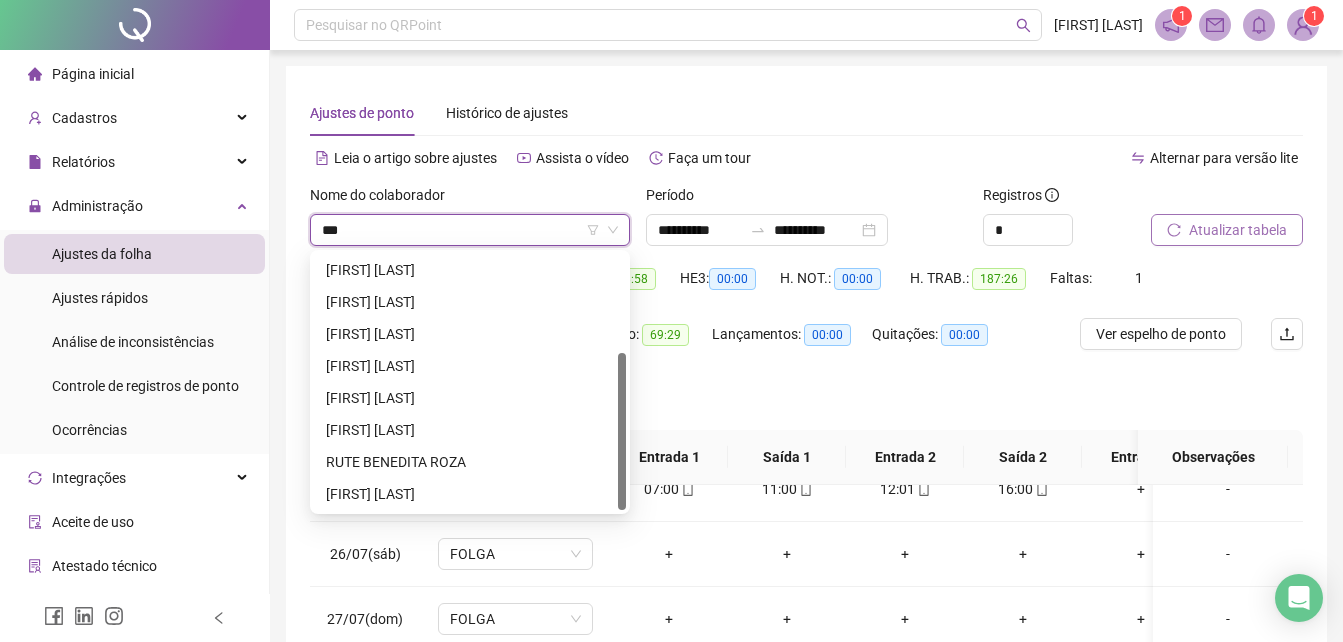 scroll, scrollTop: 0, scrollLeft: 0, axis: both 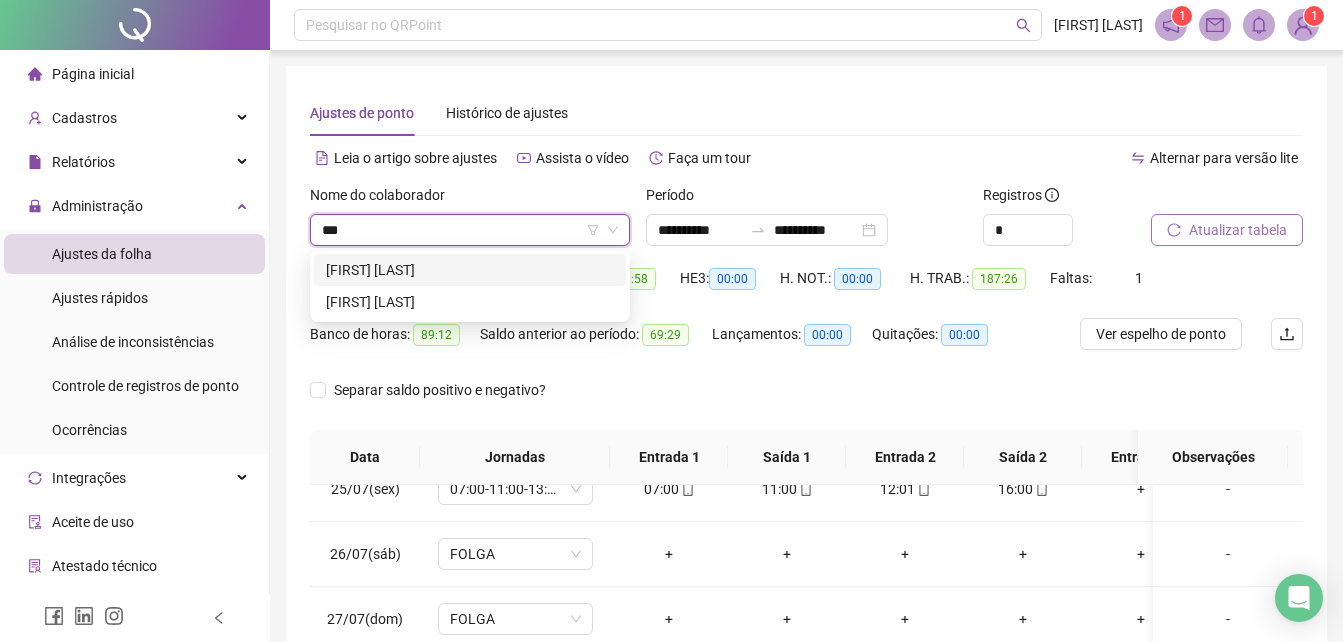 type on "****" 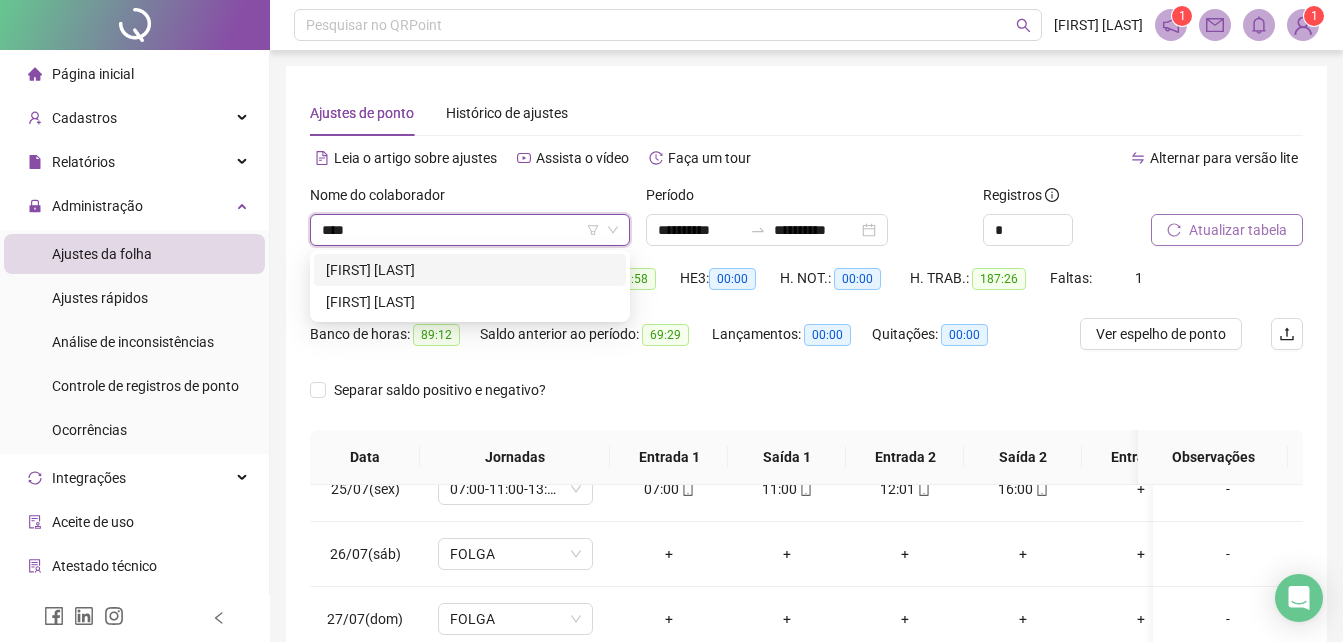 click on "[FIRST] [LAST]" at bounding box center (470, 270) 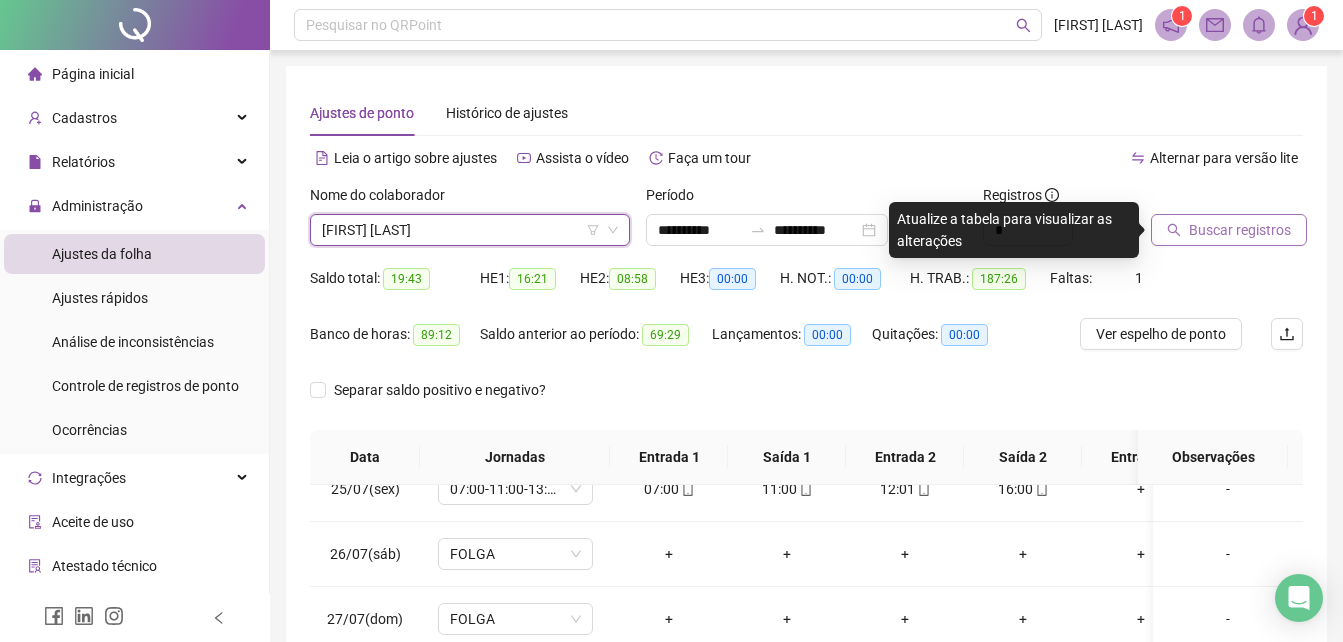 click on "Buscar registros" at bounding box center (1240, 230) 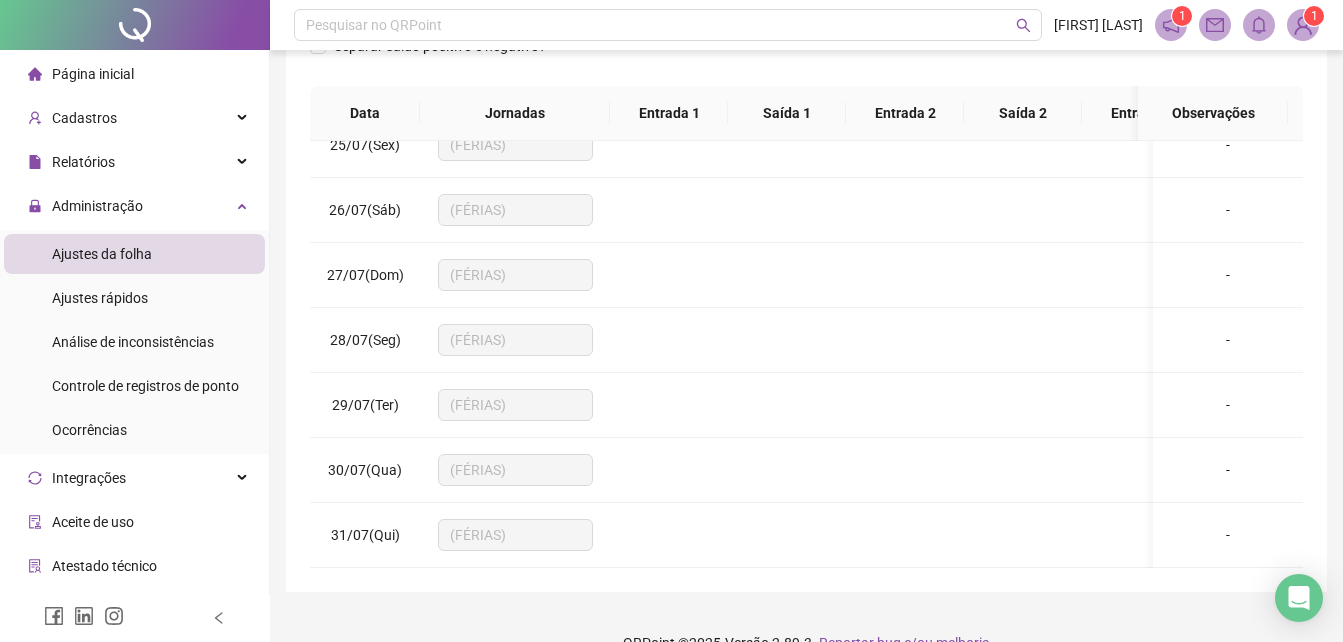 scroll, scrollTop: 356, scrollLeft: 0, axis: vertical 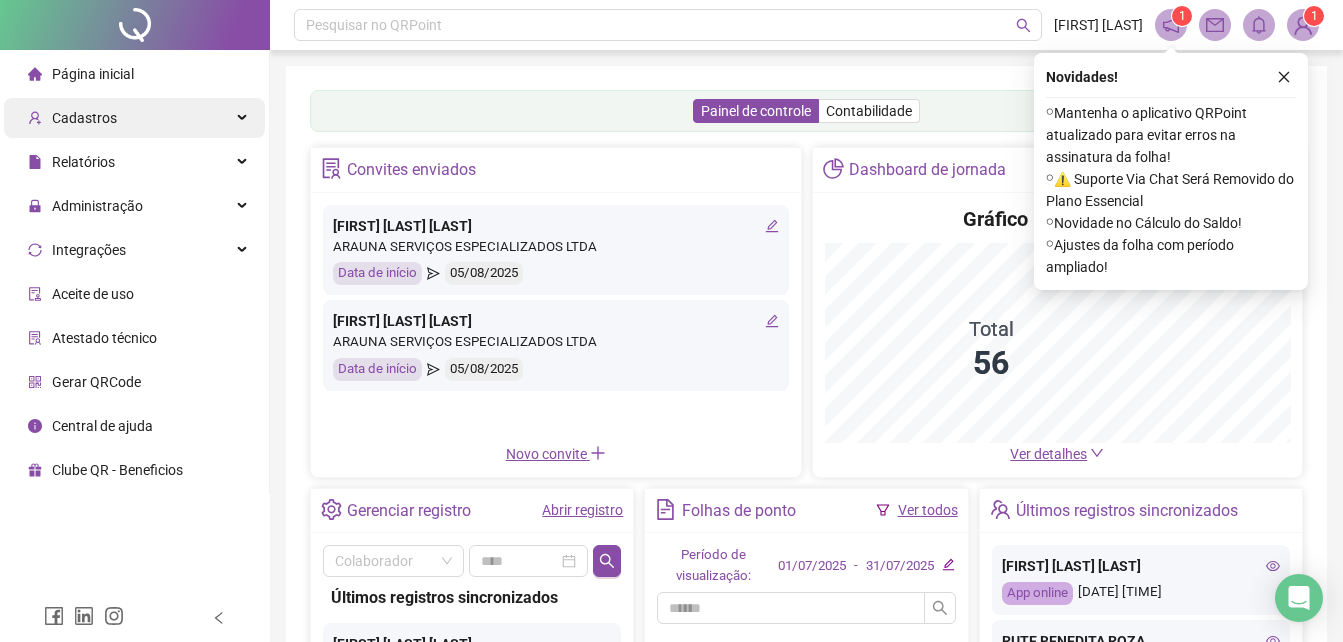 click on "Cadastros" at bounding box center (84, 118) 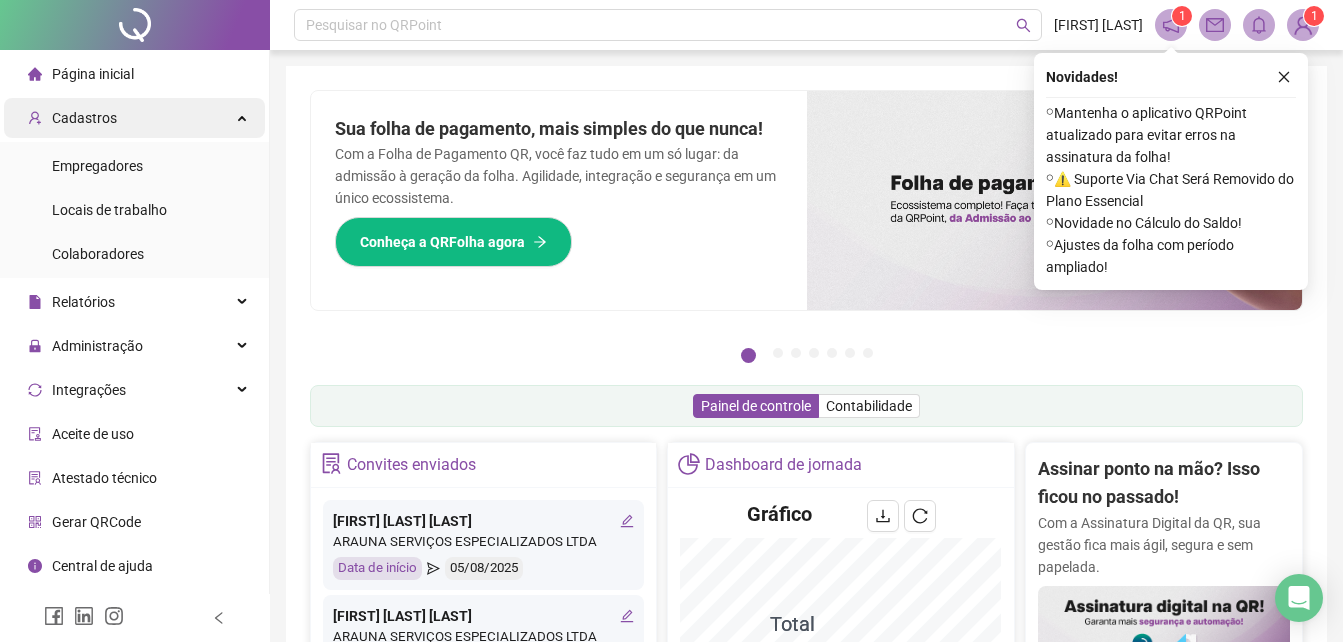 click on "Cadastros" at bounding box center (134, 118) 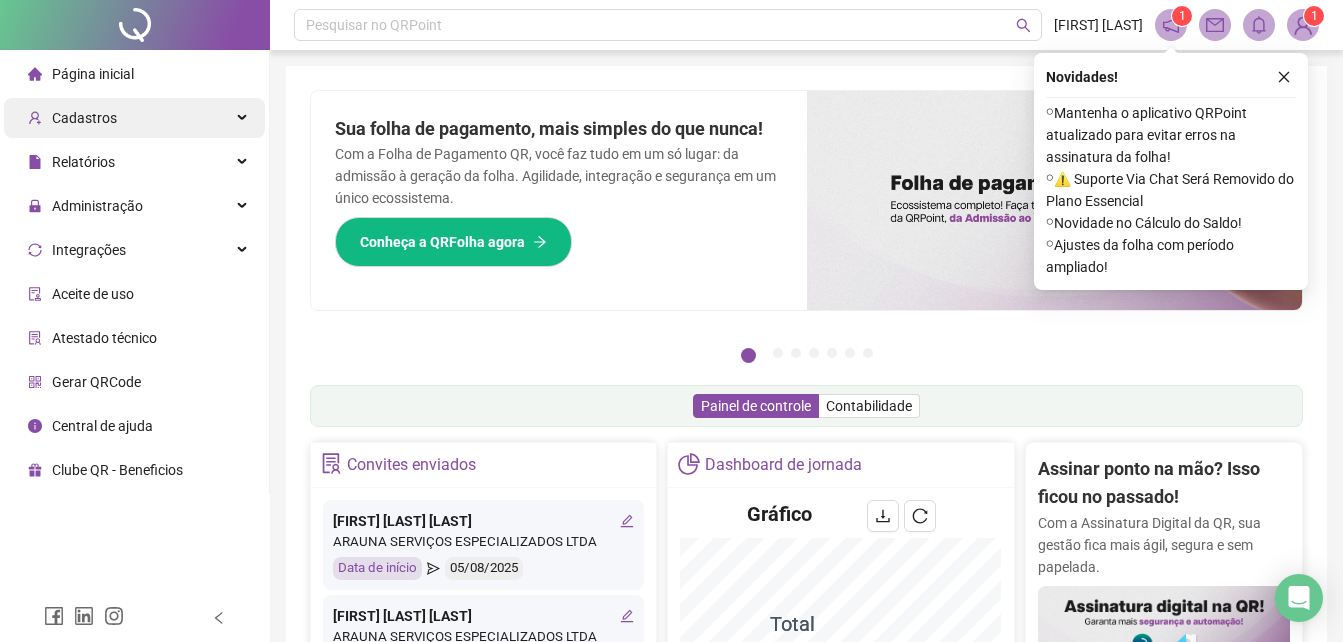 click on "Cadastros" at bounding box center (134, 118) 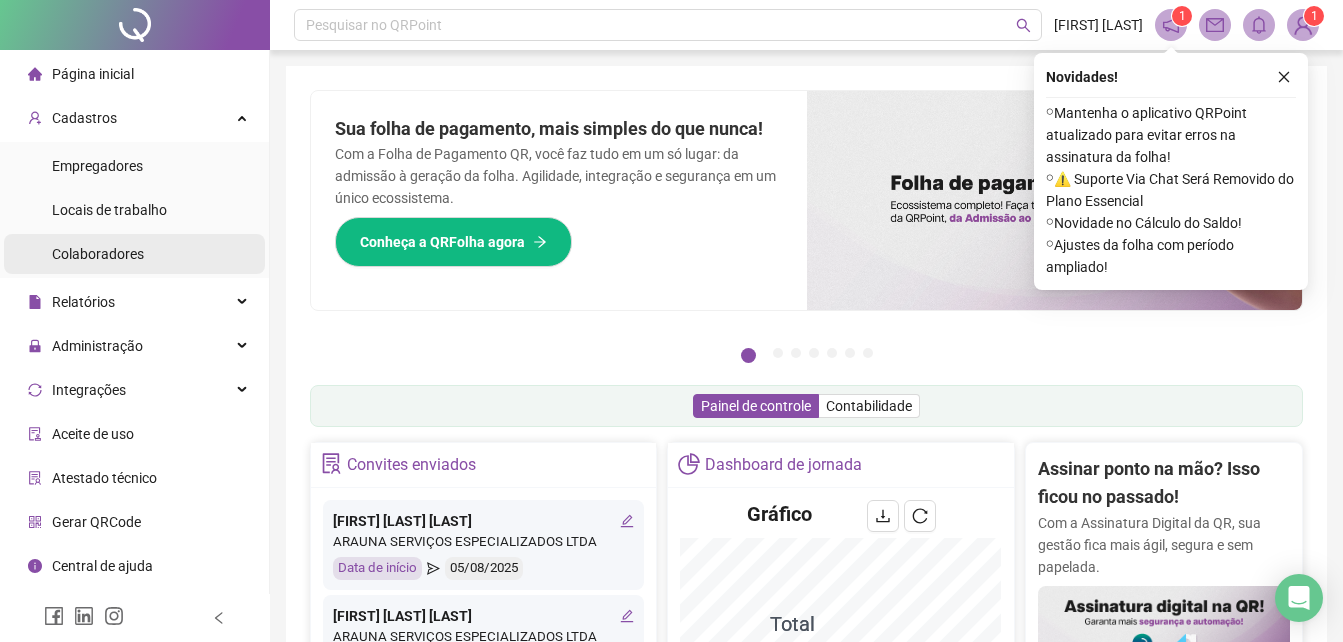 click on "Colaboradores" at bounding box center [98, 254] 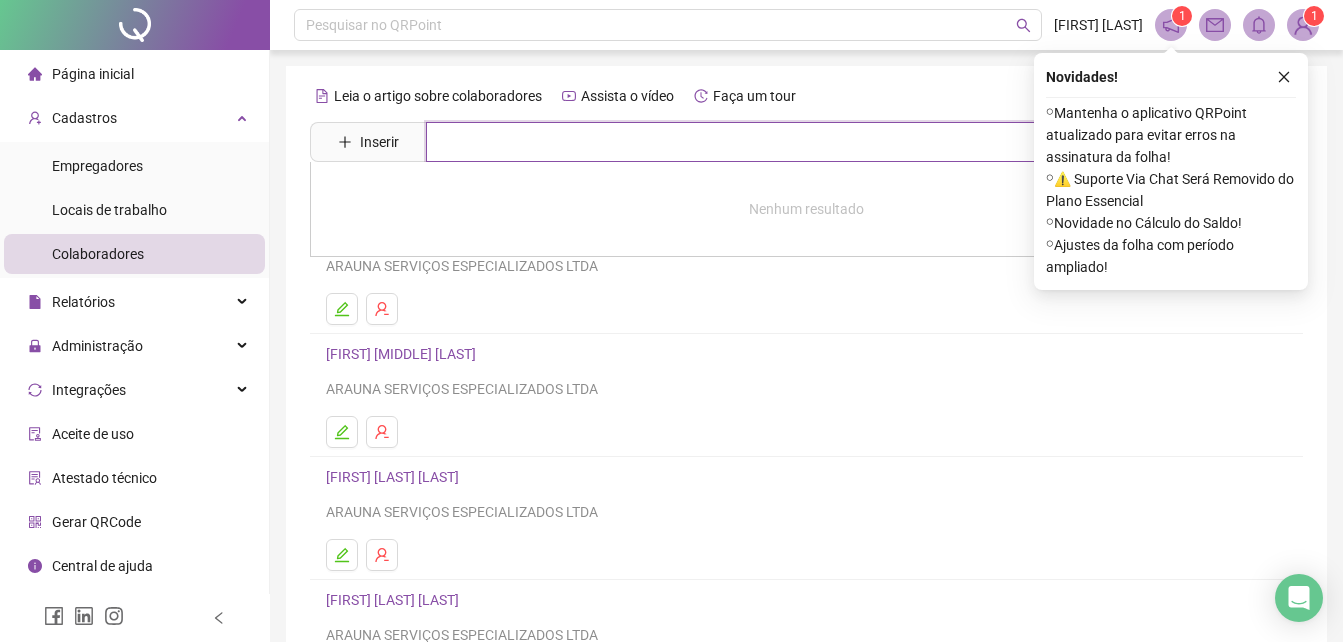 click at bounding box center [821, 142] 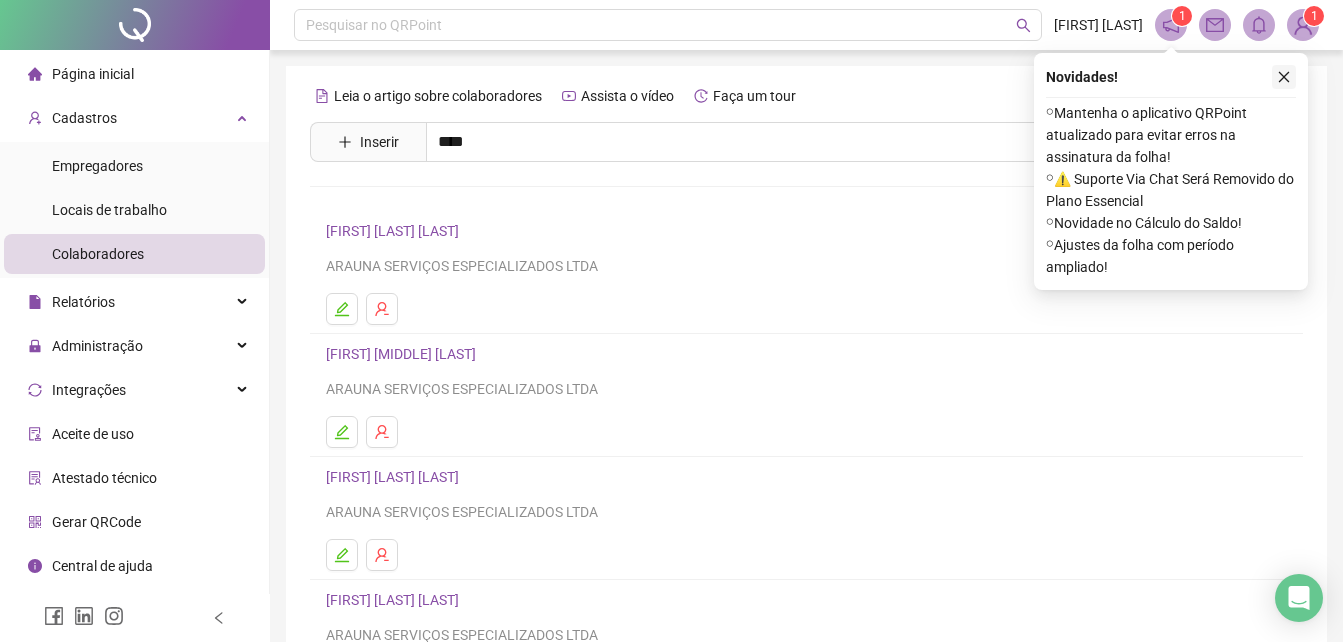 click 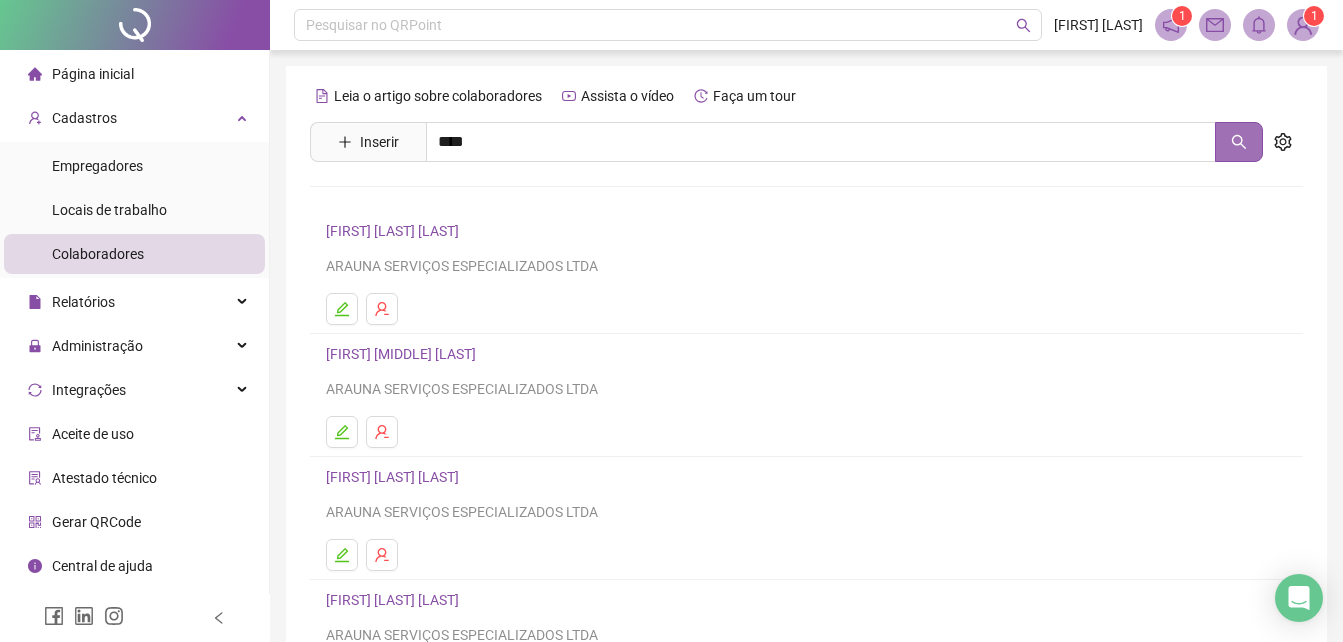 click 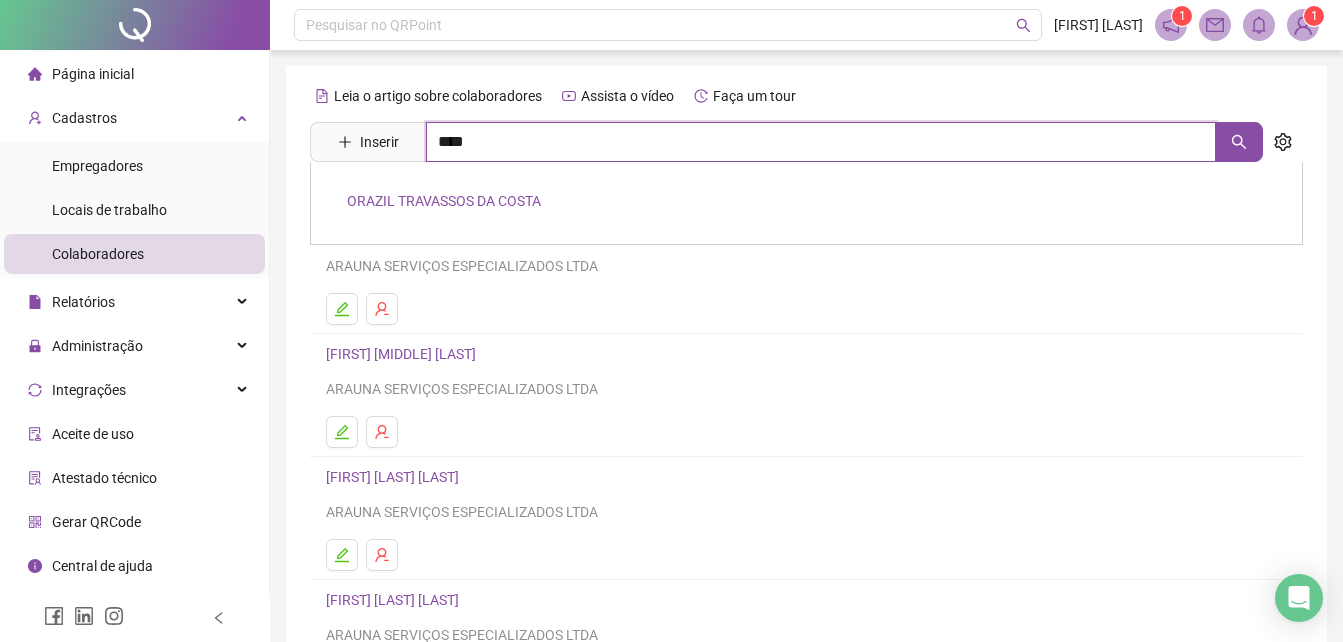 click on "****" at bounding box center (821, 142) 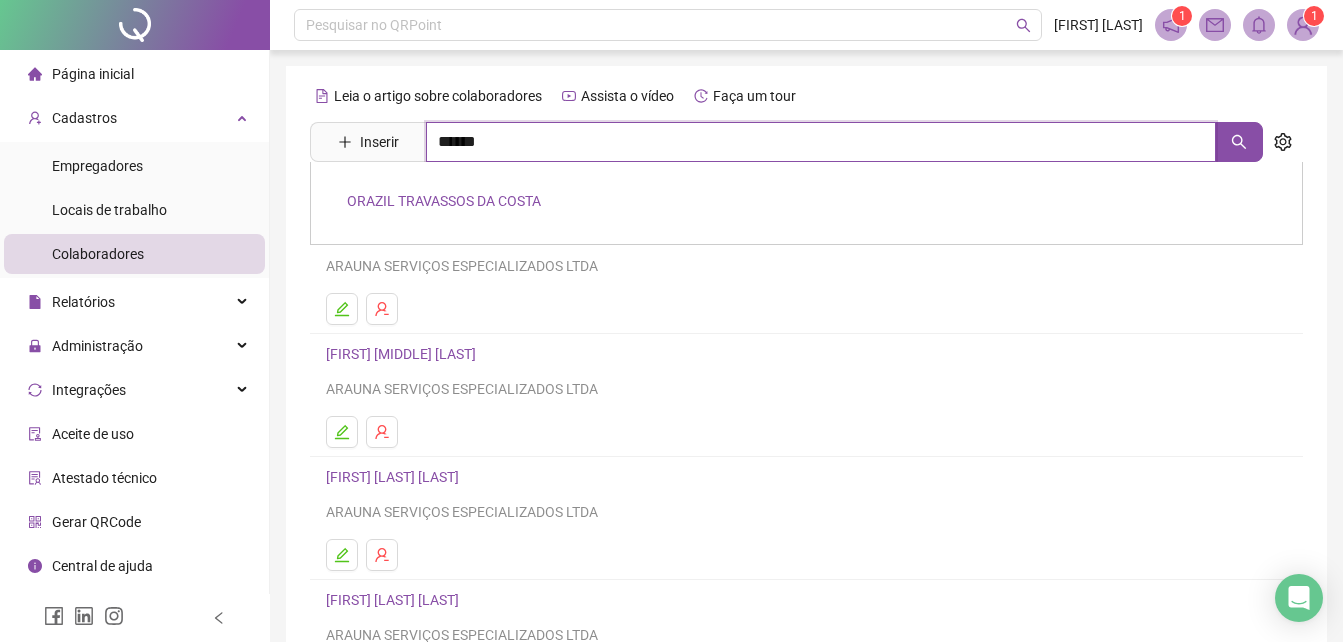 type on "******" 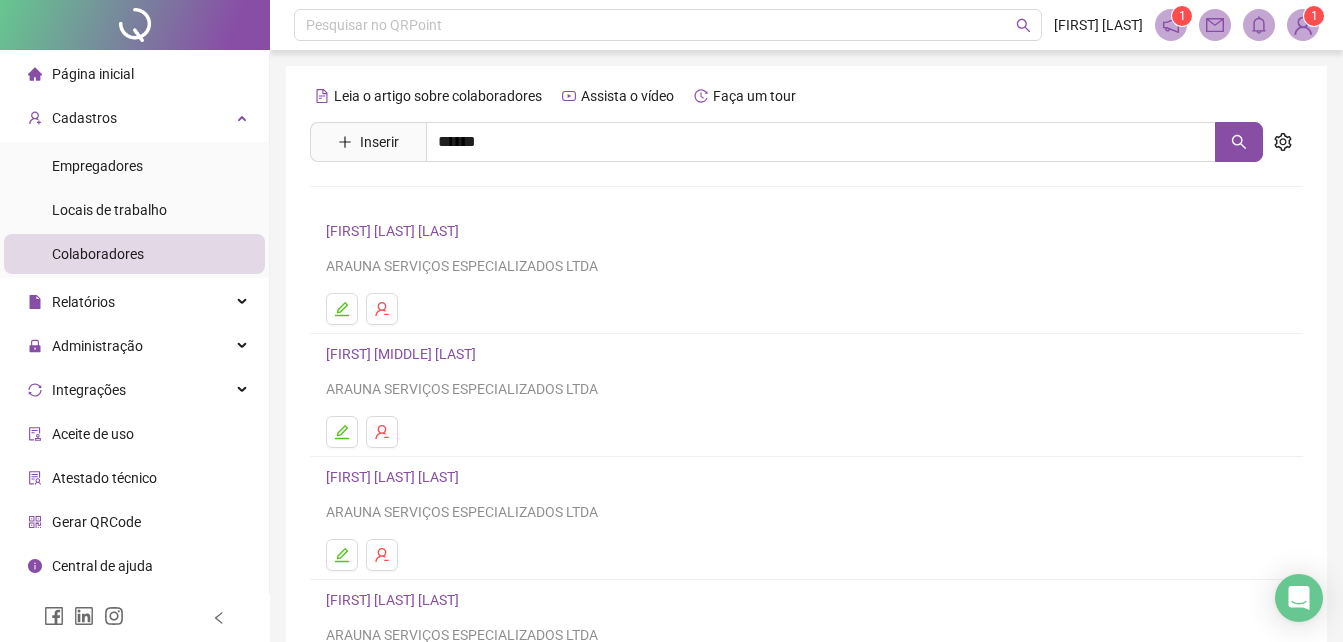 click on "ORAZIL TRAVASSOS DA COSTA" at bounding box center (444, 201) 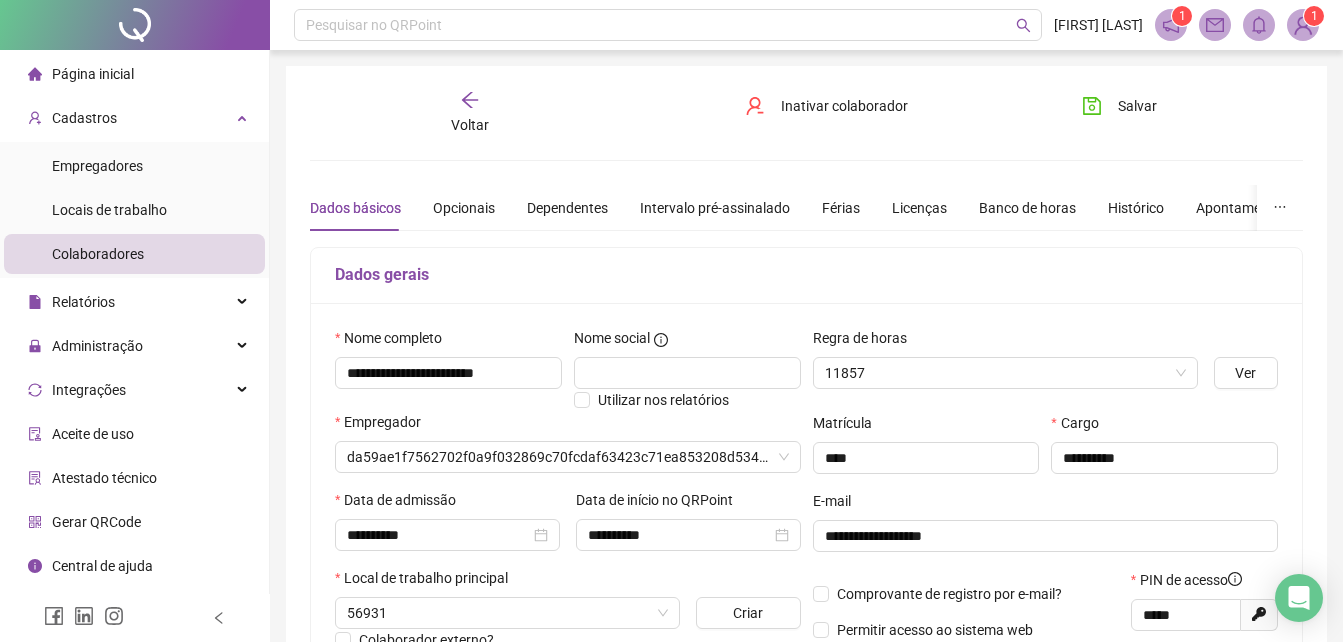 type on "**********" 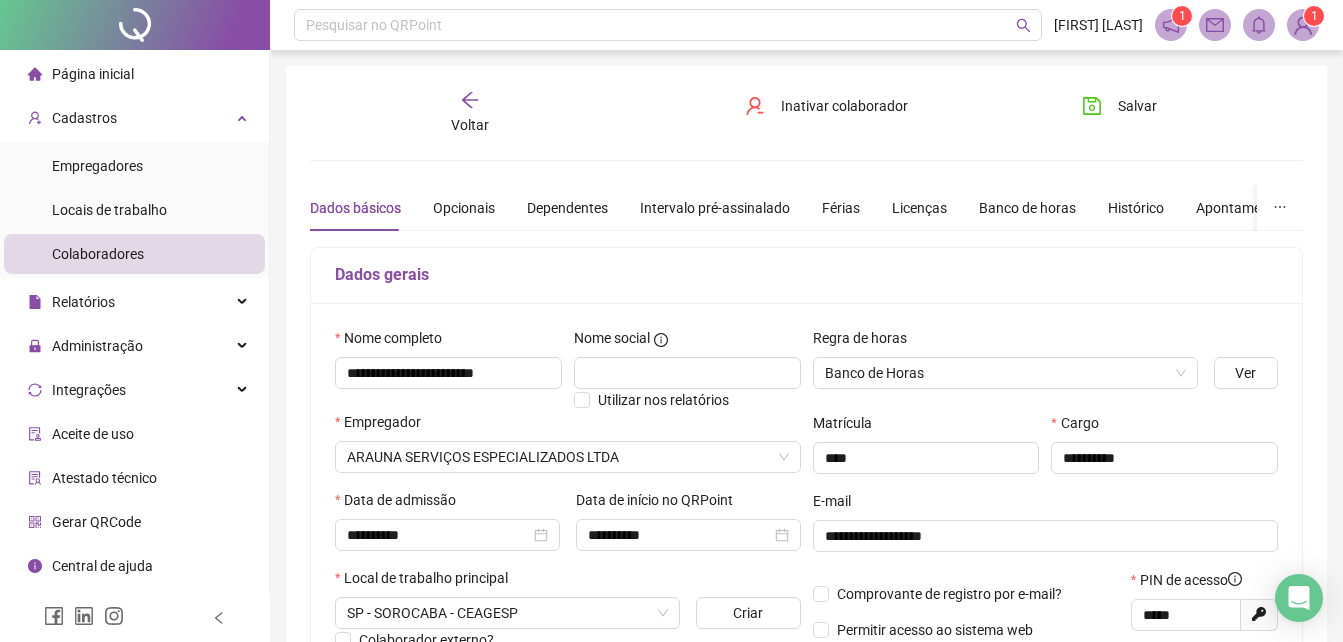 click 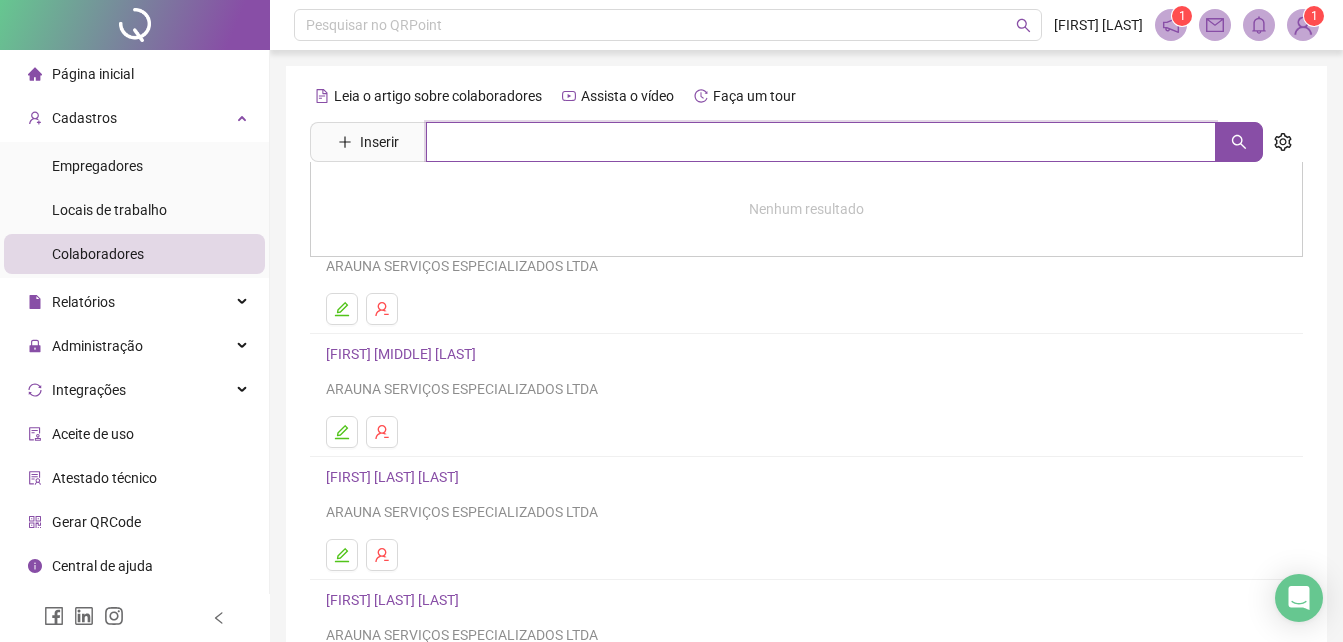 click at bounding box center [821, 142] 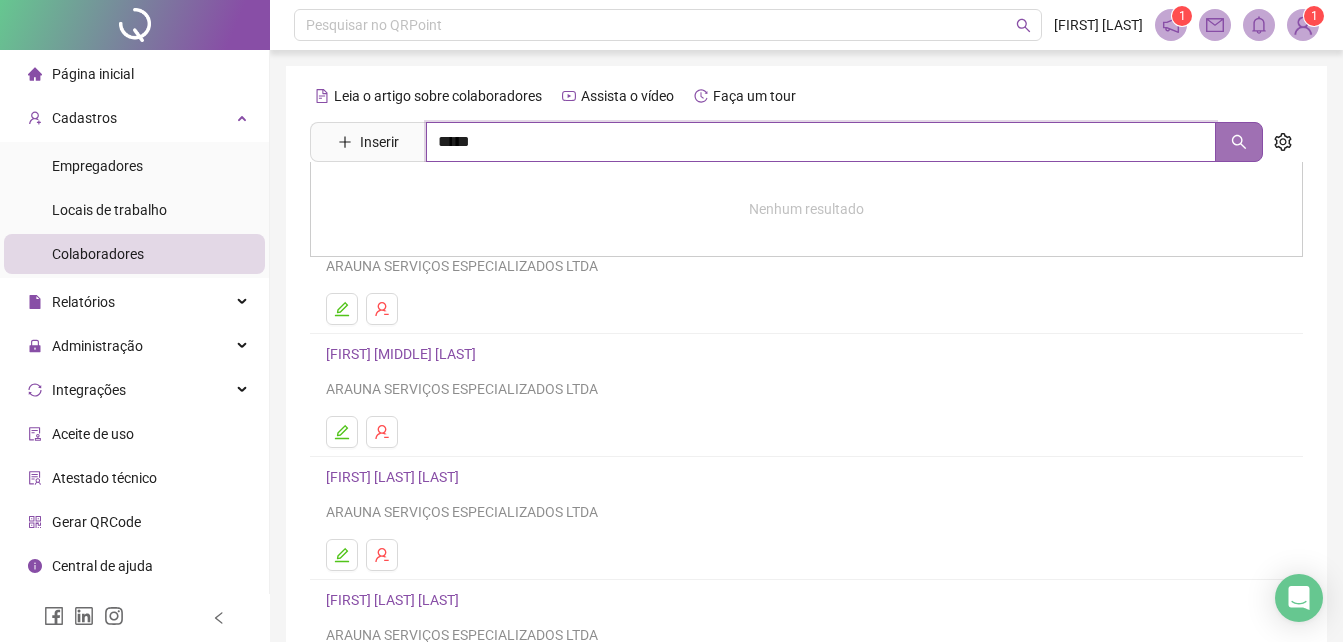 click at bounding box center [1239, 142] 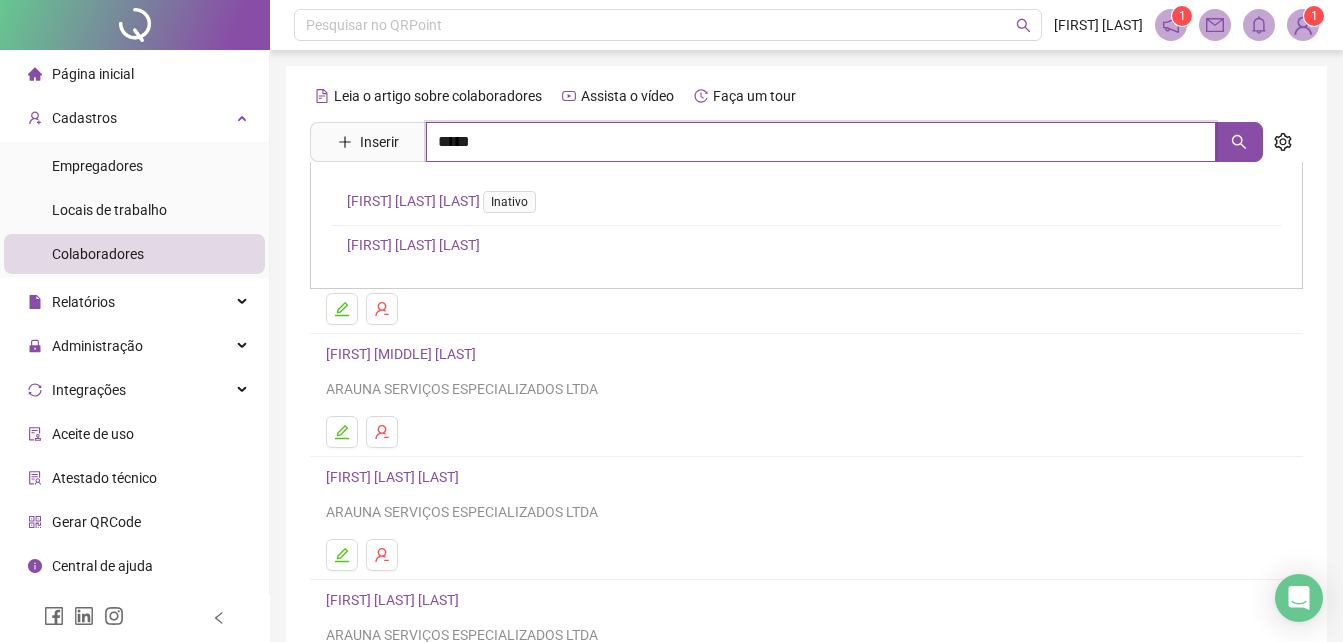 type on "*****" 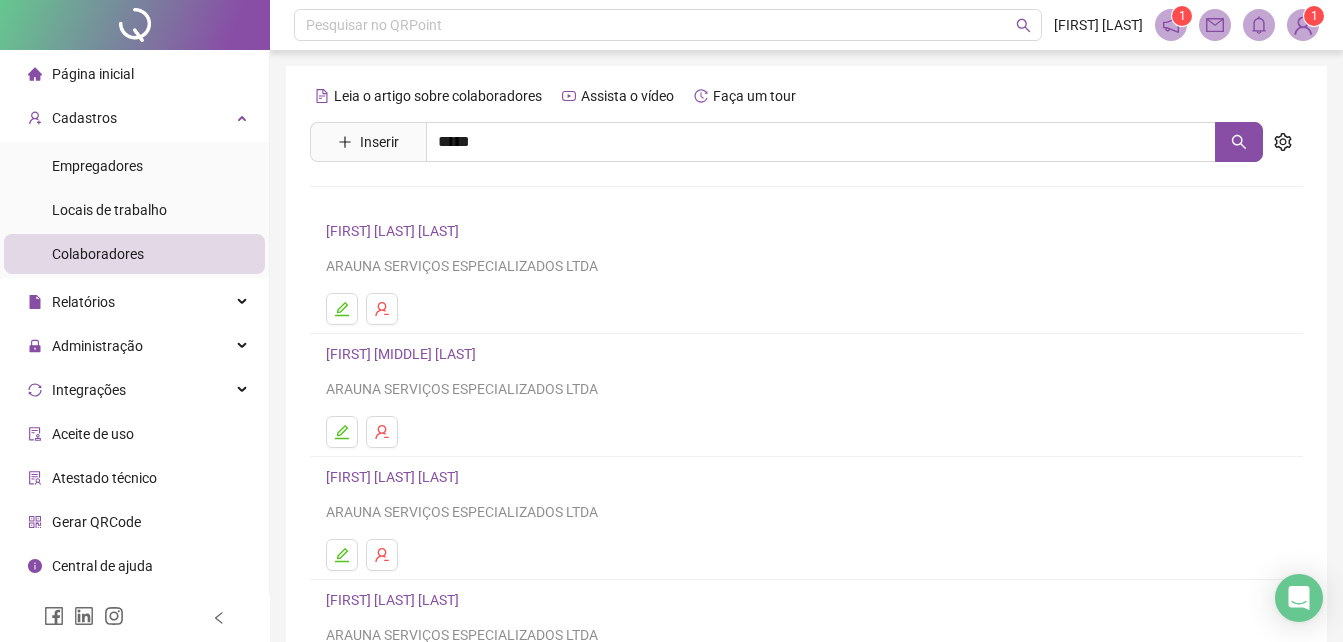 click on "[FIRST] [LAST] [LAST]" at bounding box center [413, 245] 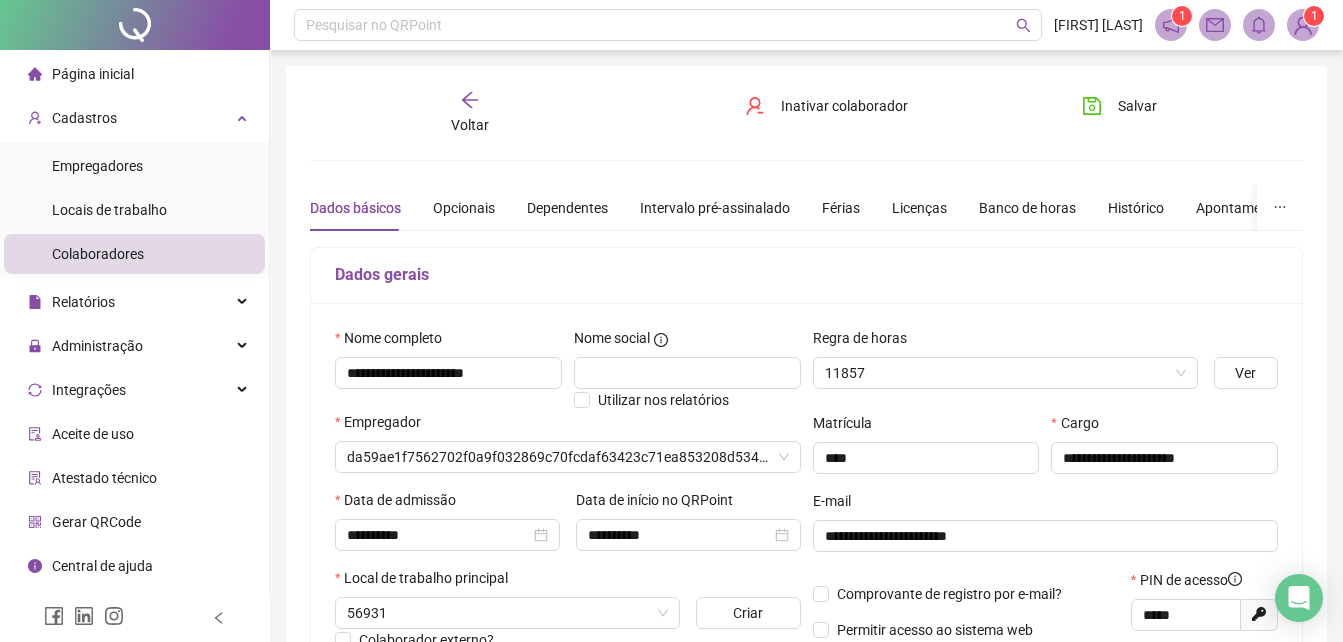 type on "**********" 